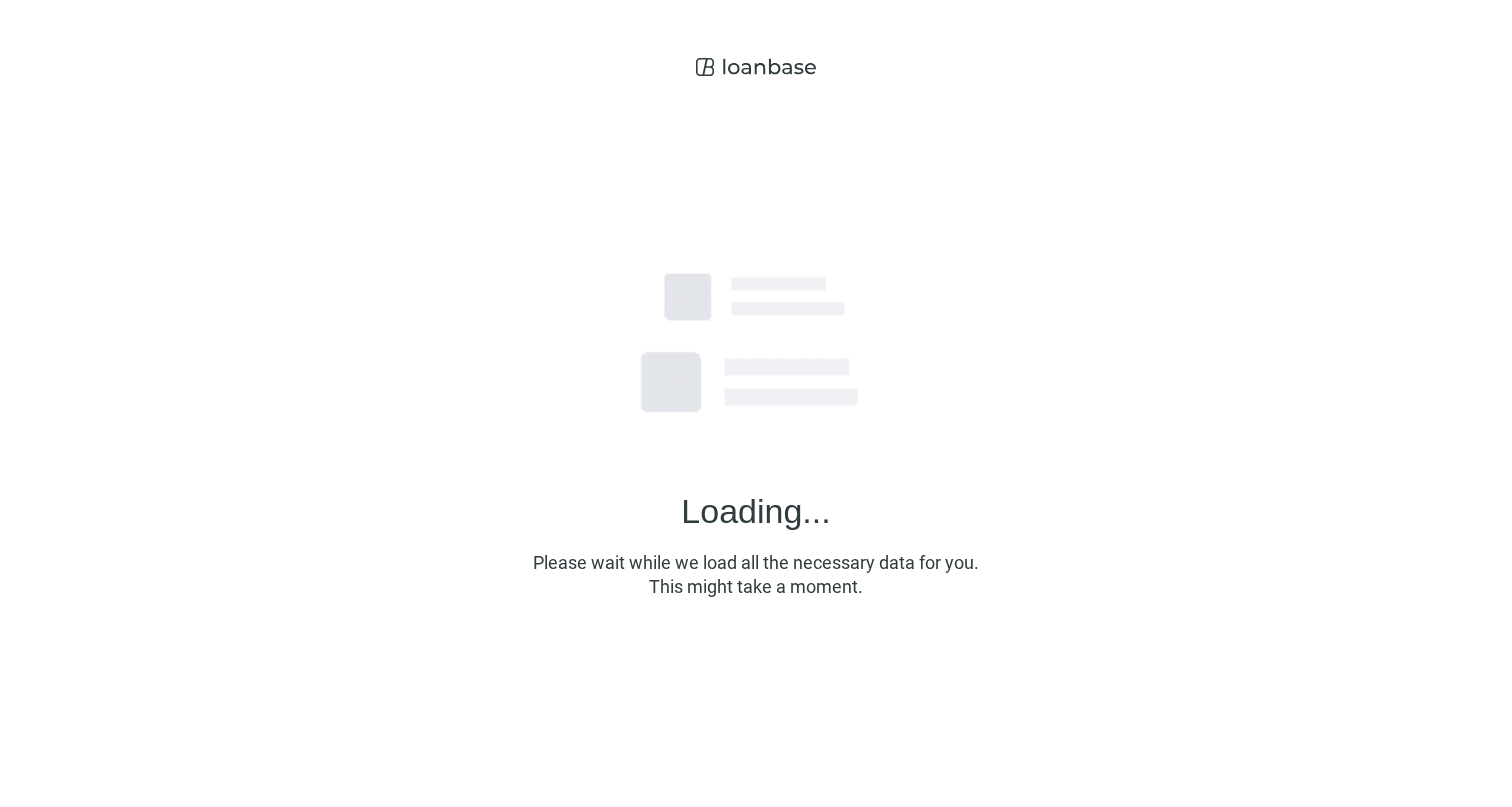 scroll, scrollTop: 0, scrollLeft: 0, axis: both 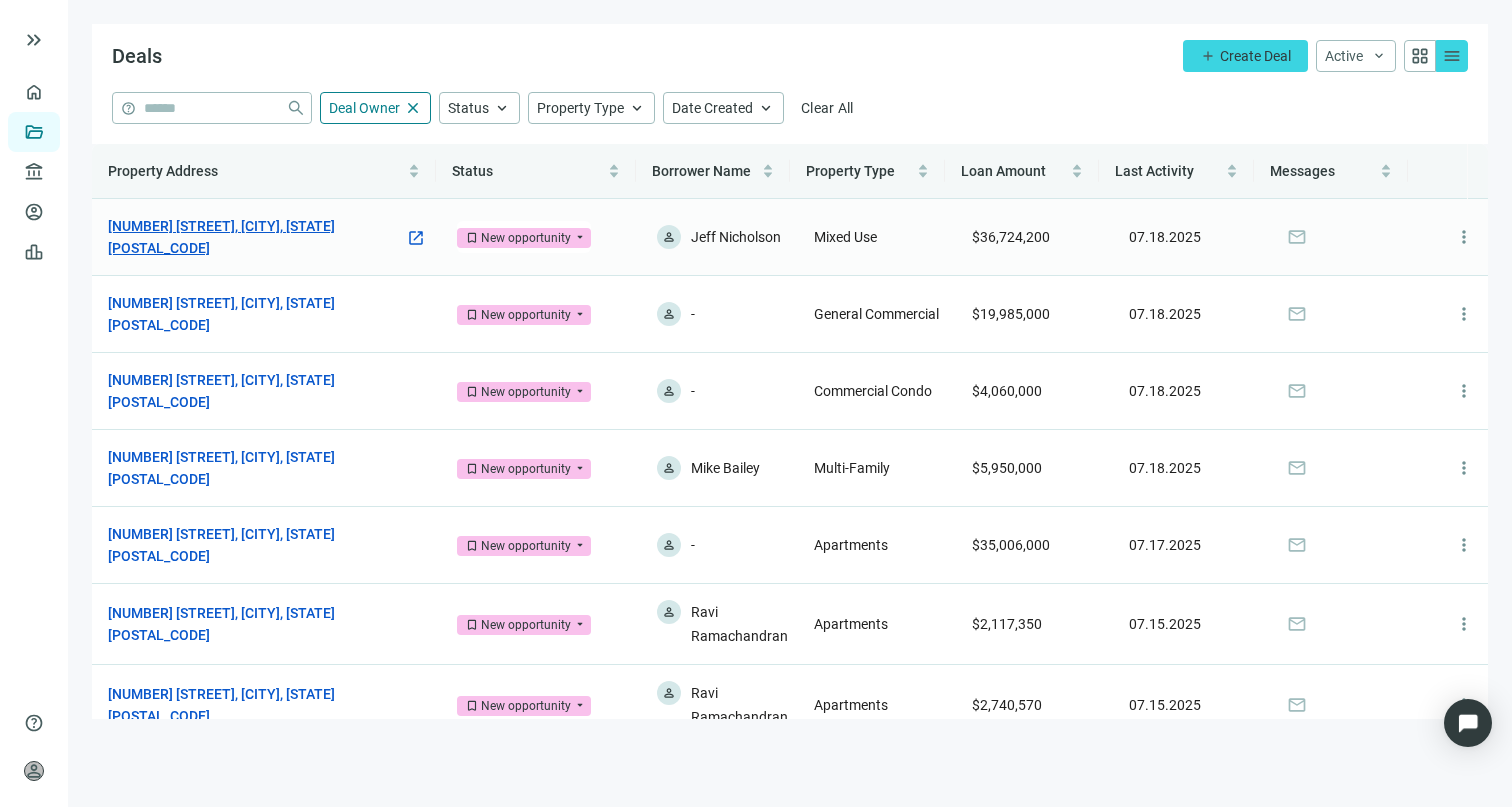 click on "[NUMBER] [STREET], [CITY], [STATE] [POSTAL_CODE]" at bounding box center (256, 237) 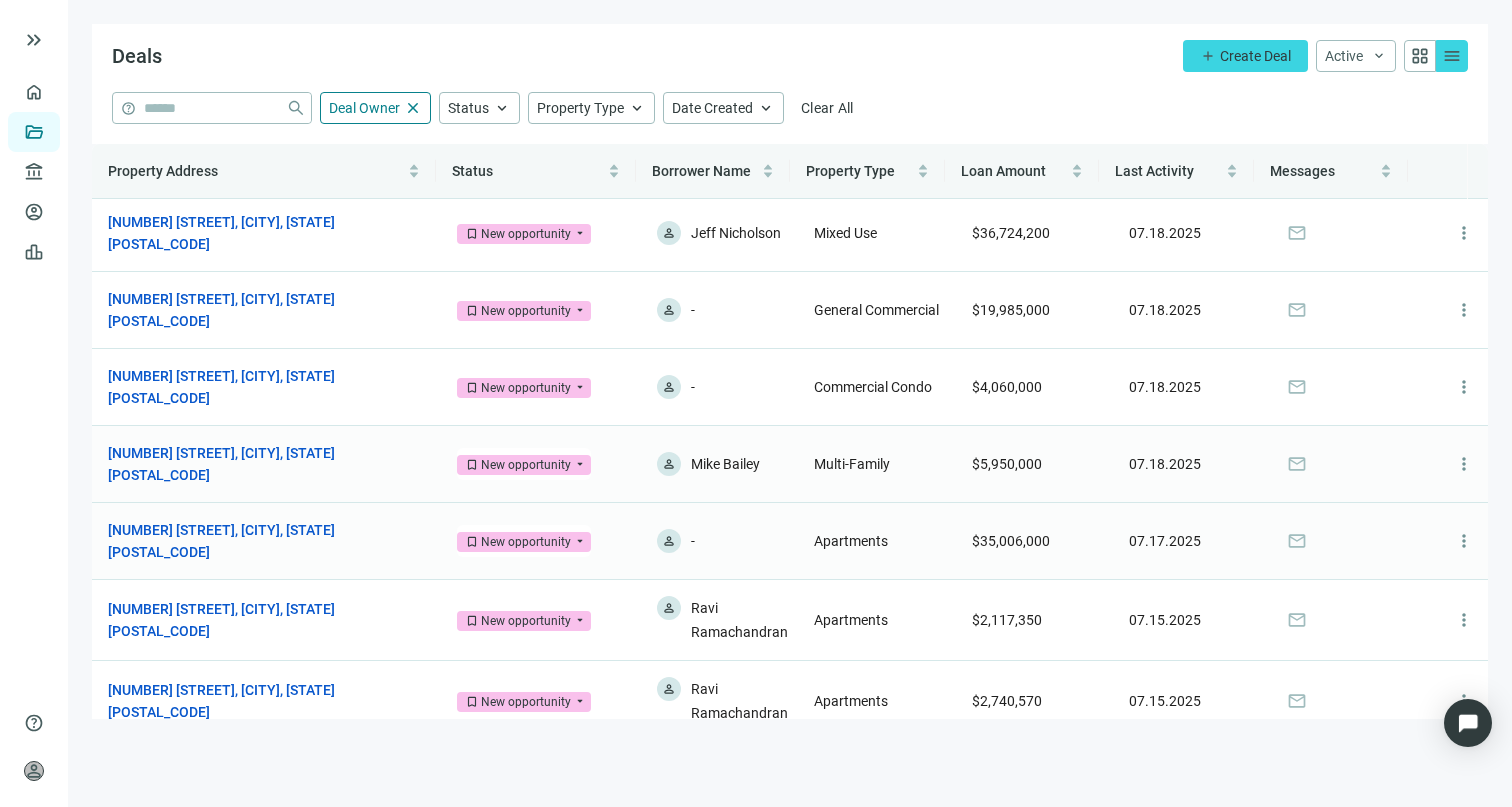 scroll, scrollTop: 0, scrollLeft: 0, axis: both 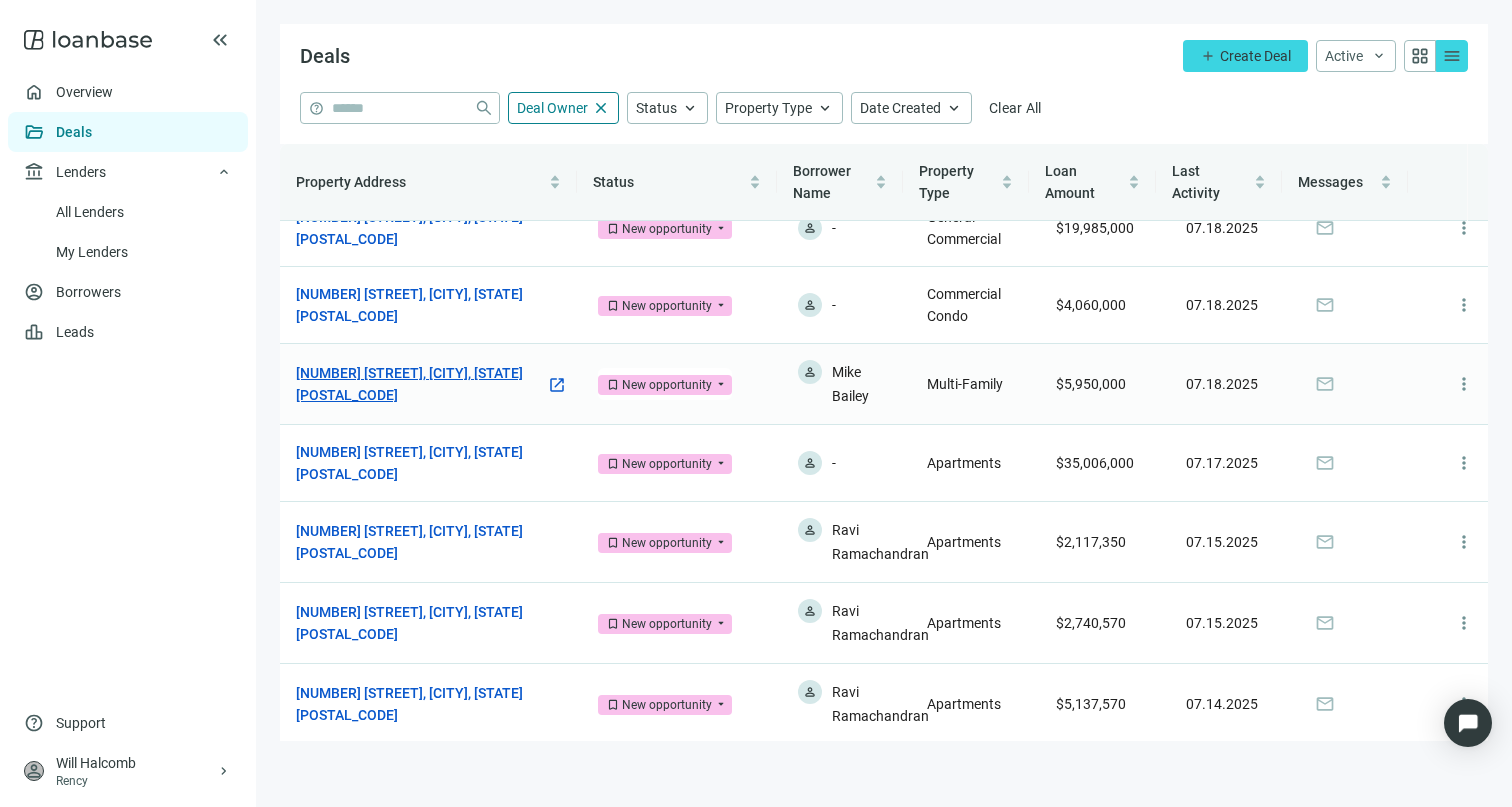 click on "[NUMBER] [STREET], [CITY], [STATE] [POSTAL_CODE]" at bounding box center [421, 384] 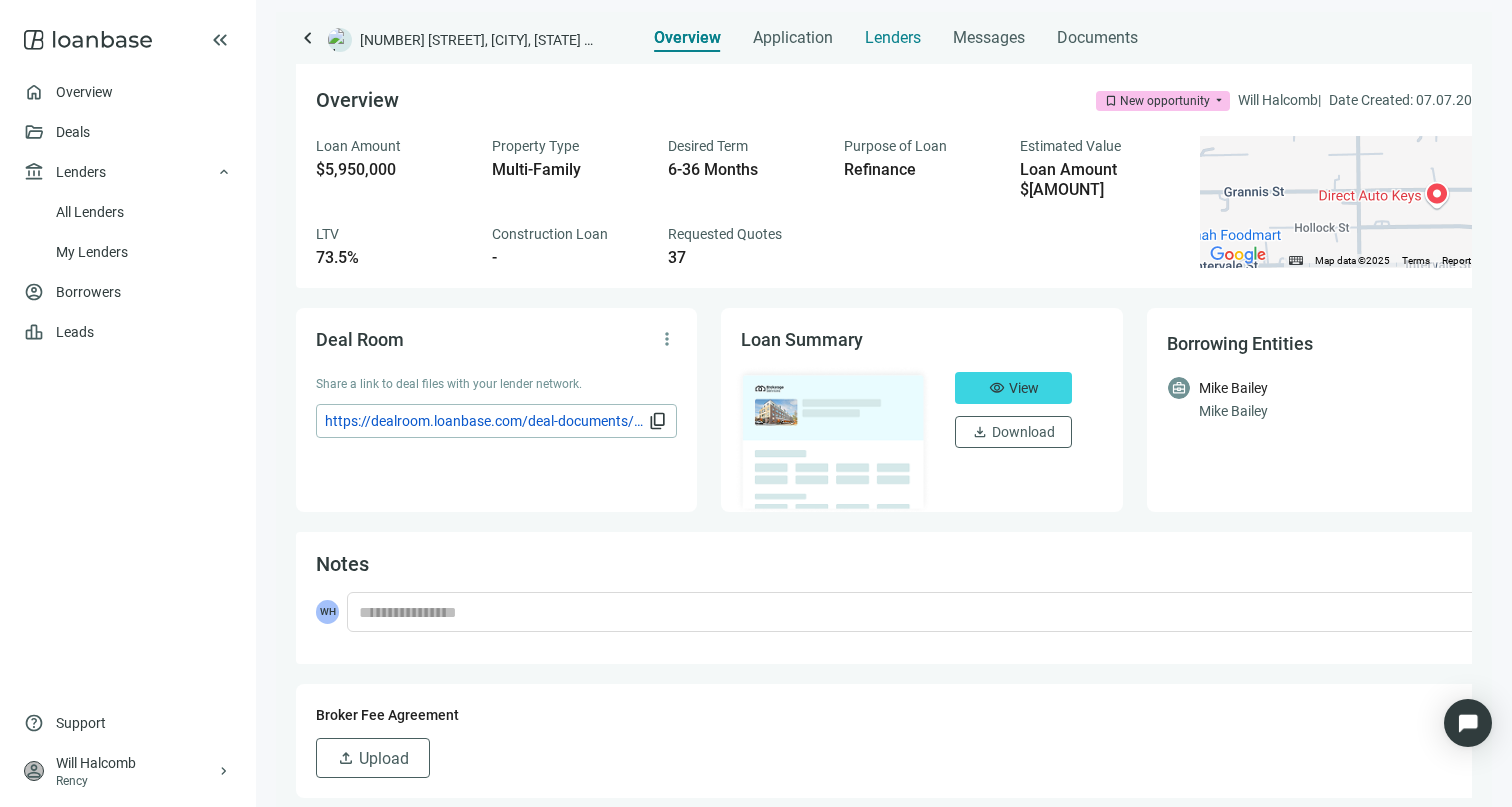 click on "Lenders" at bounding box center [893, 32] 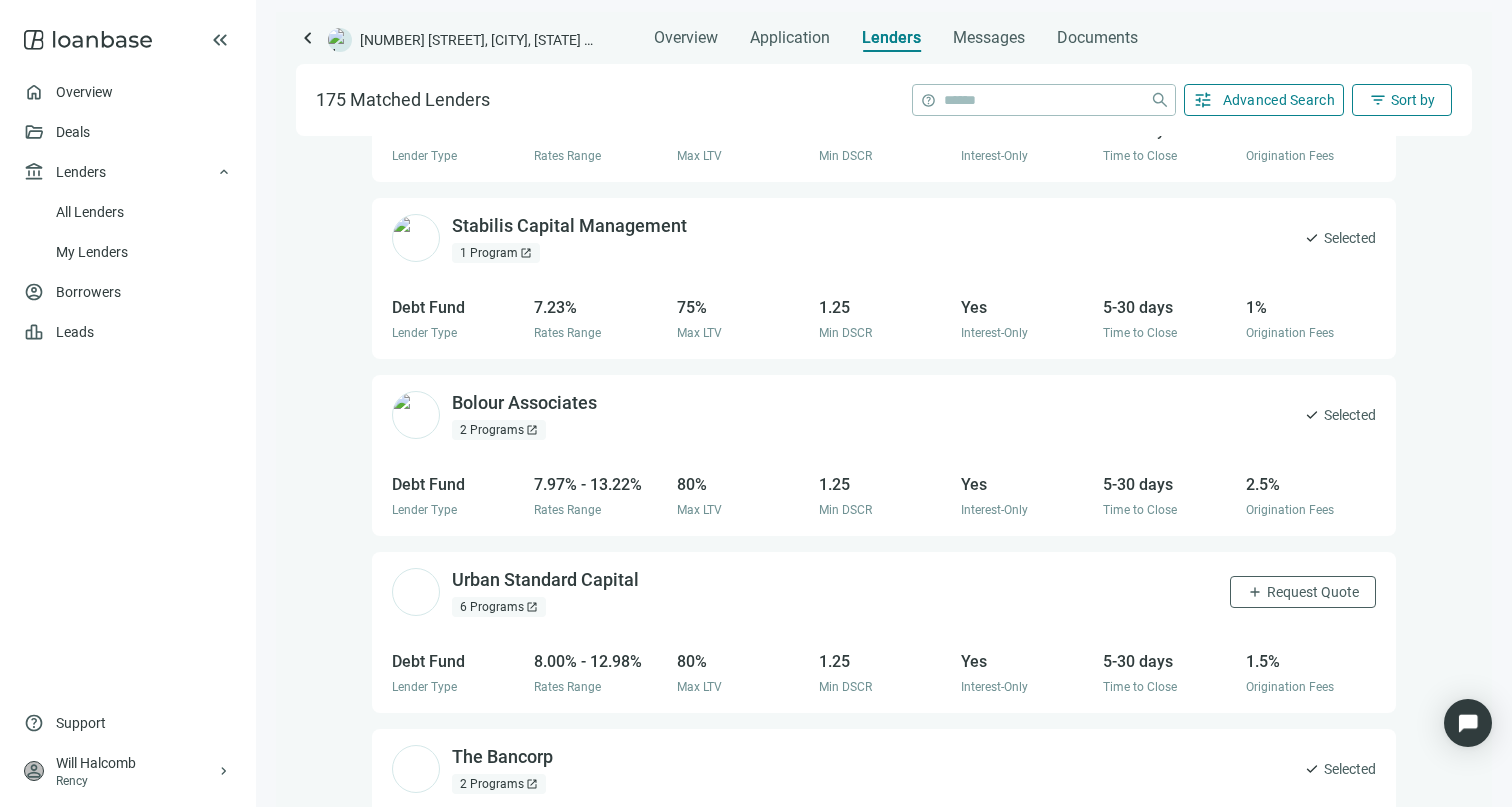 scroll, scrollTop: 1591, scrollLeft: 0, axis: vertical 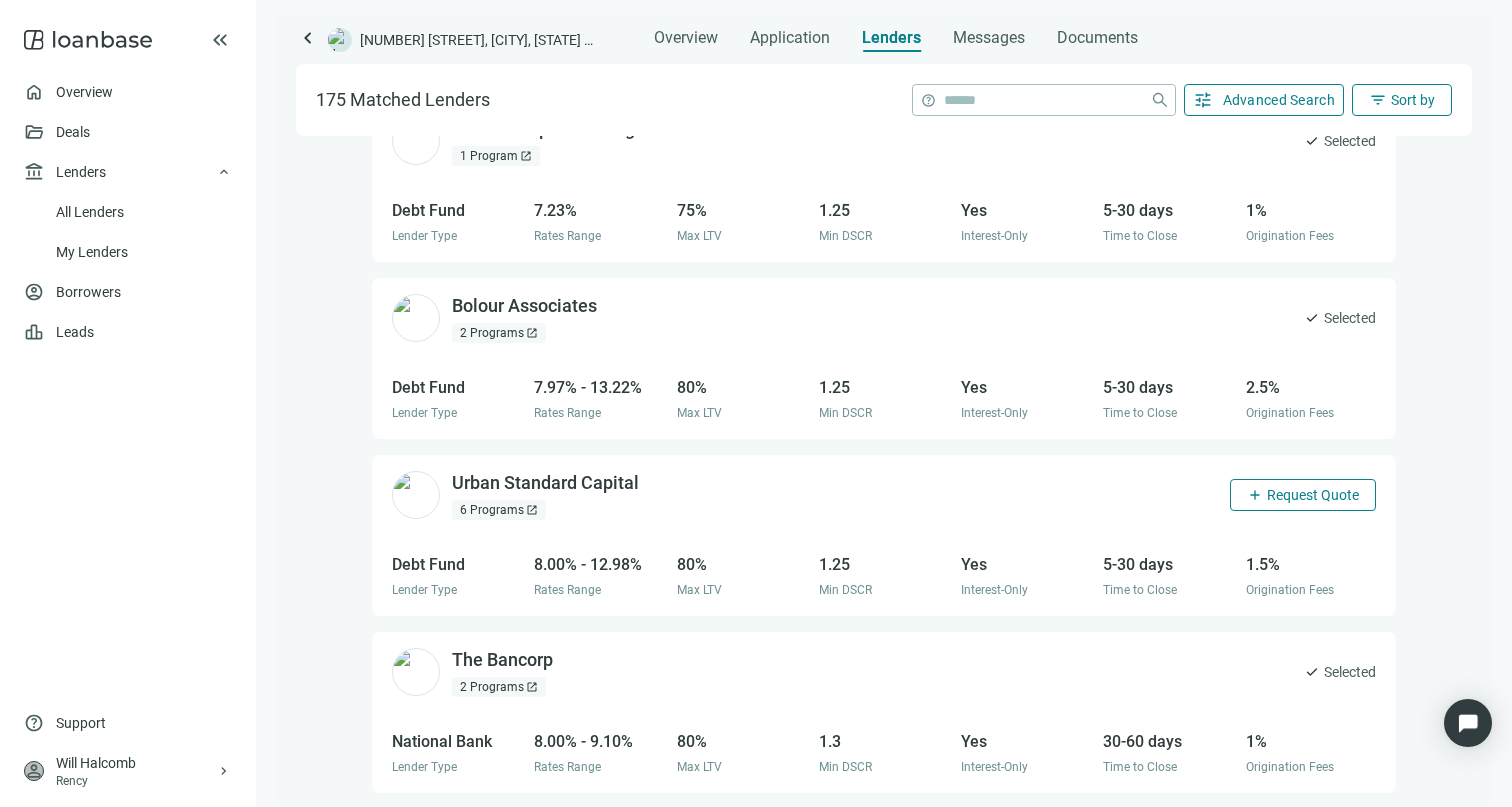 click on "add Request Quote" at bounding box center [1303, 495] 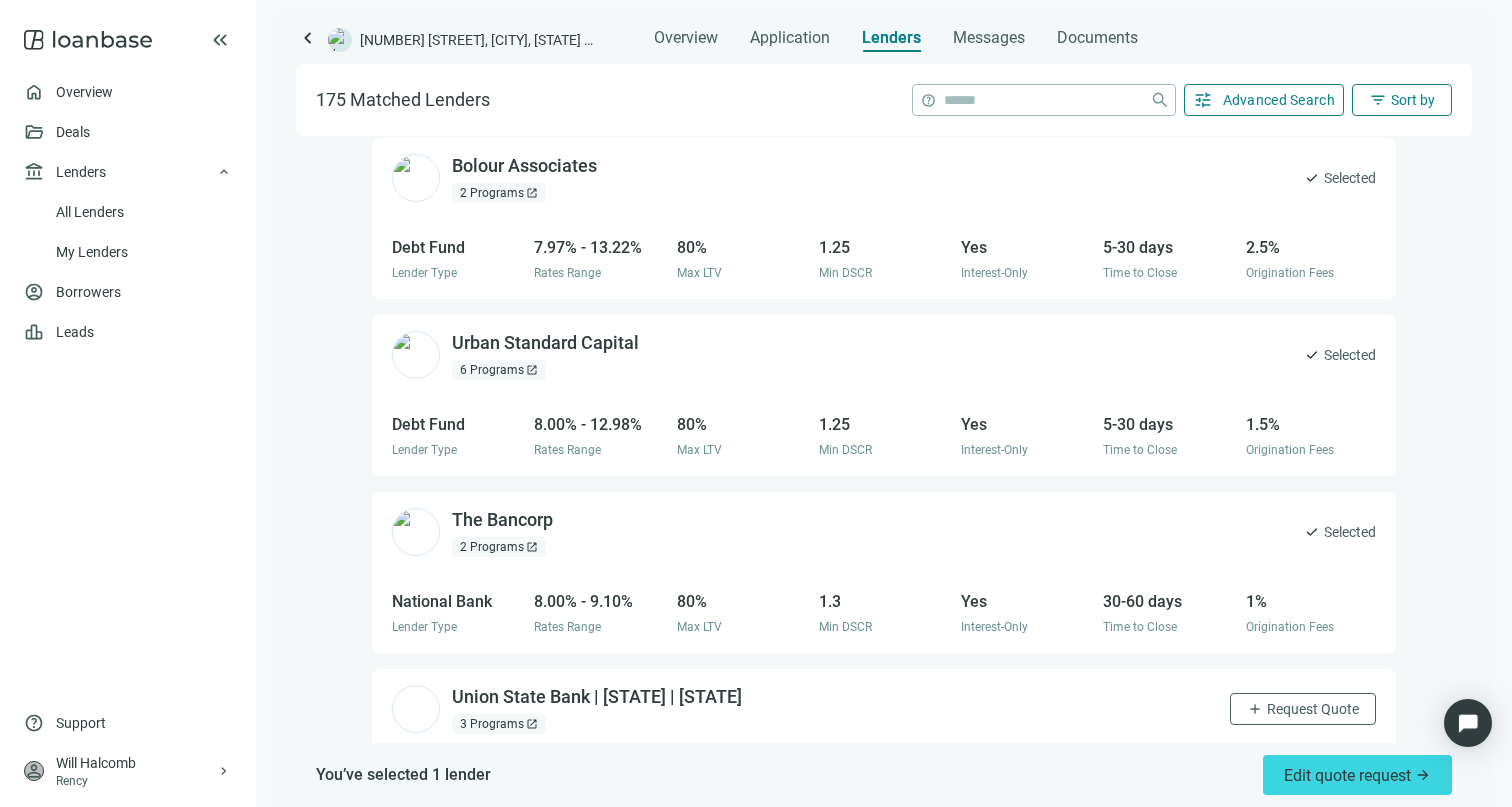 scroll, scrollTop: 2073, scrollLeft: 0, axis: vertical 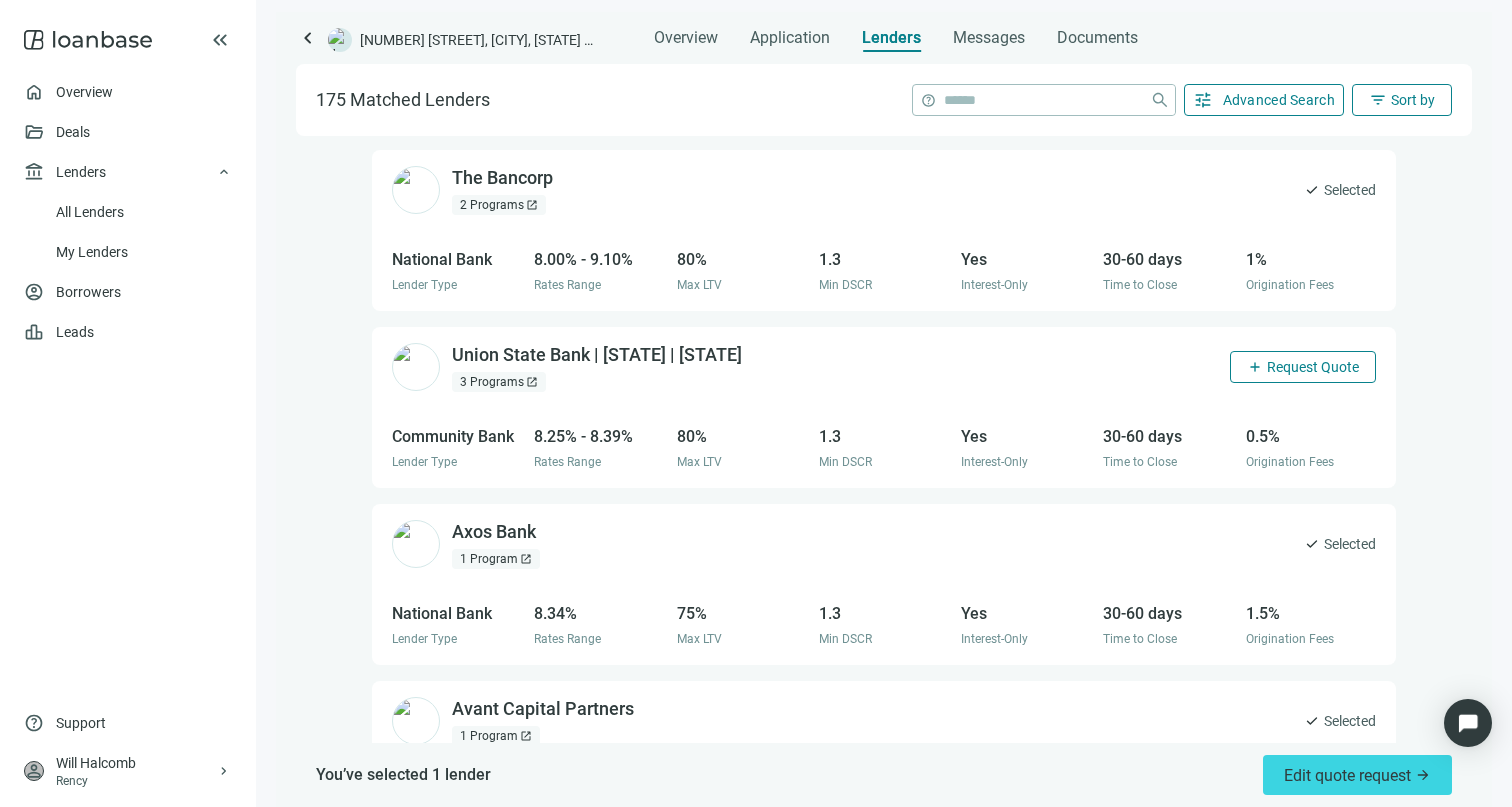 click on "Request Quote" at bounding box center [1313, 367] 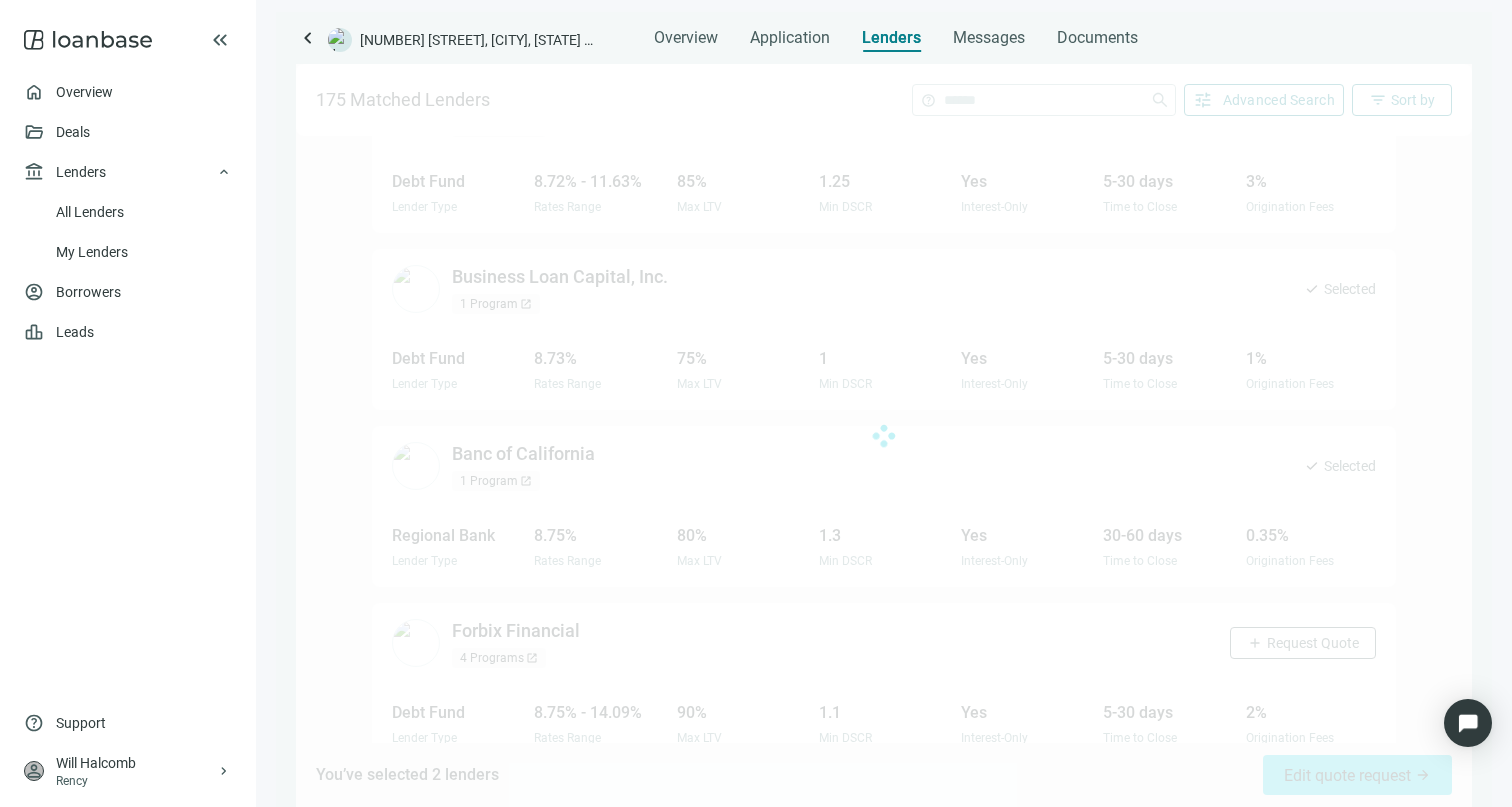 scroll, scrollTop: 4832, scrollLeft: 0, axis: vertical 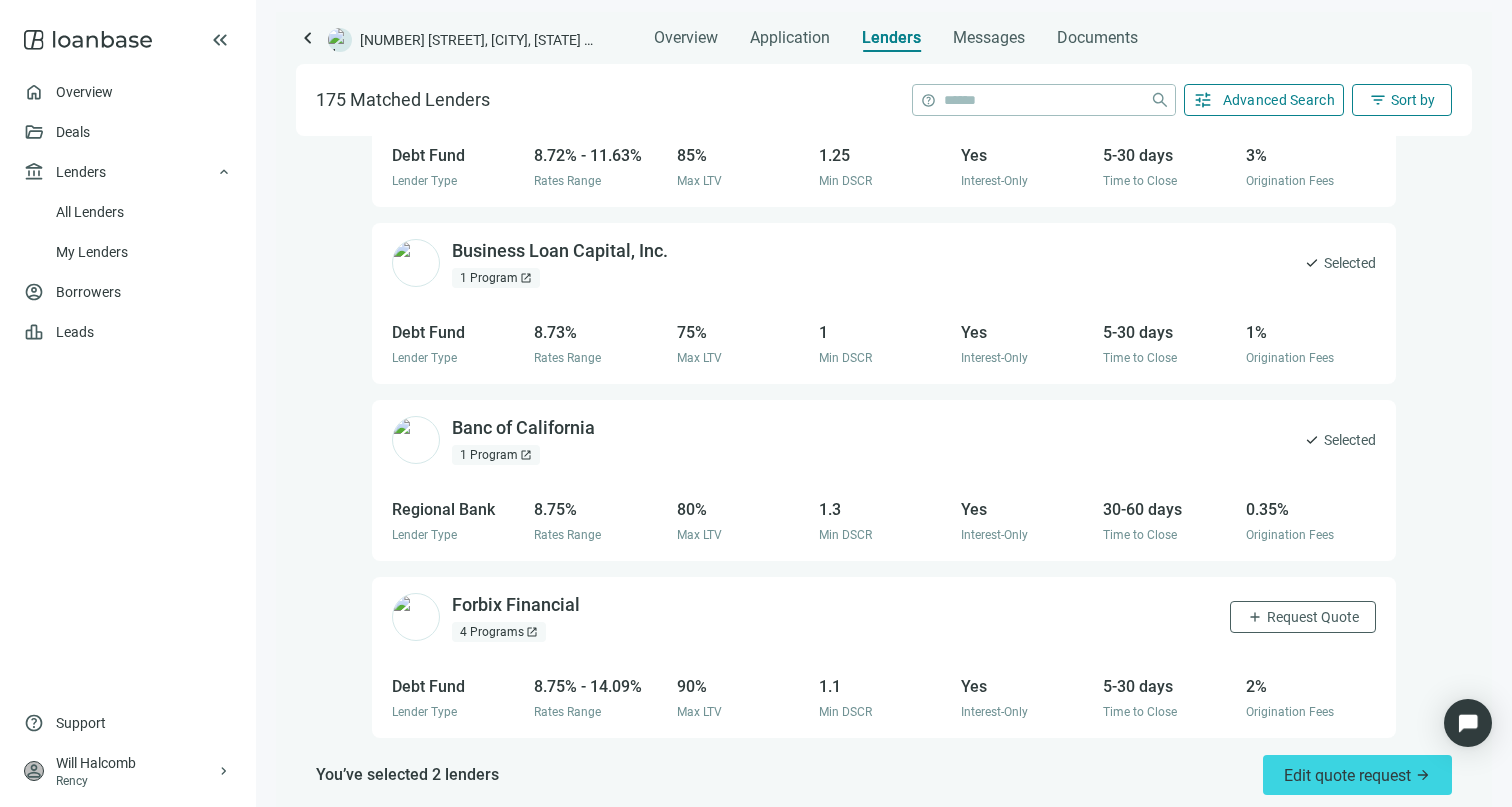 drag, startPoint x: 1199, startPoint y: 570, endPoint x: 1155, endPoint y: 600, distance: 53.25411 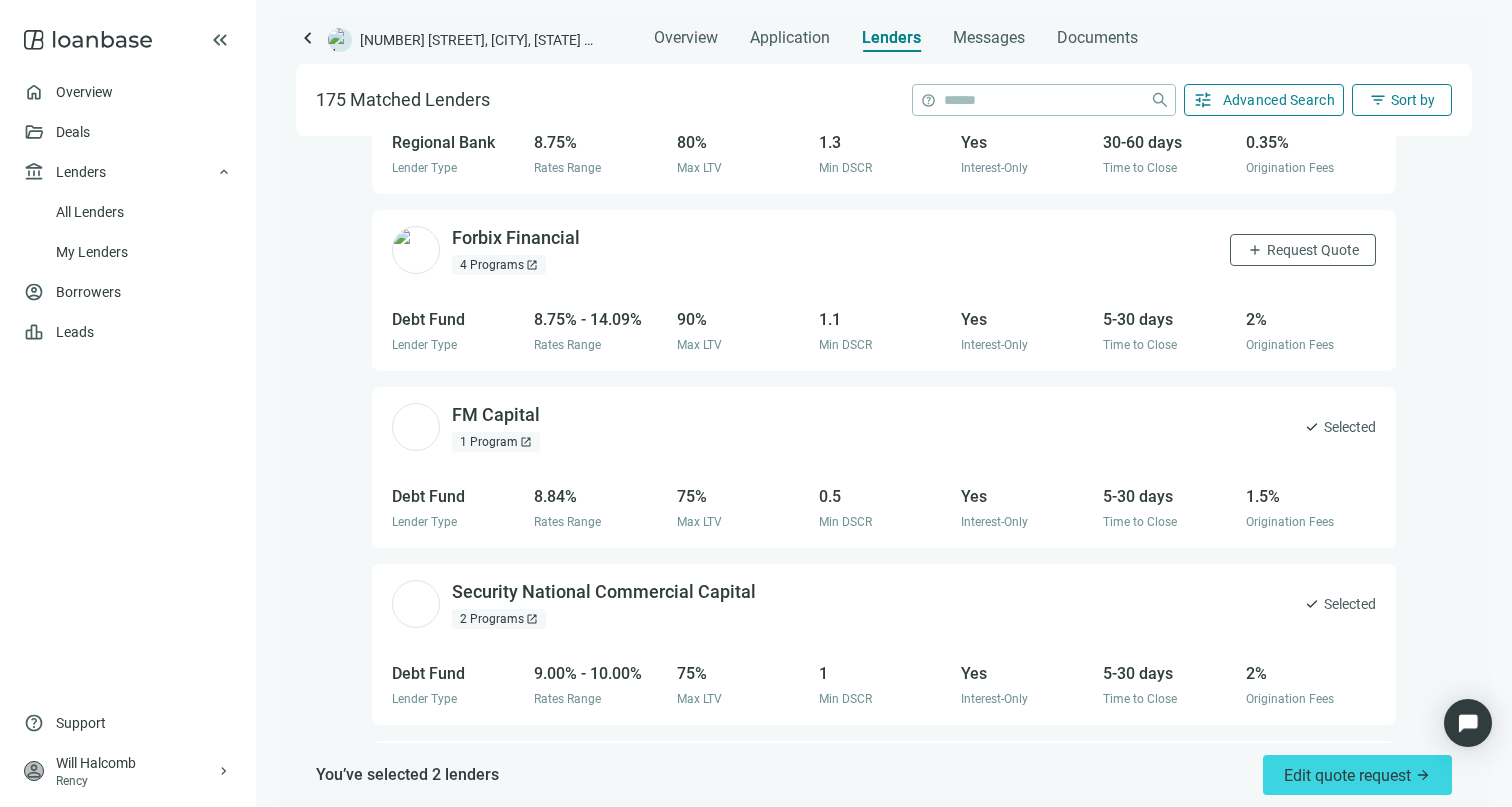 scroll, scrollTop: 5258, scrollLeft: 0, axis: vertical 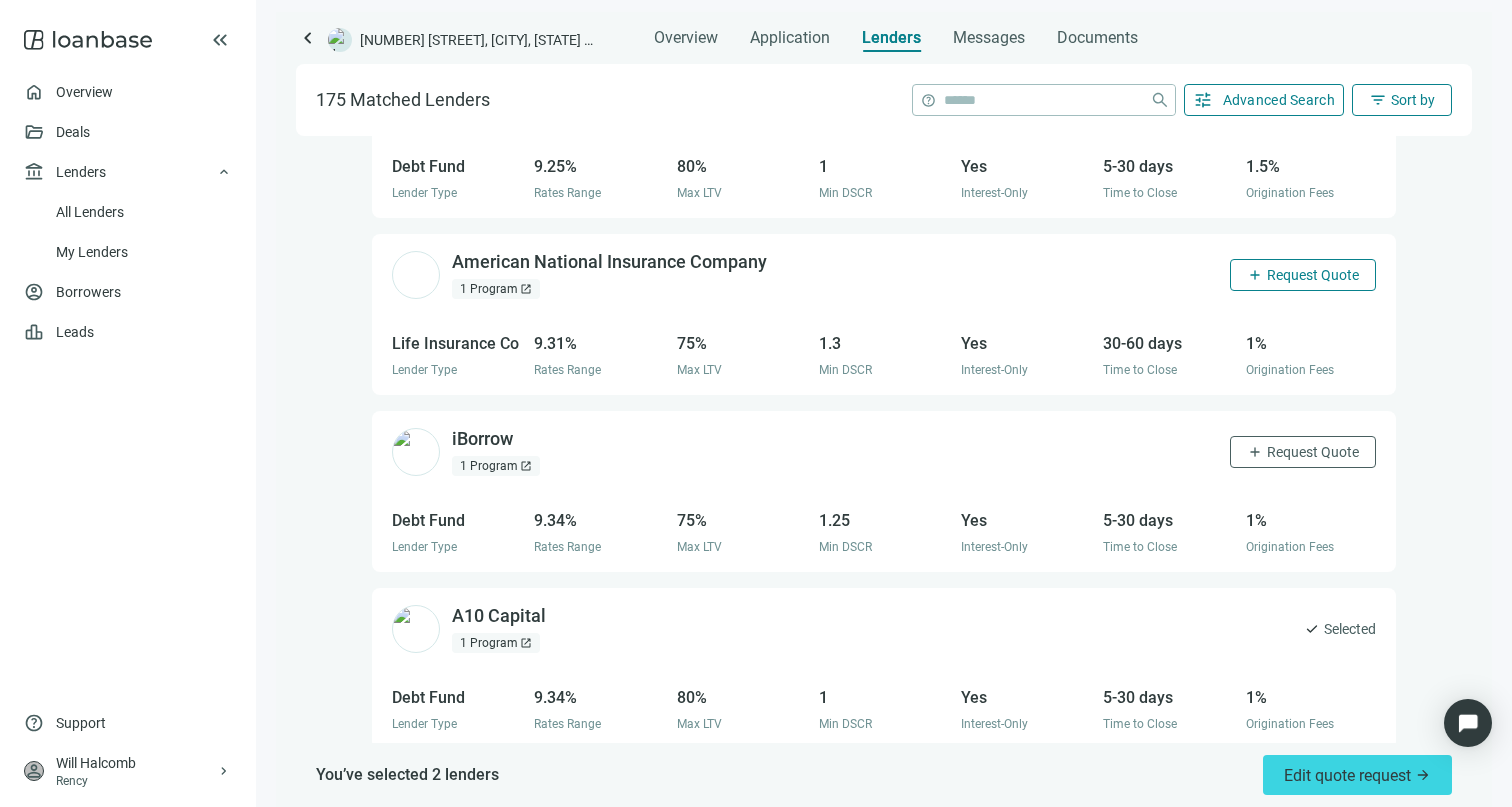 click on "Request Quote" at bounding box center [1313, 275] 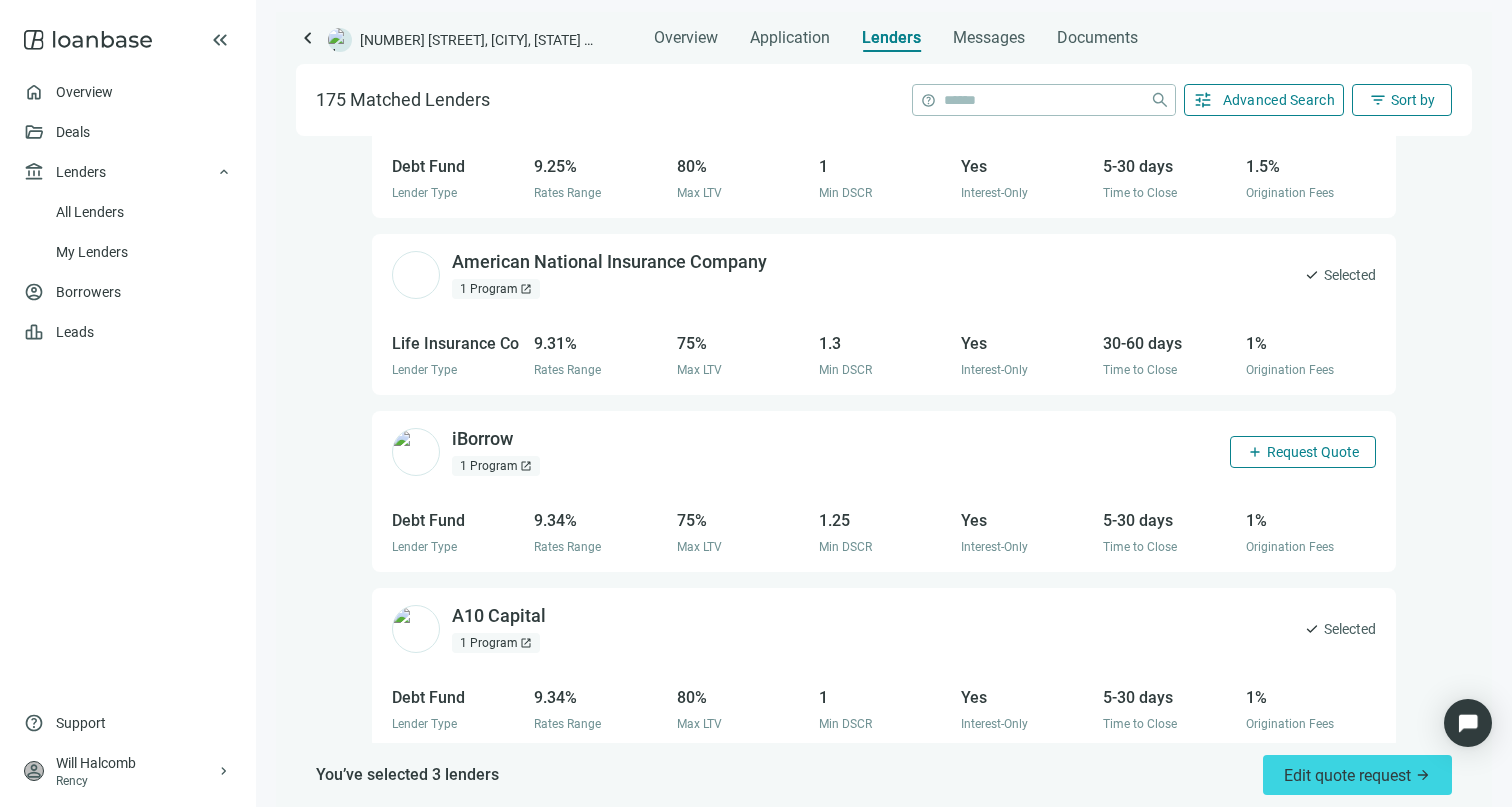click on "add Request Quote" at bounding box center [1303, 452] 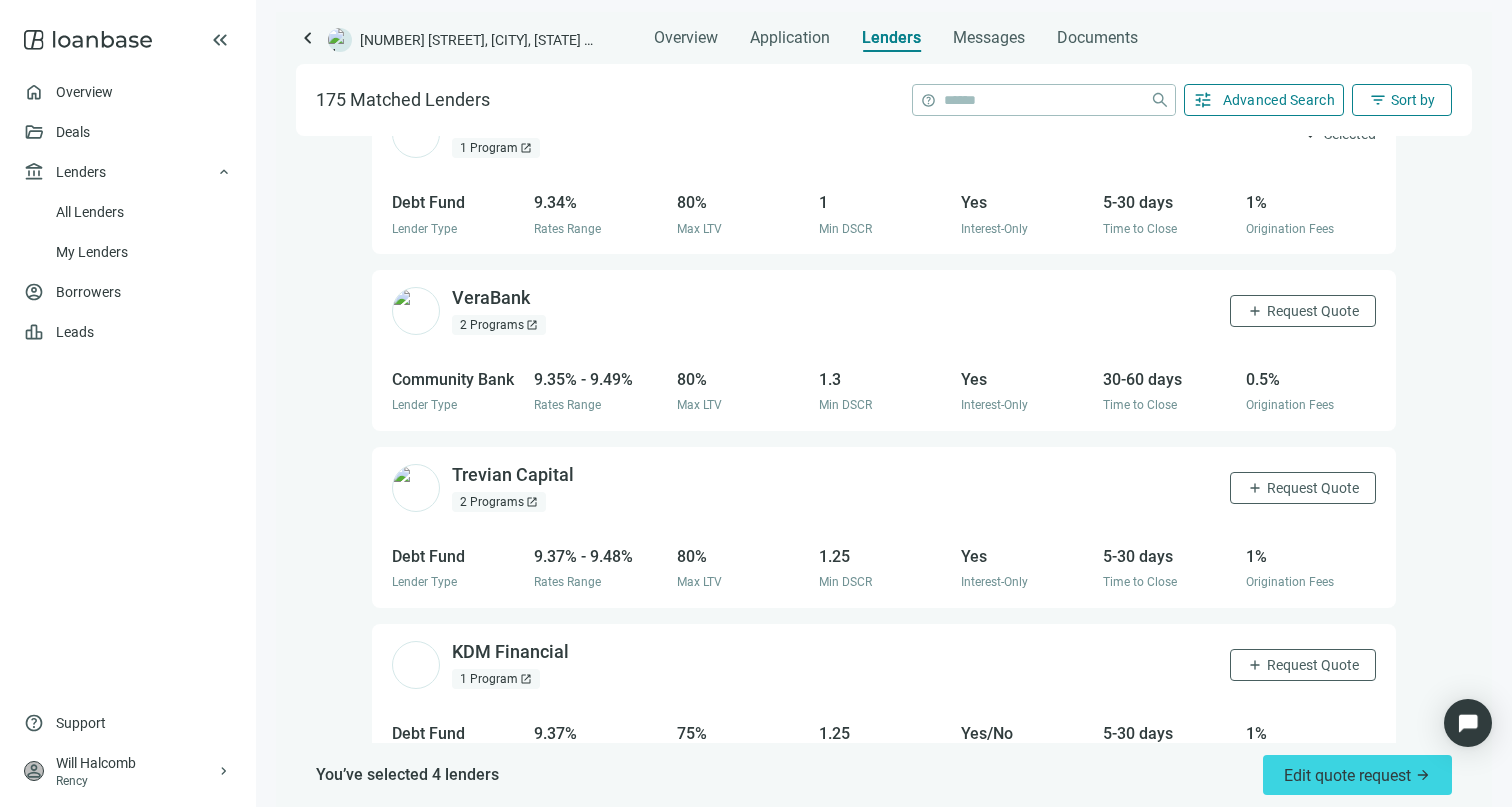 scroll, scrollTop: 7541, scrollLeft: 0, axis: vertical 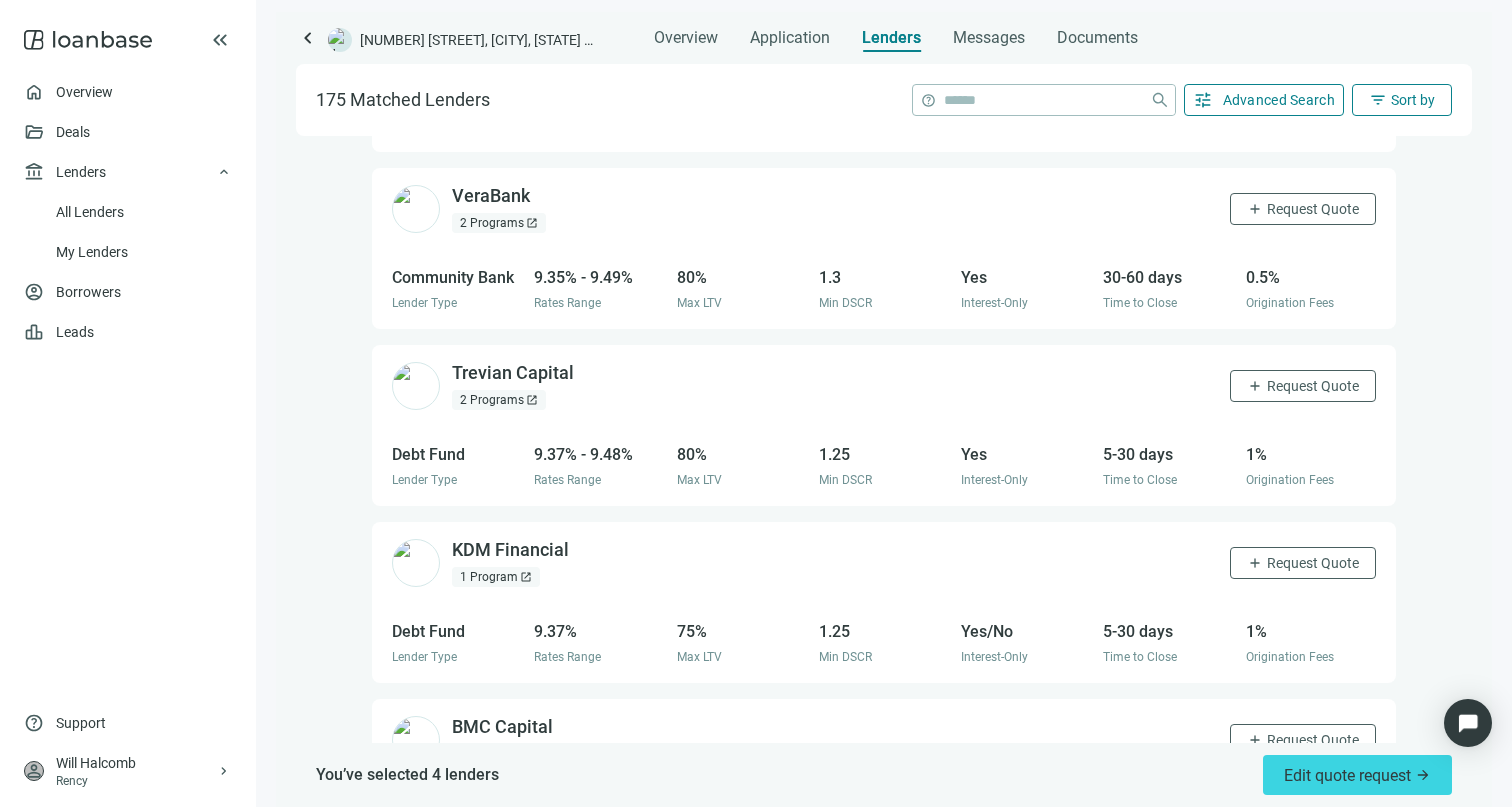 click on "VeraBank open_in_new 2 Programs open_in_new add Request Quote" at bounding box center (884, 208) 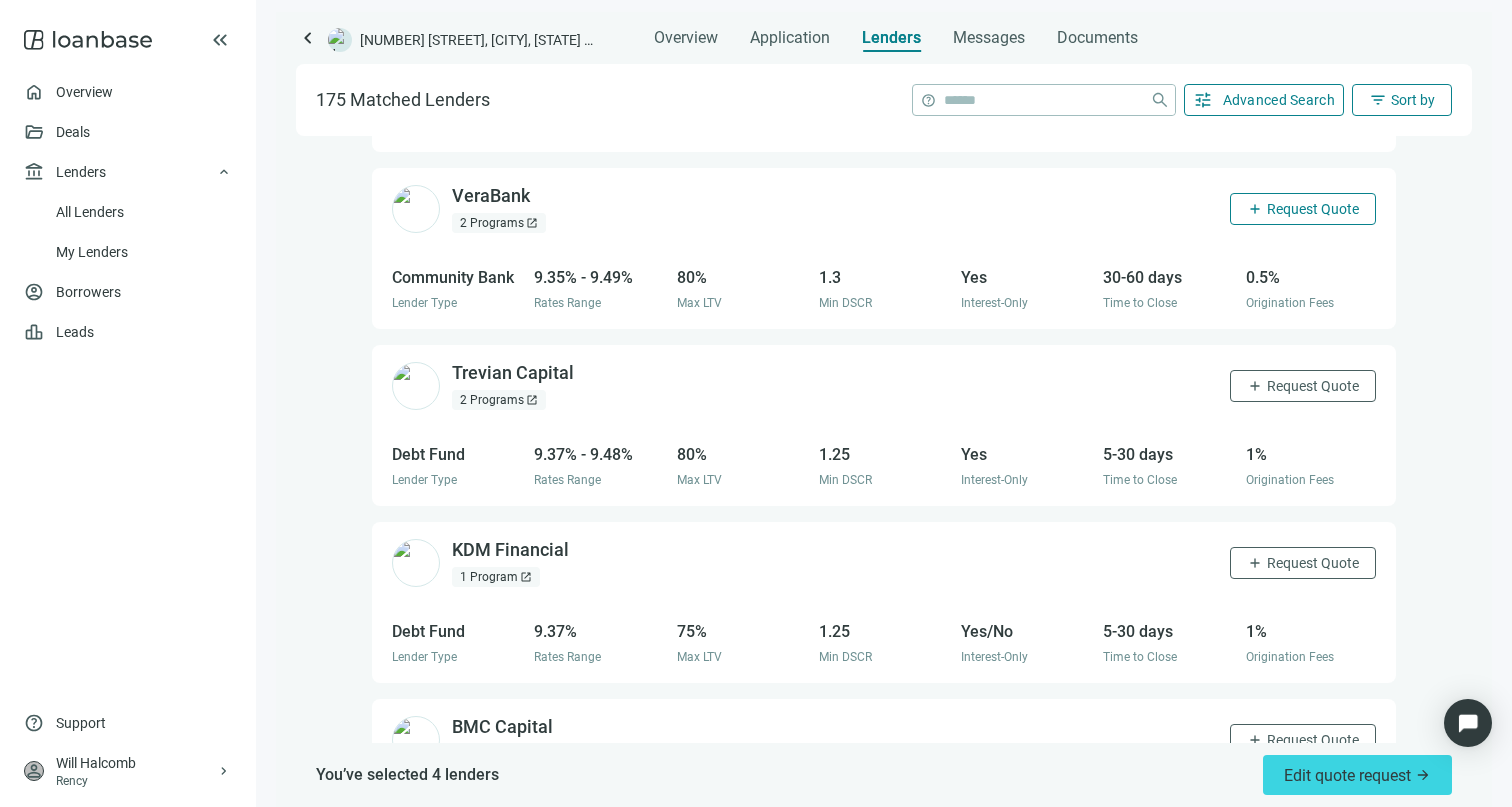 click on "Request Quote" at bounding box center (1313, 209) 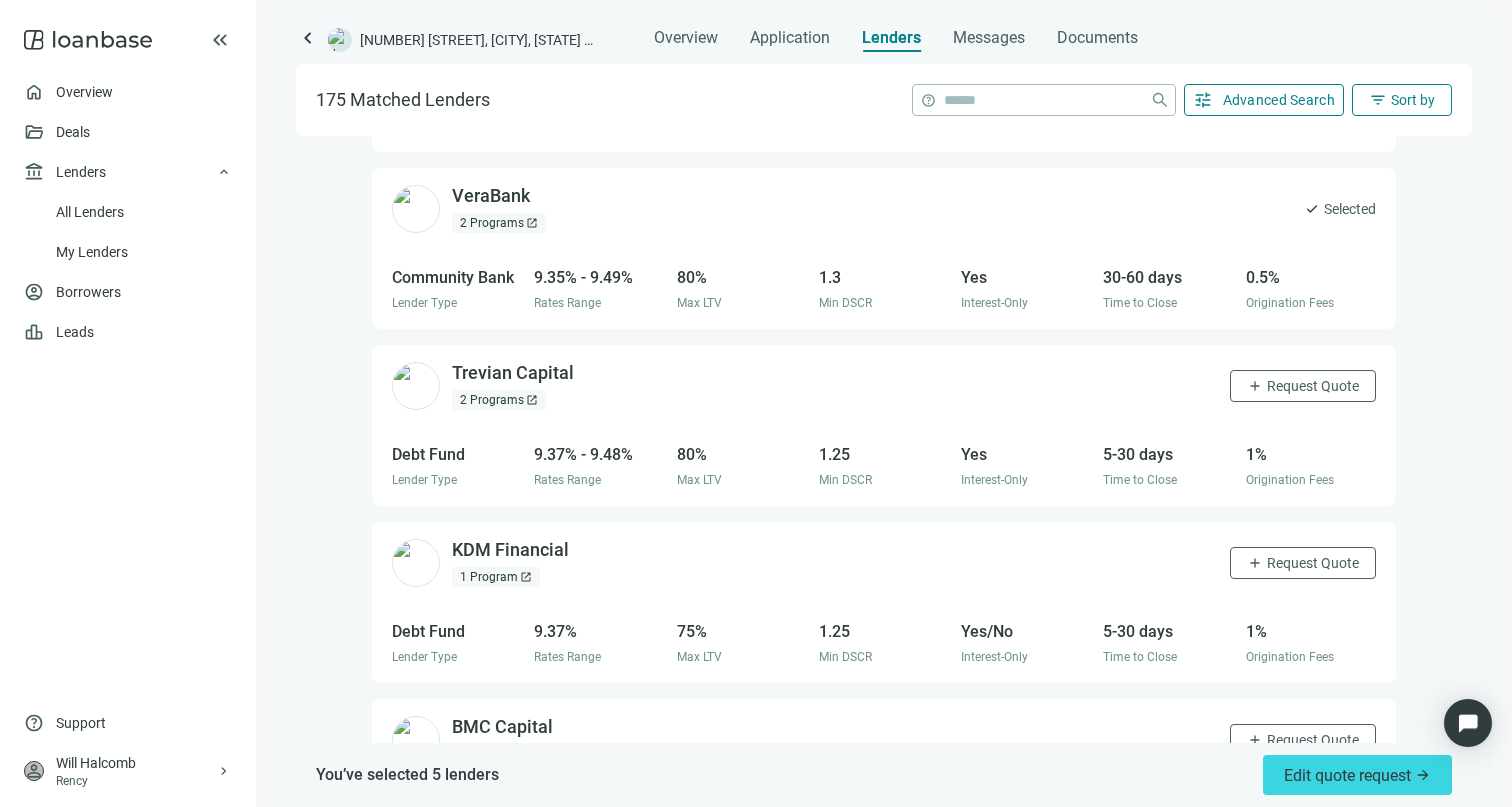 click on "Trevian Capital open_in_new 2 Programs open_in_new add Request Quote" at bounding box center [884, 385] 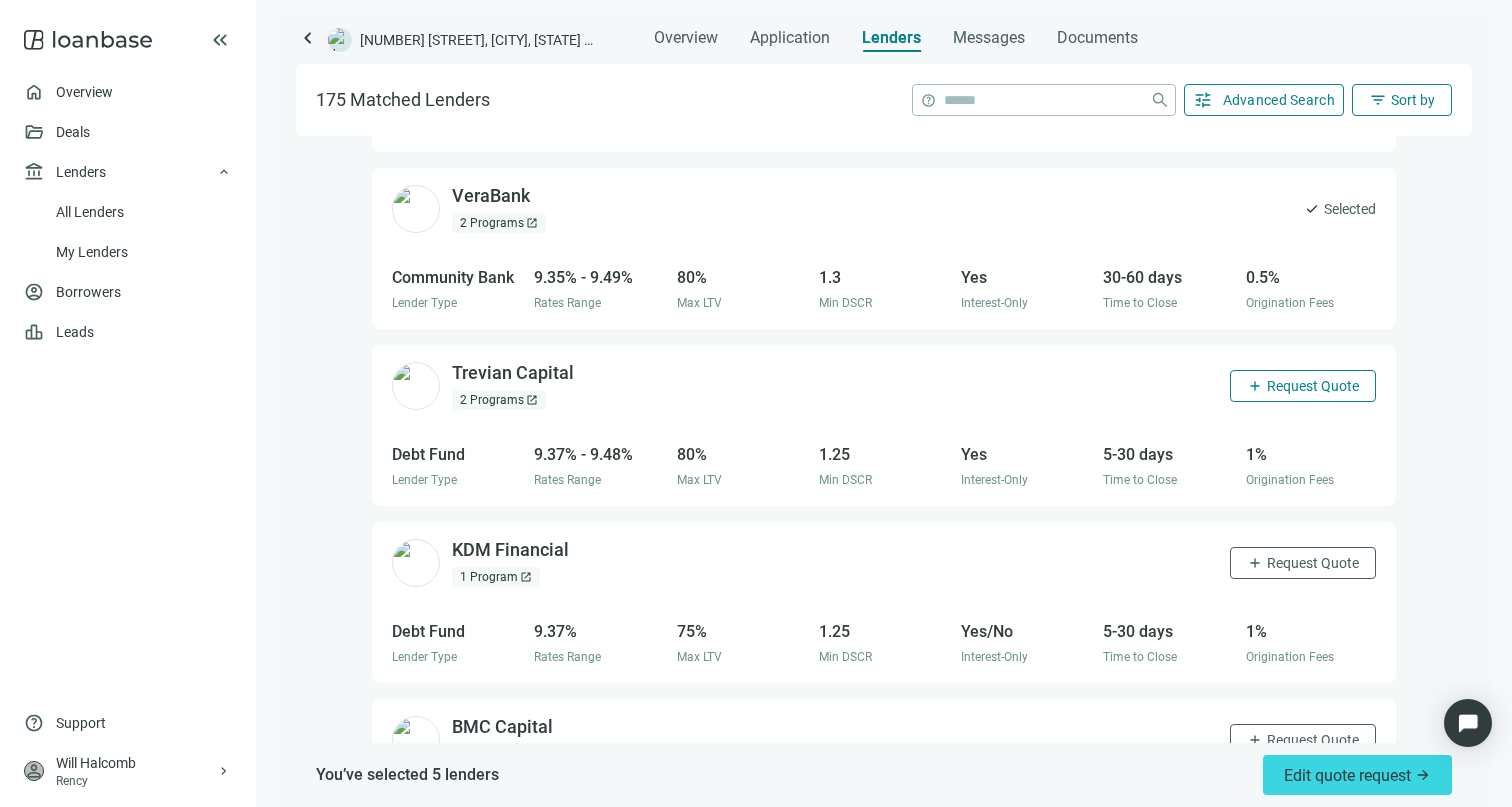 click on "Request Quote" at bounding box center (1313, 386) 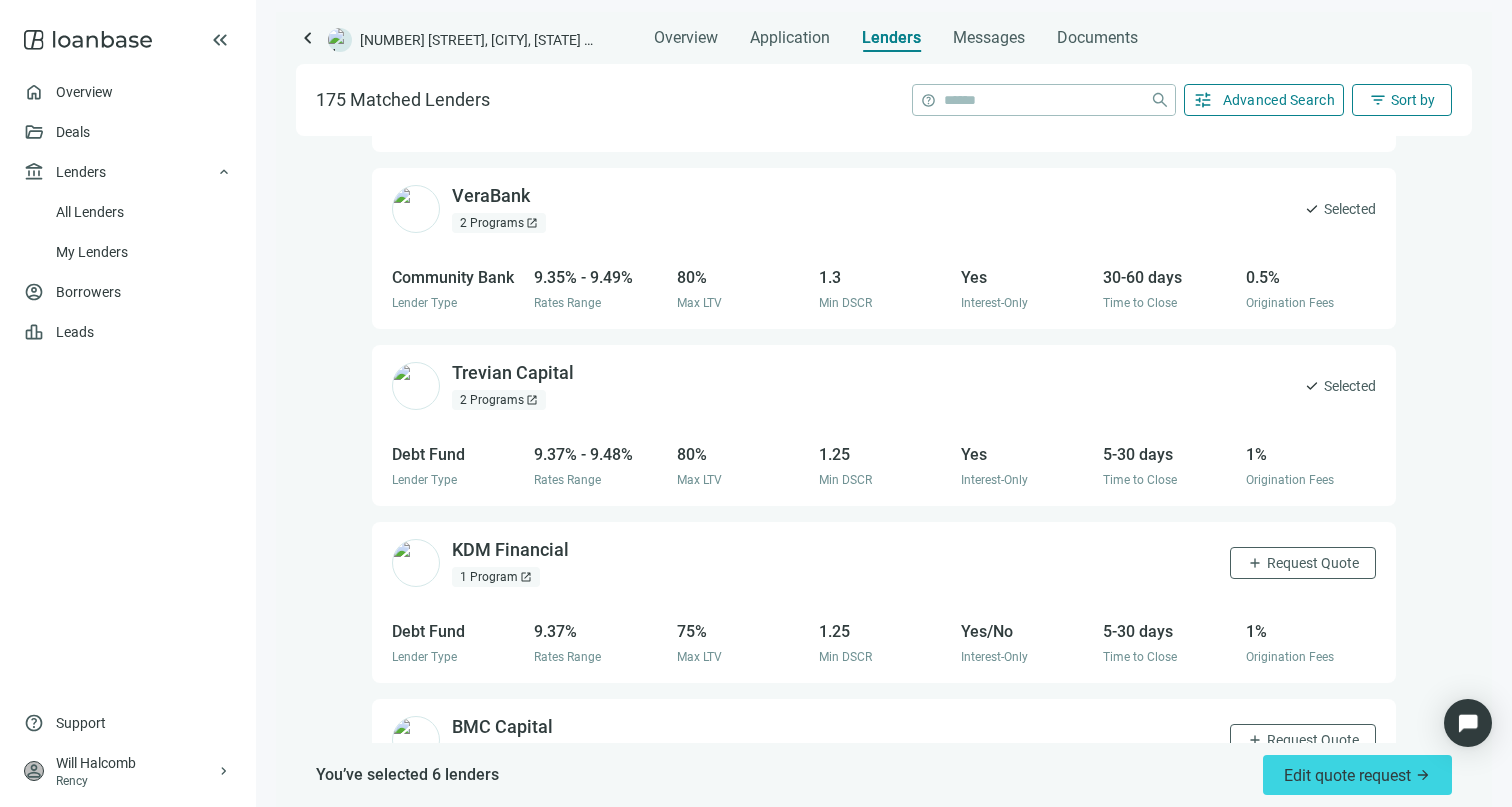 click on "KDM Financial open_in_new 1 Program open_in_new add Request Quote" at bounding box center (884, 562) 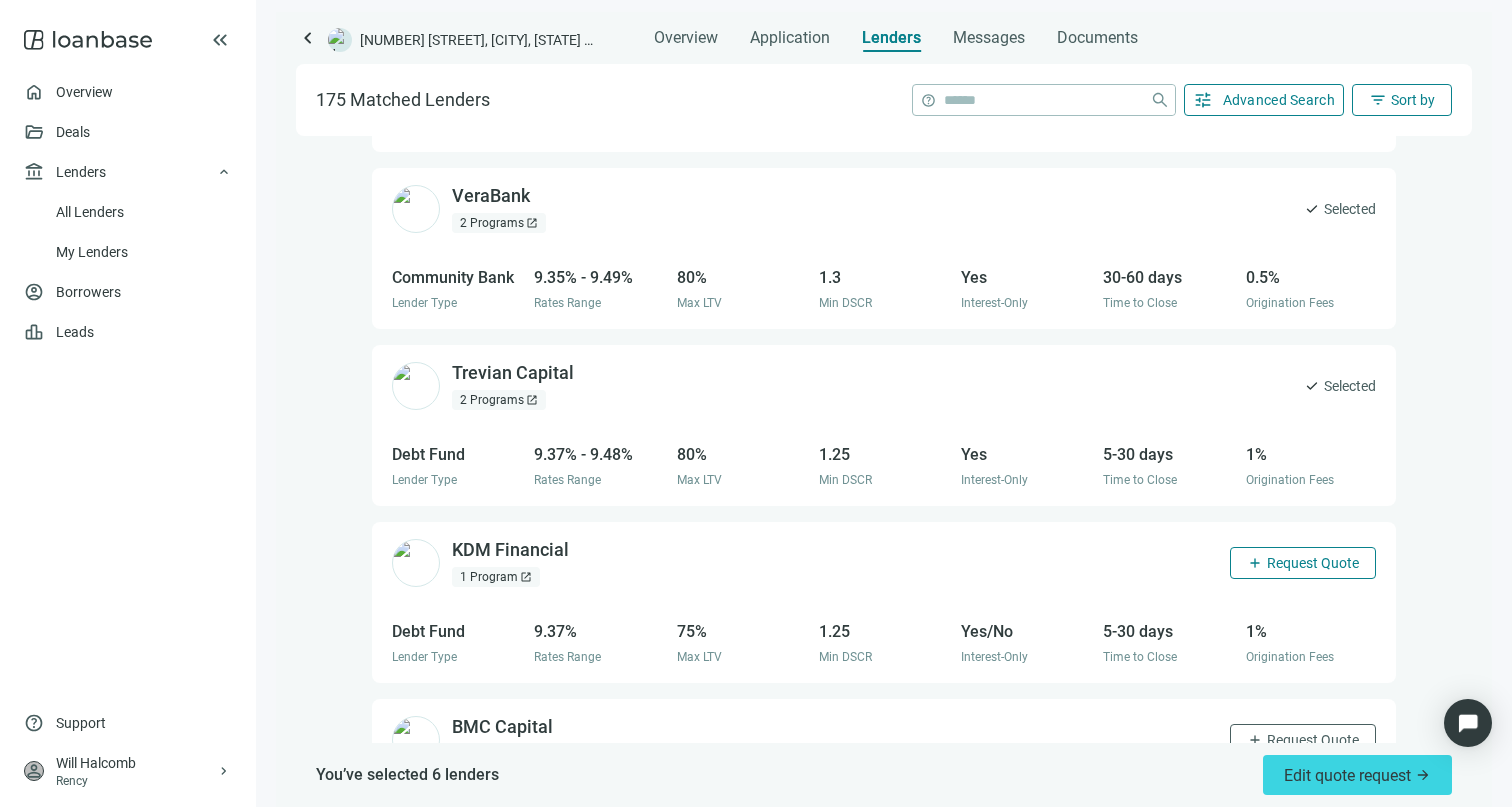 click on "add" at bounding box center [1255, 563] 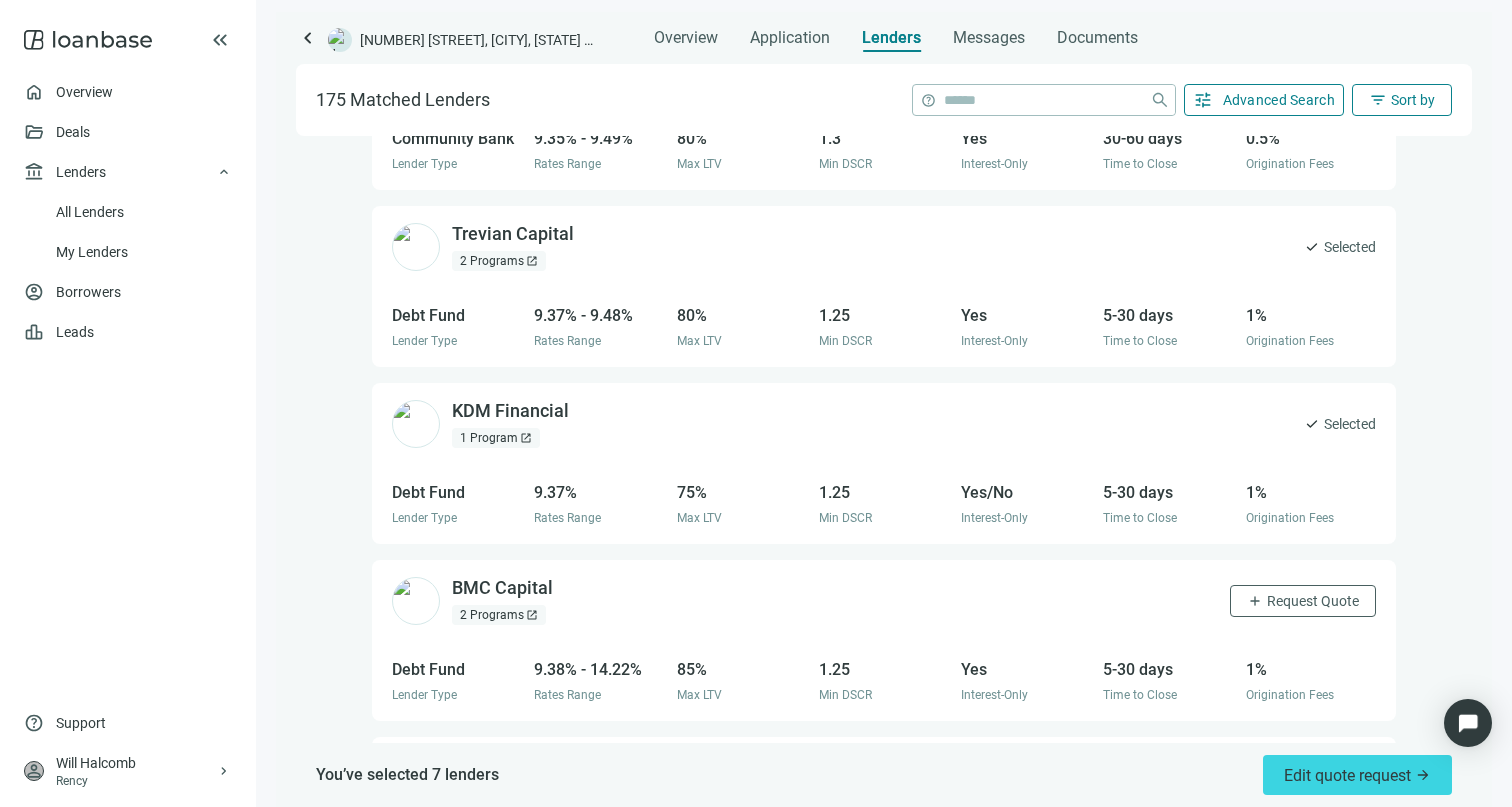 scroll, scrollTop: 7637, scrollLeft: 0, axis: vertical 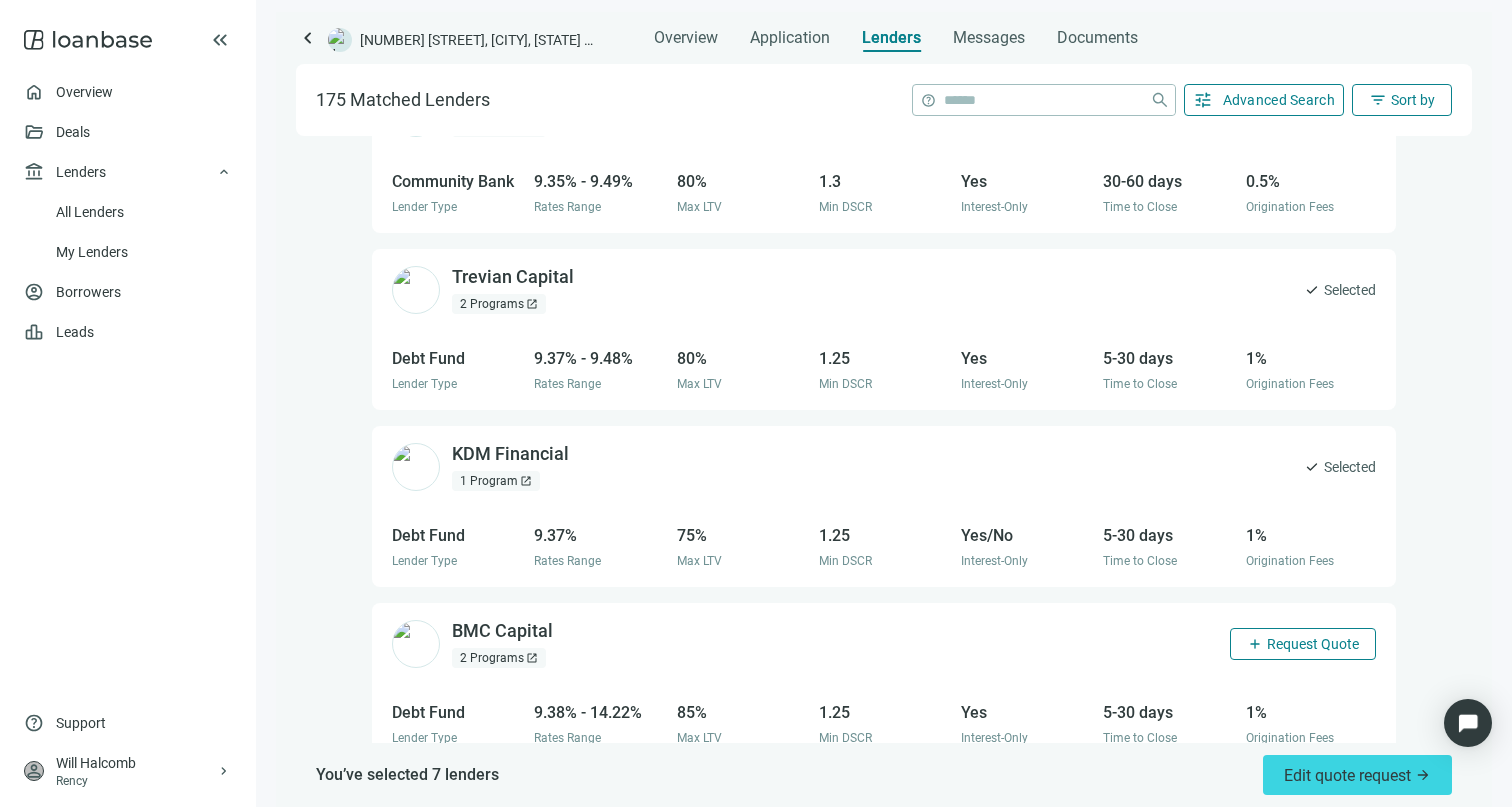 click on "add" at bounding box center [1255, 644] 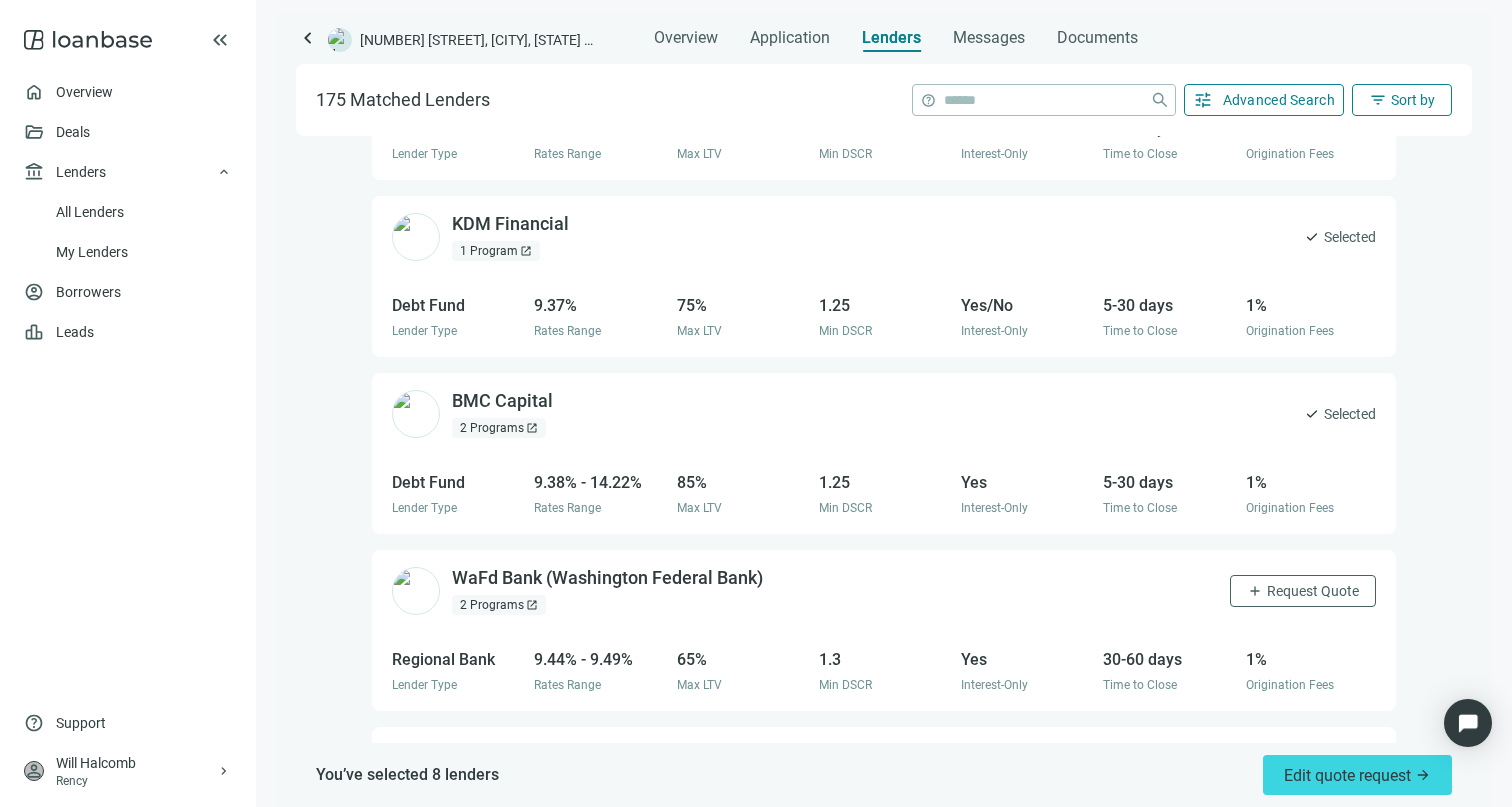 scroll, scrollTop: 8013, scrollLeft: 0, axis: vertical 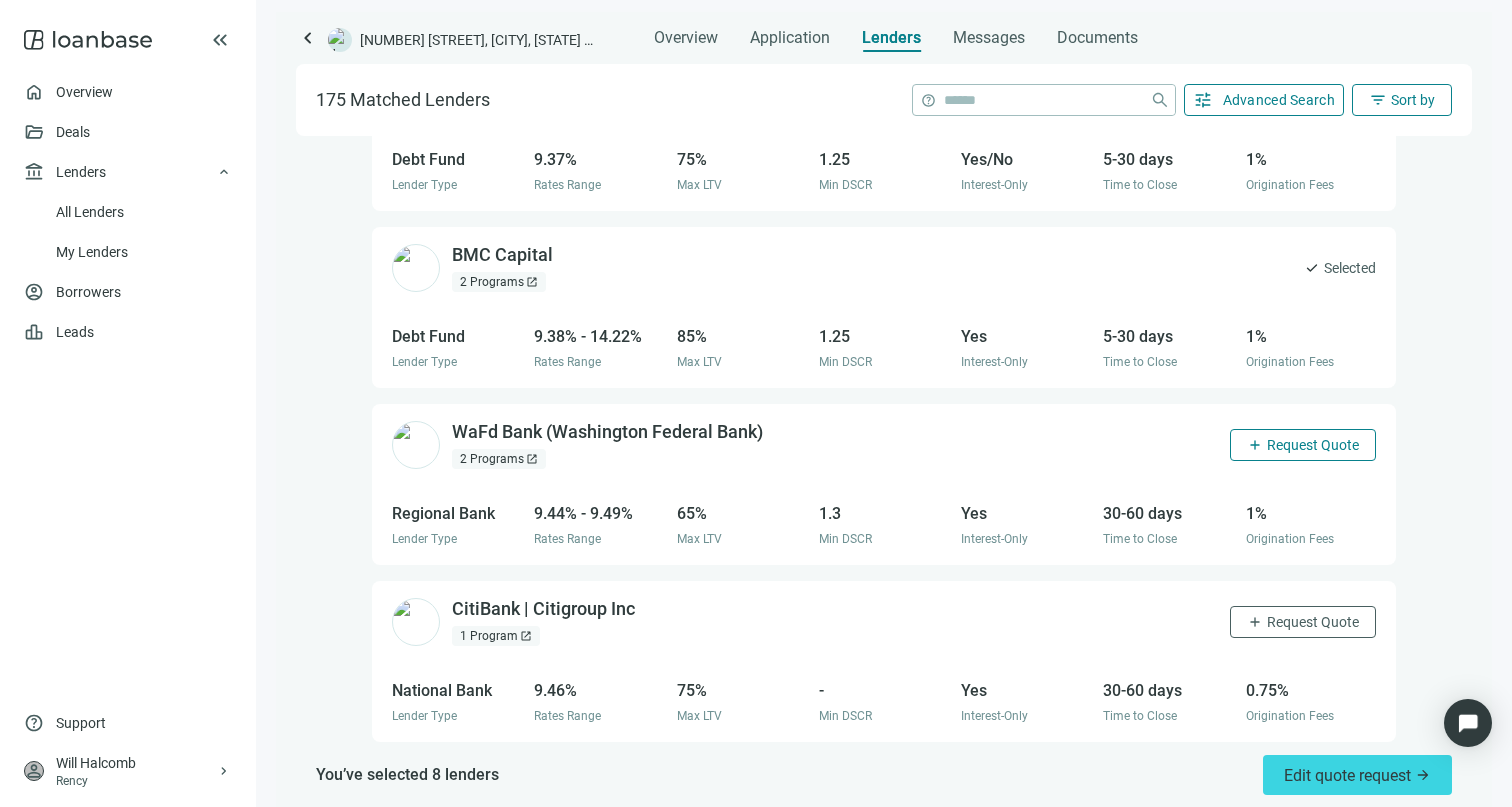 click on "Request Quote" at bounding box center (1313, 445) 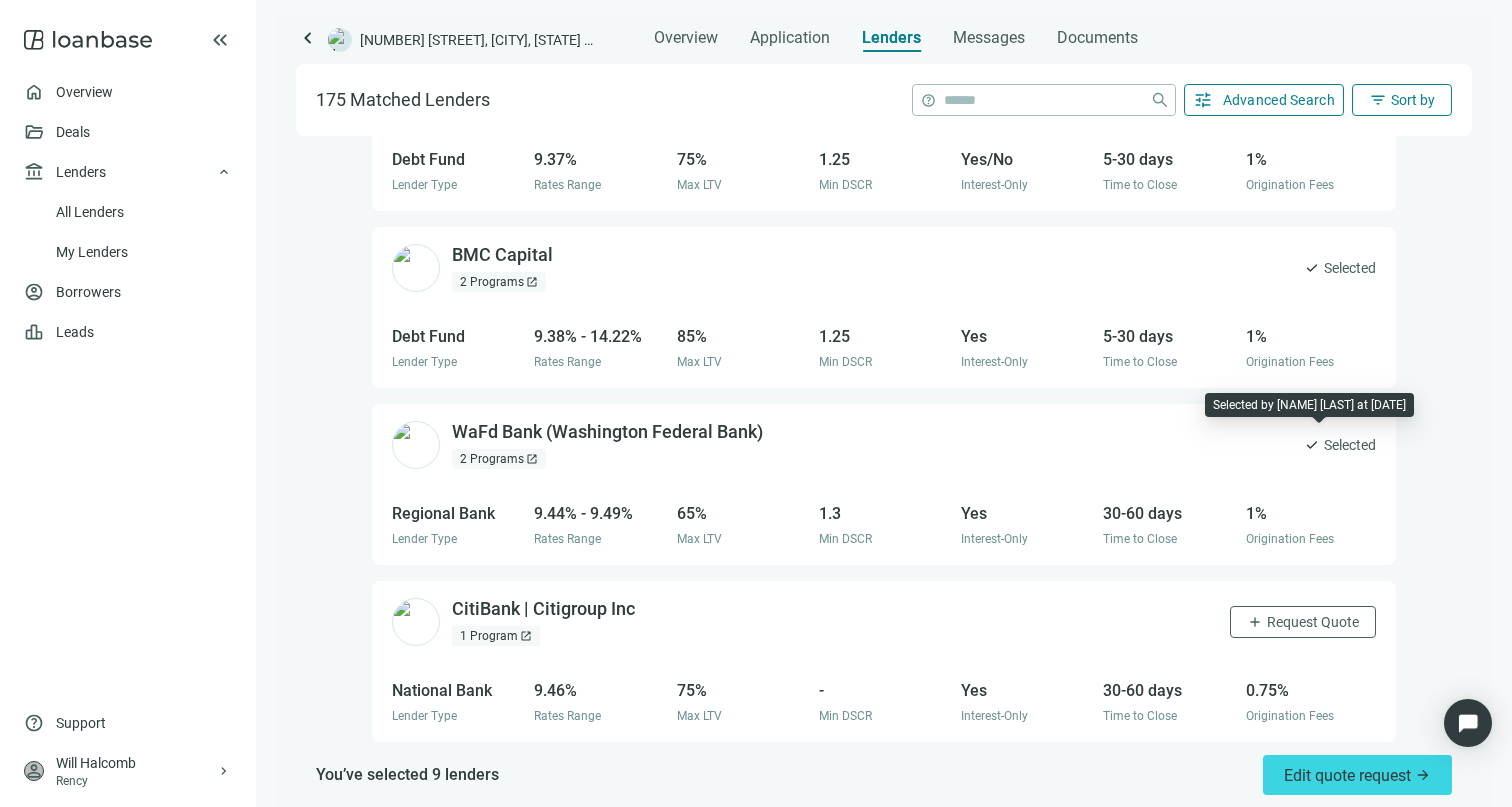 click on "check" at bounding box center [1312, 445] 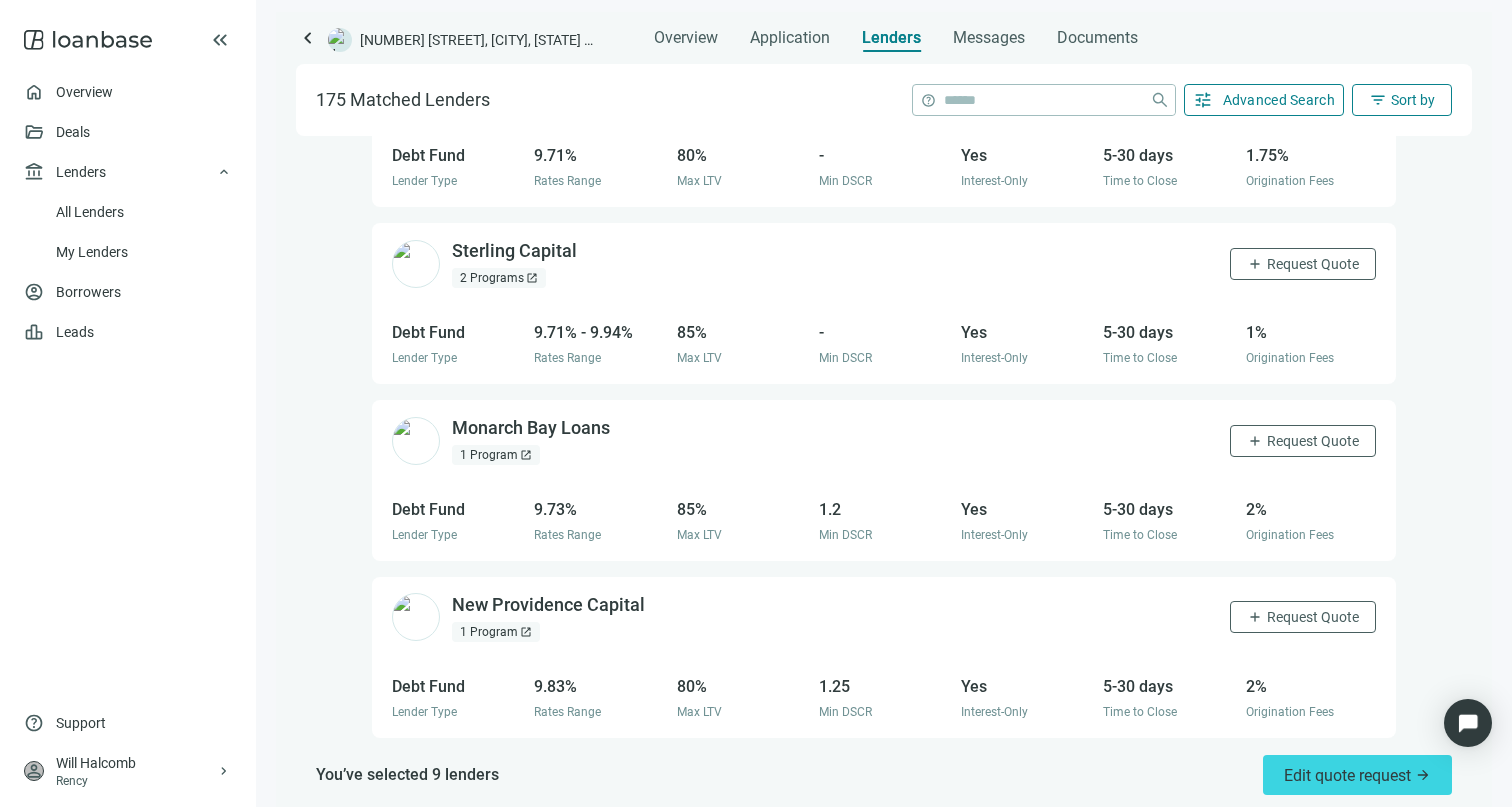 scroll, scrollTop: 11256, scrollLeft: 0, axis: vertical 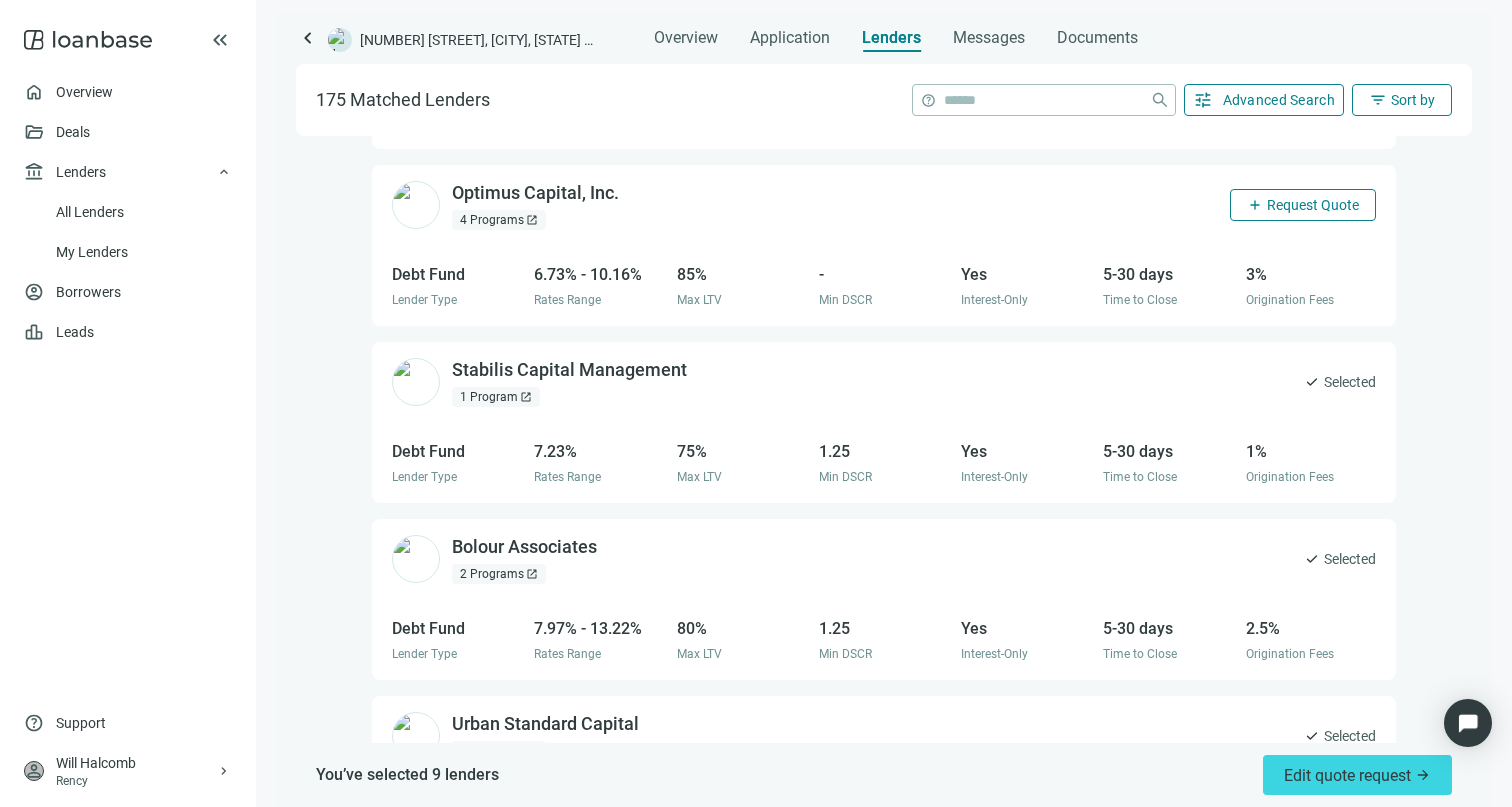 click on "Request Quote" at bounding box center [1313, 205] 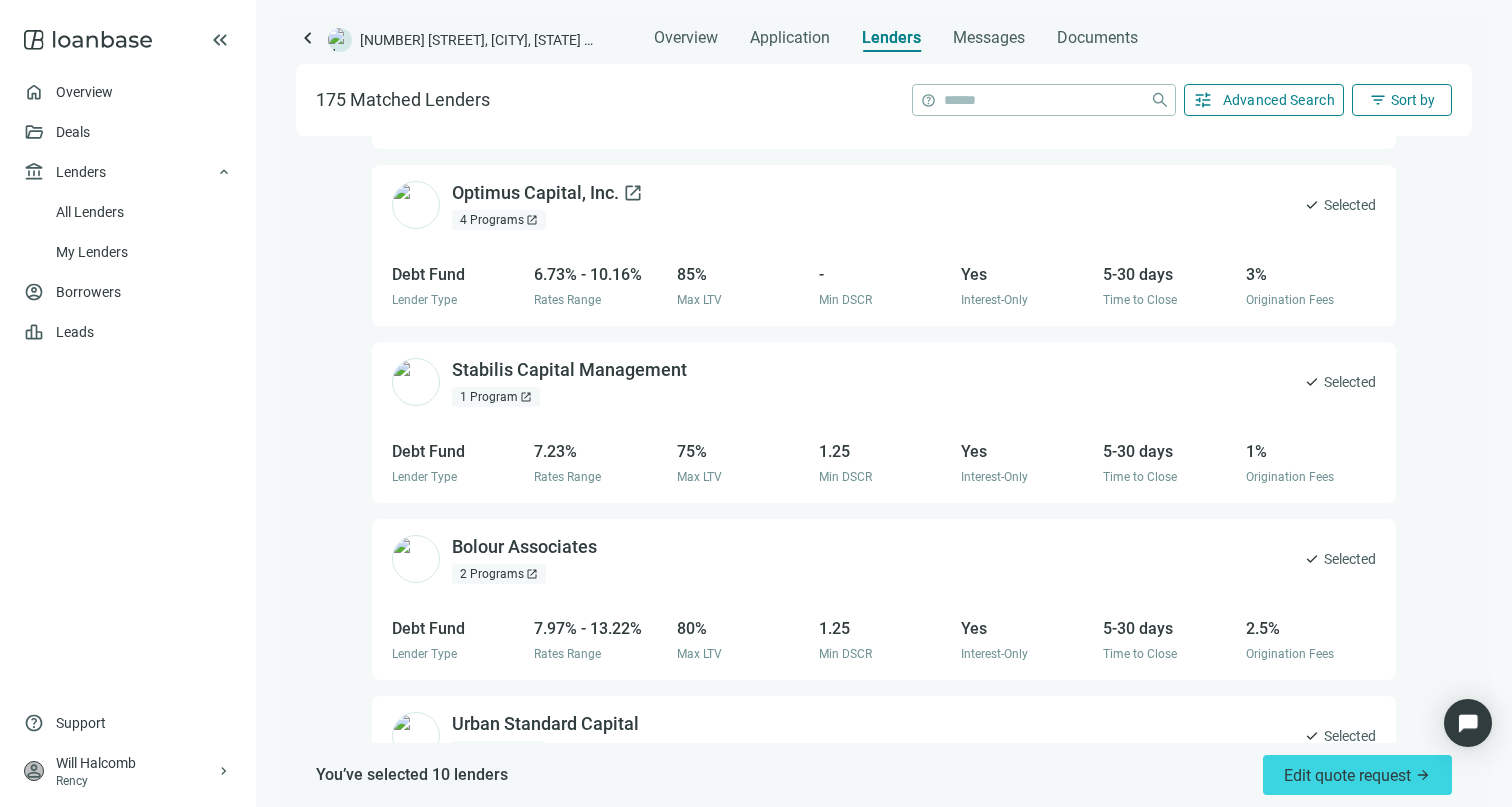 click on "Optimus Capital, Inc. open_in_new" at bounding box center (547, 193) 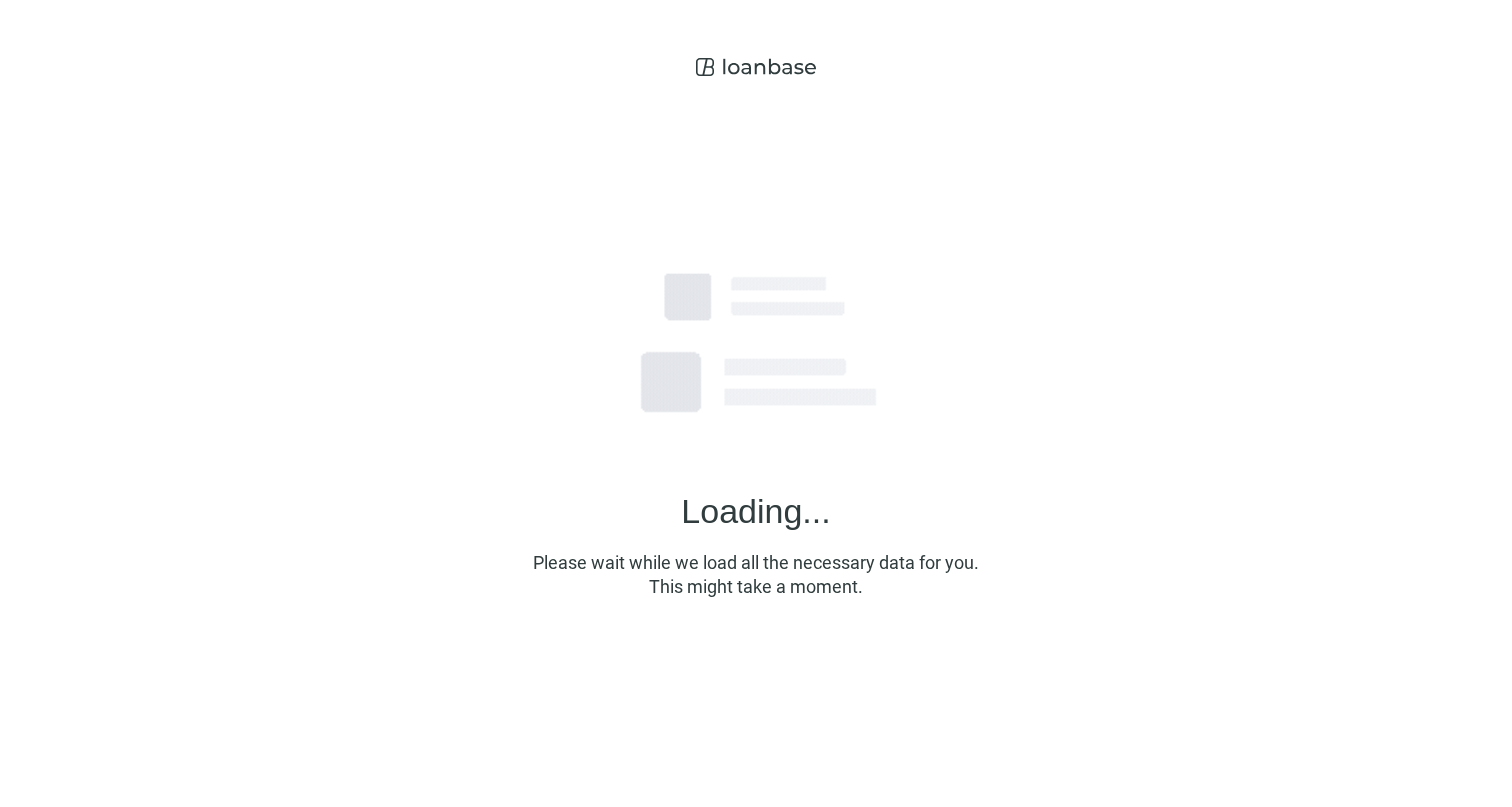 scroll, scrollTop: 0, scrollLeft: 0, axis: both 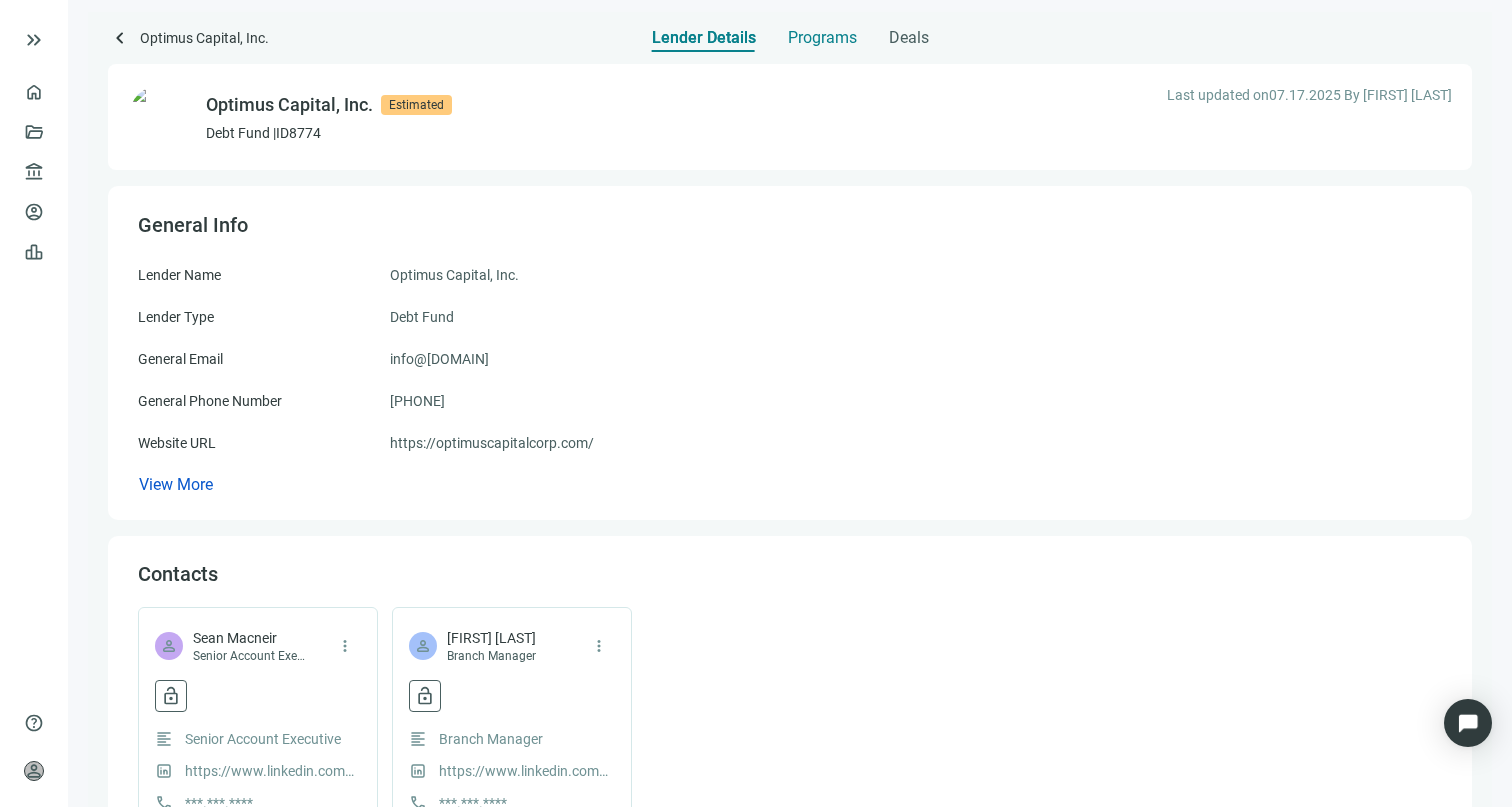 click on "Programs" at bounding box center (822, 38) 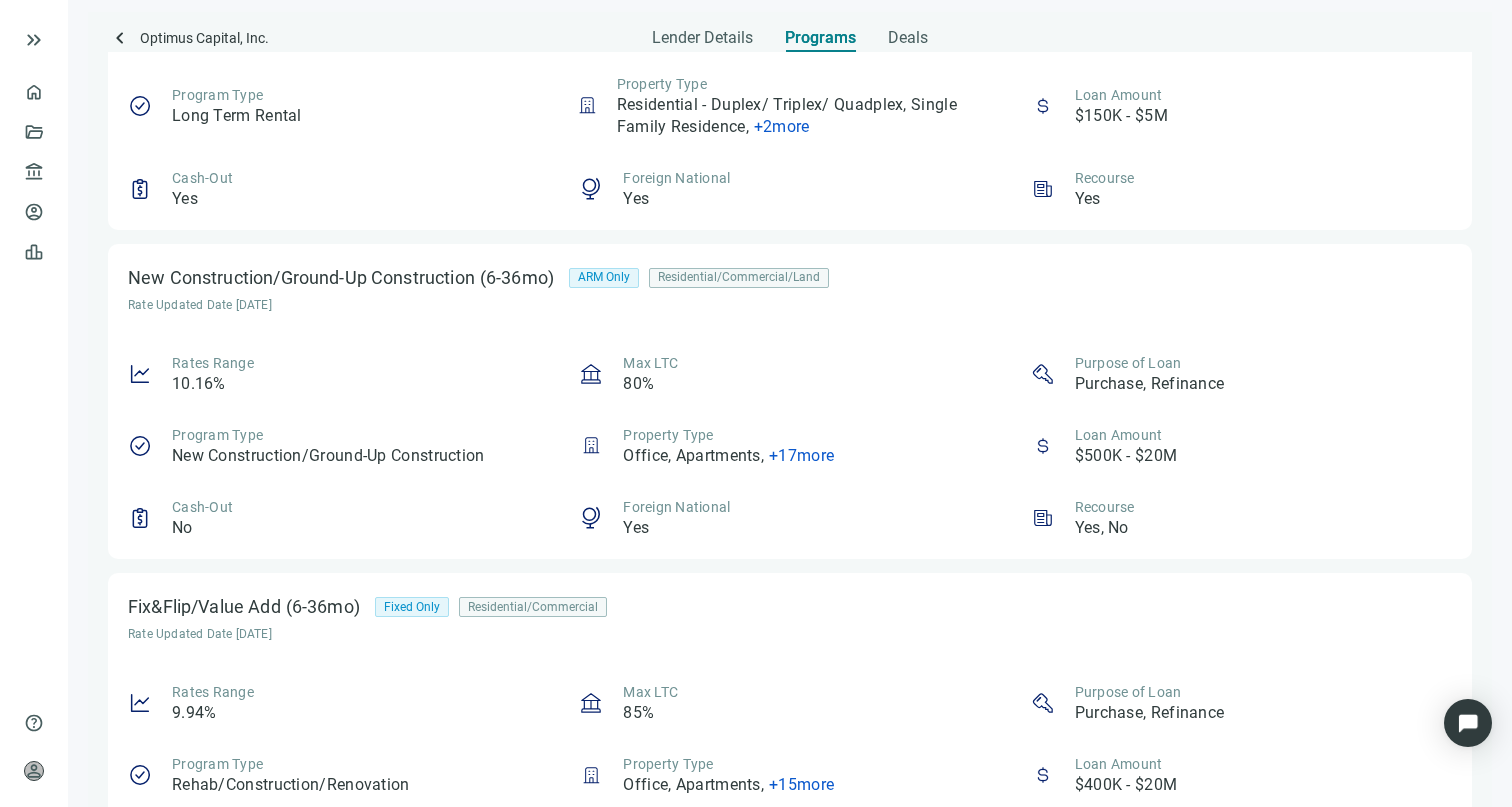 scroll, scrollTop: 1984, scrollLeft: 0, axis: vertical 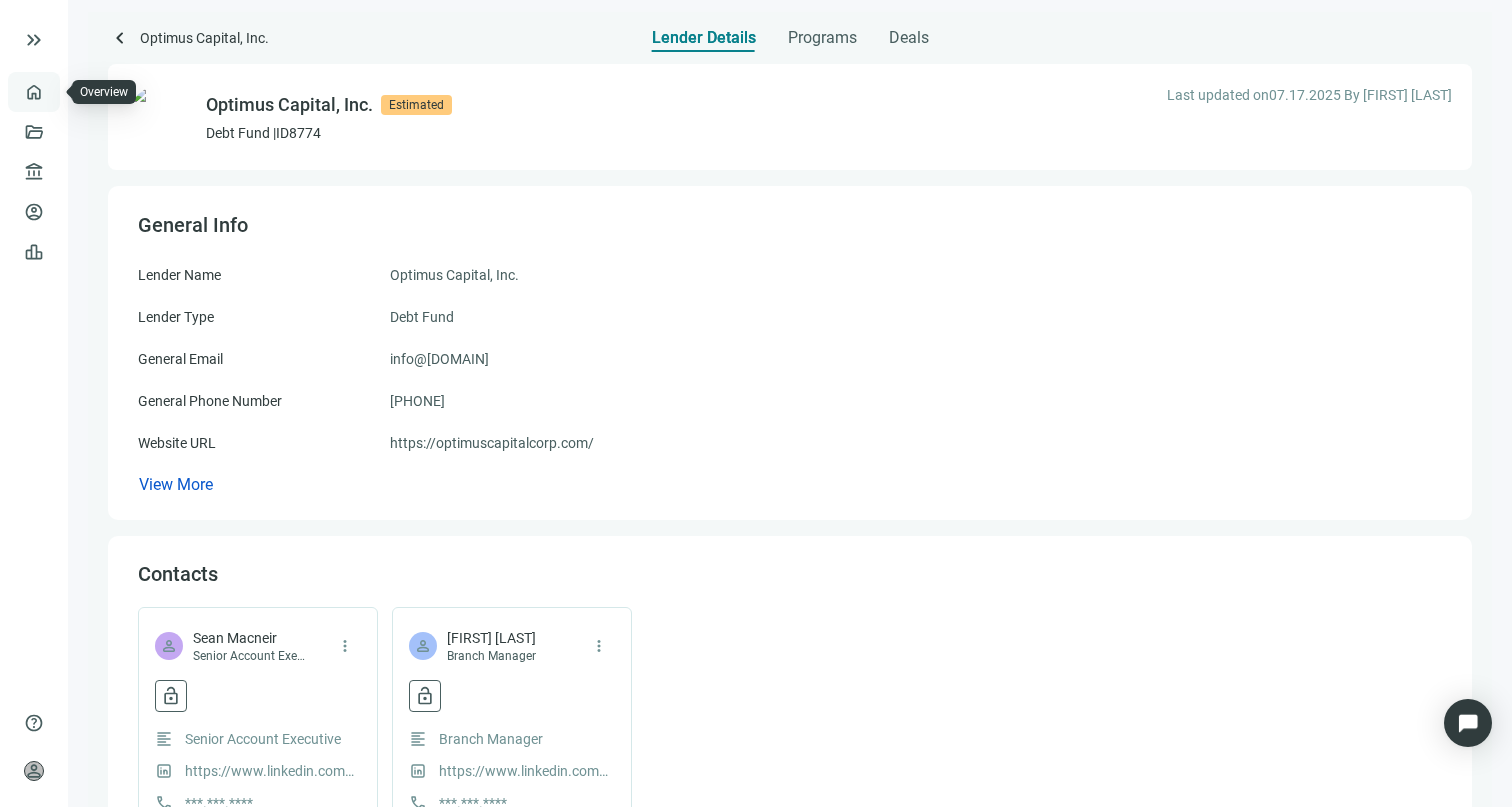 click on "Overview" at bounding box center (79, 92) 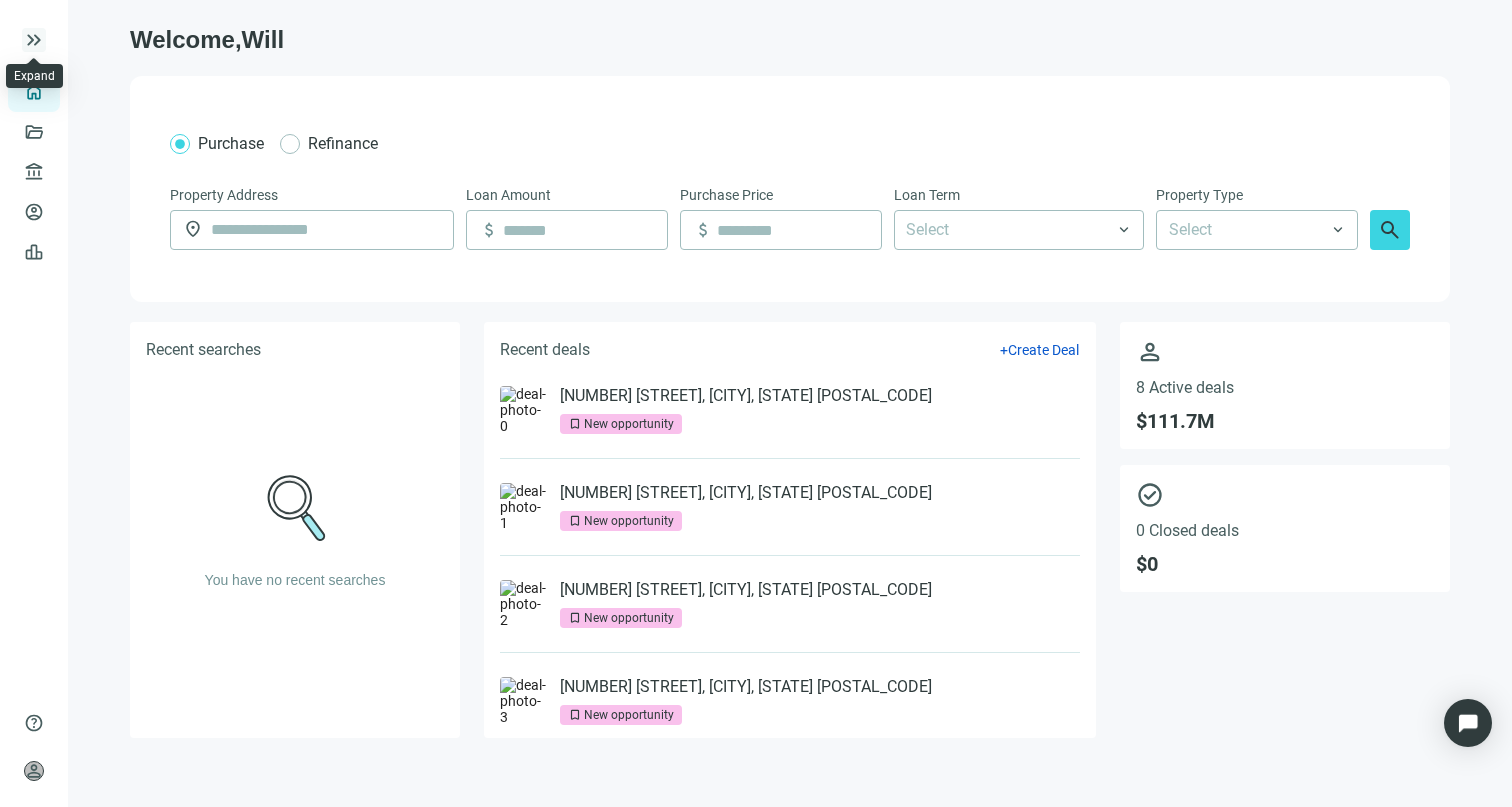 click on "keyboard_double_arrow_right" at bounding box center [34, 40] 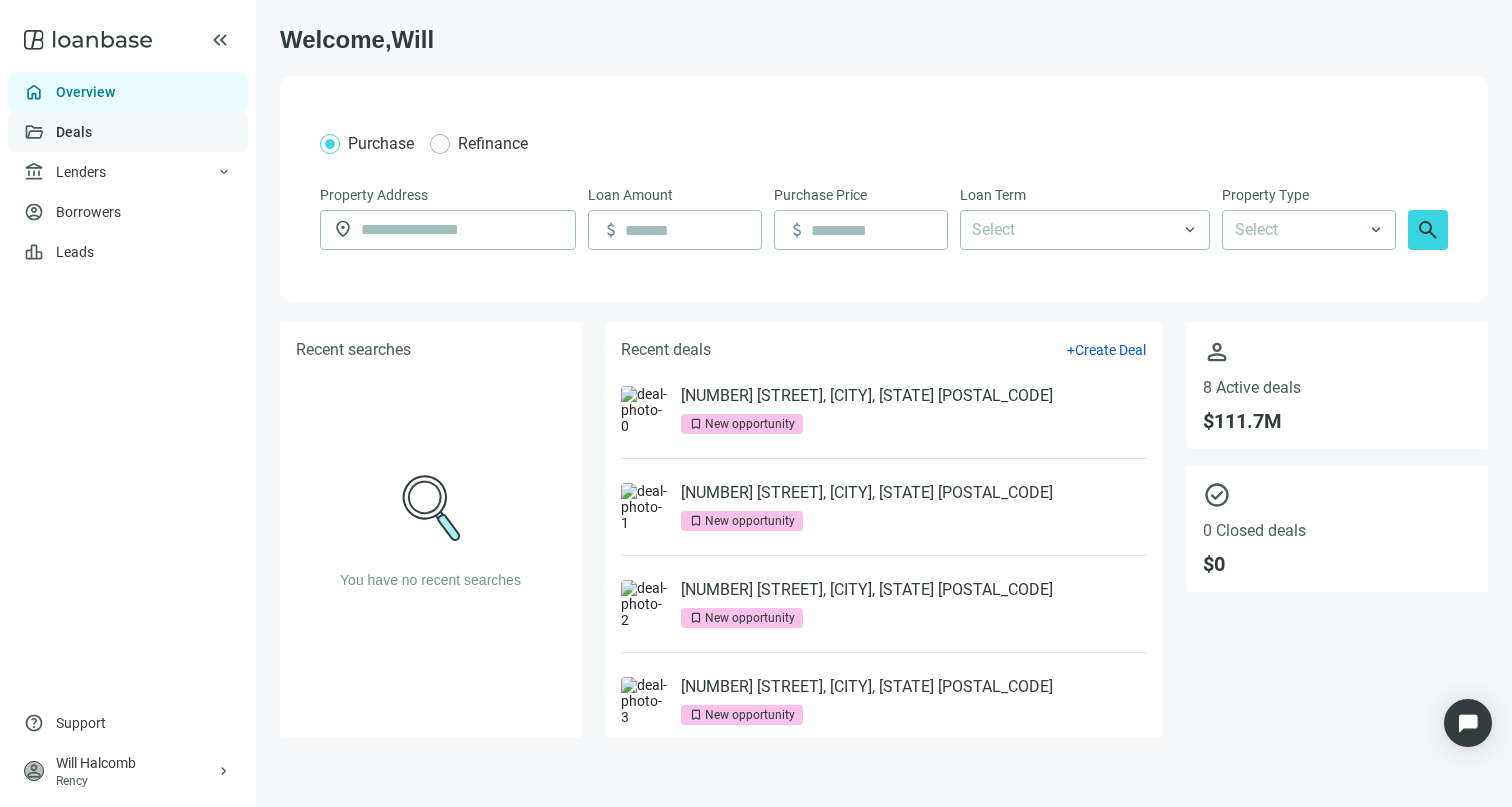 click on "Deals" at bounding box center (74, 132) 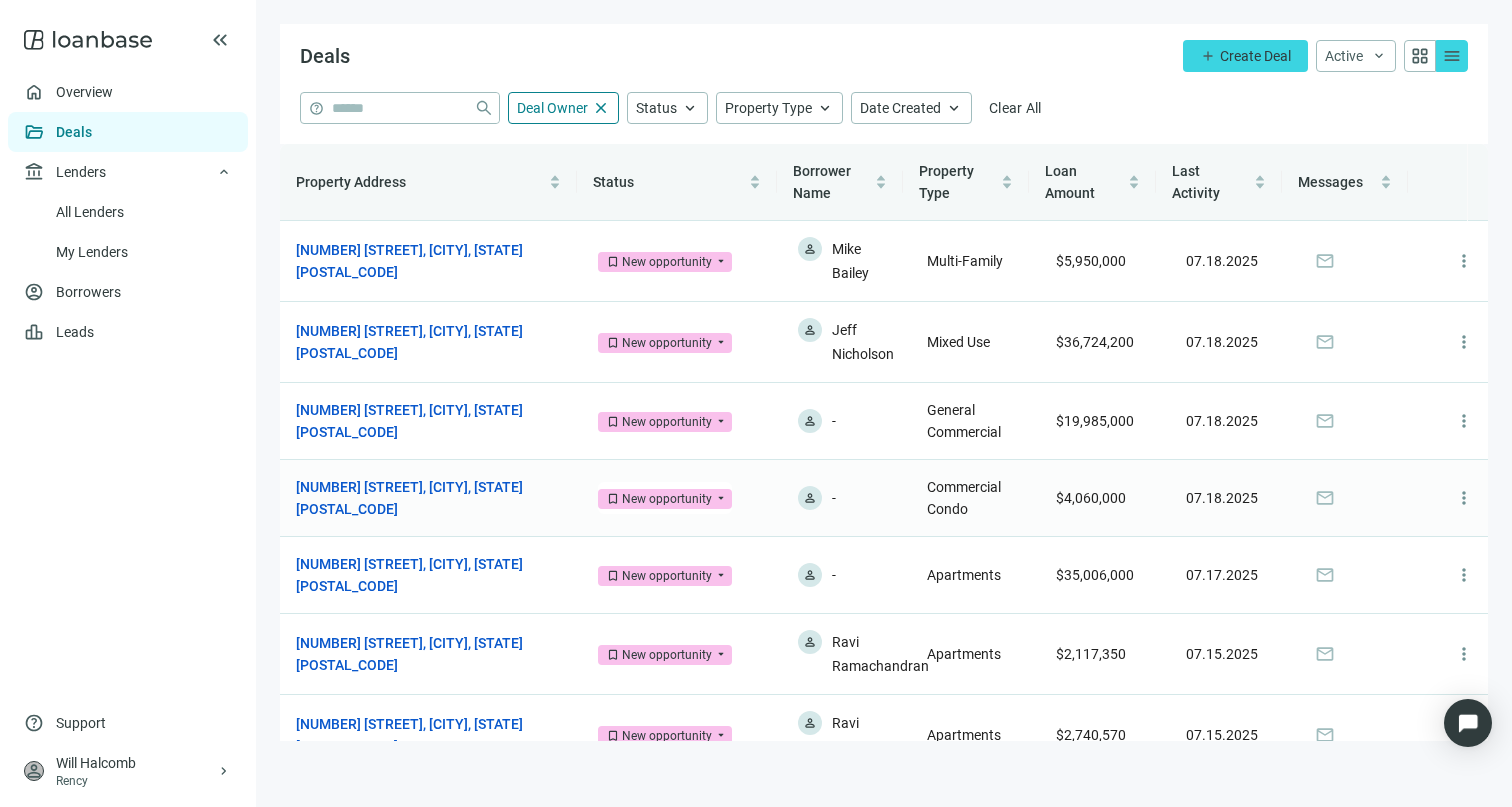 scroll, scrollTop: 112, scrollLeft: 0, axis: vertical 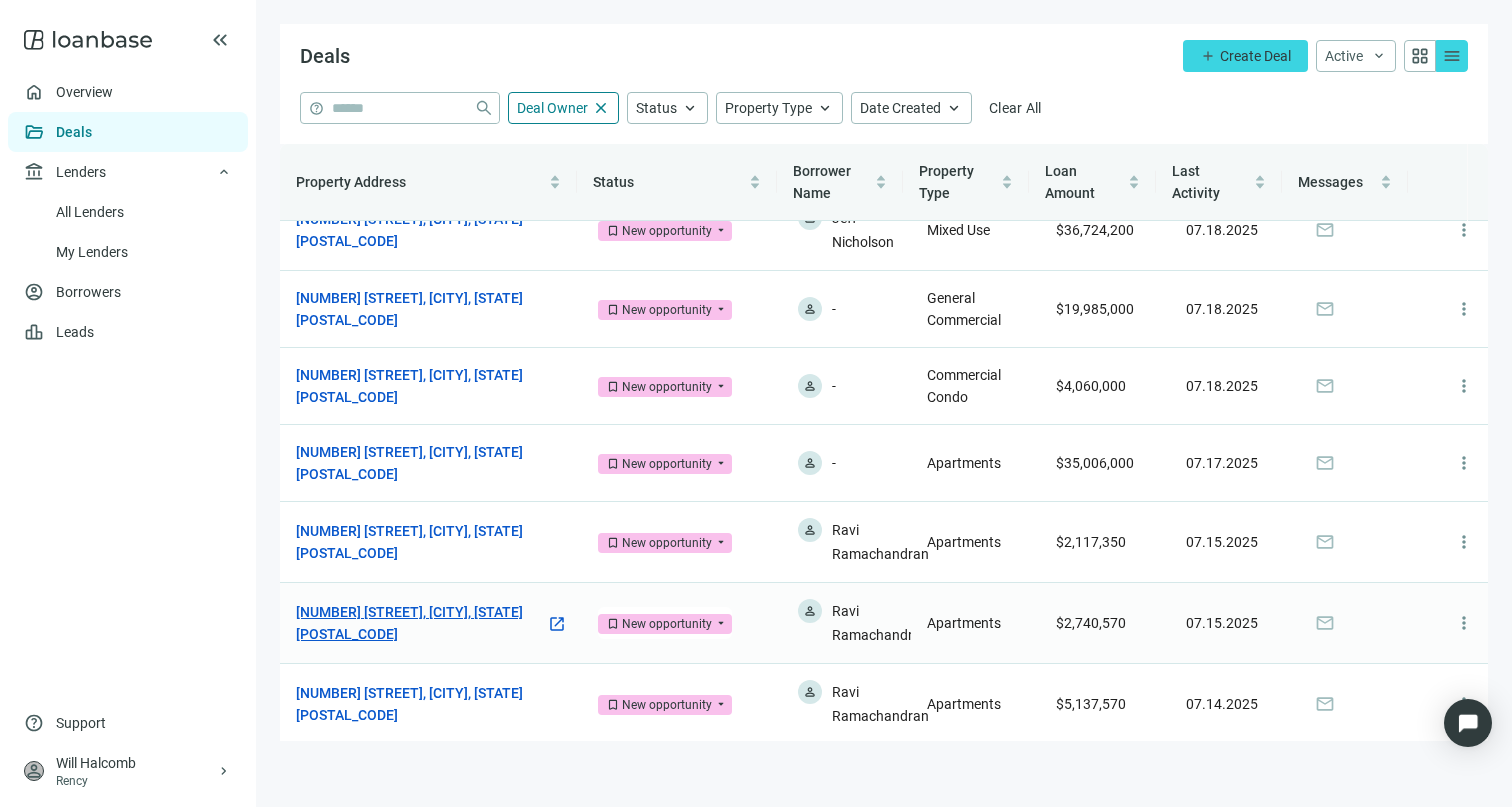 click on "520 Baxter Ave, Macon, GA 31201" at bounding box center [421, 623] 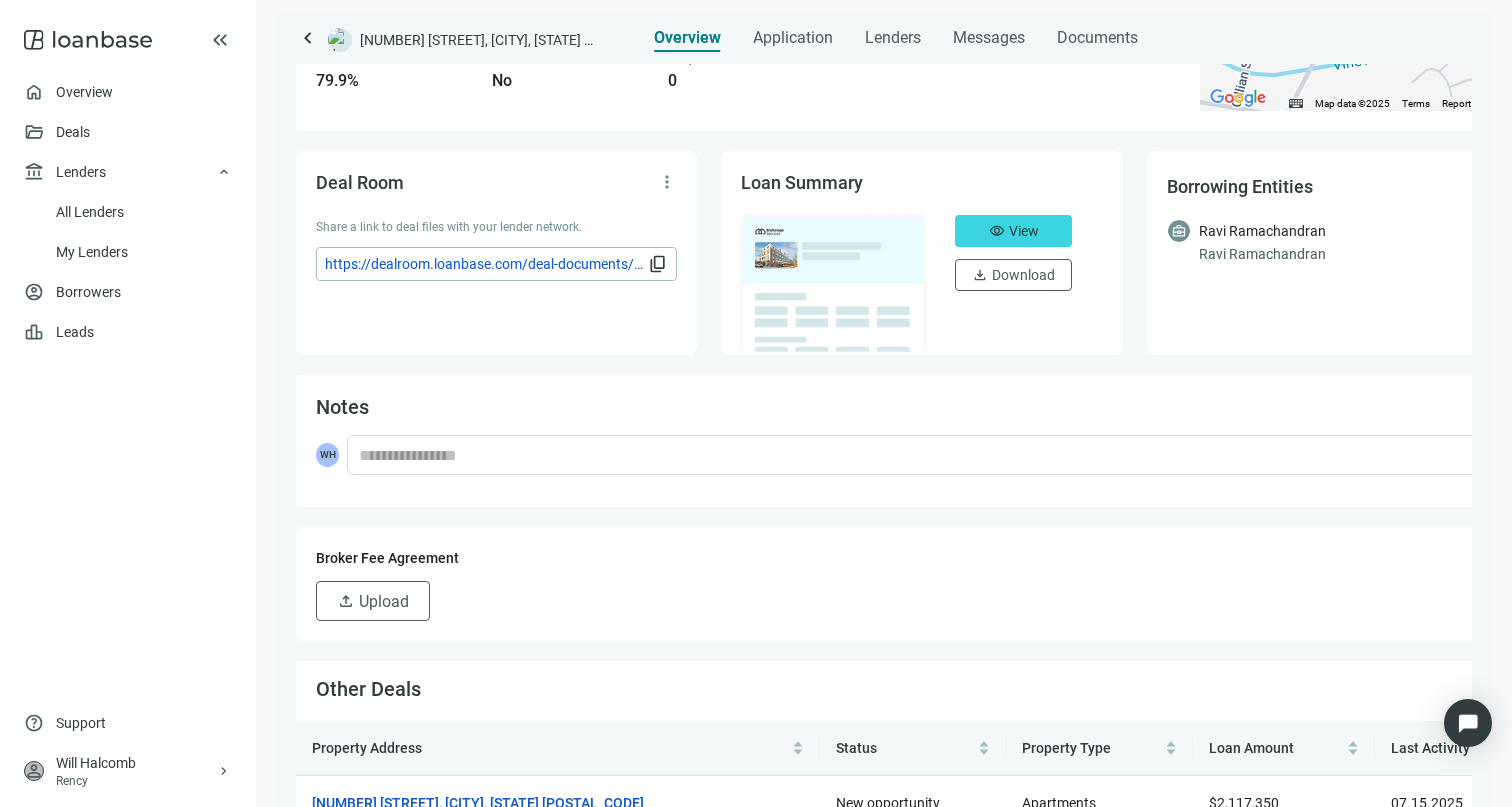 scroll, scrollTop: 0, scrollLeft: 0, axis: both 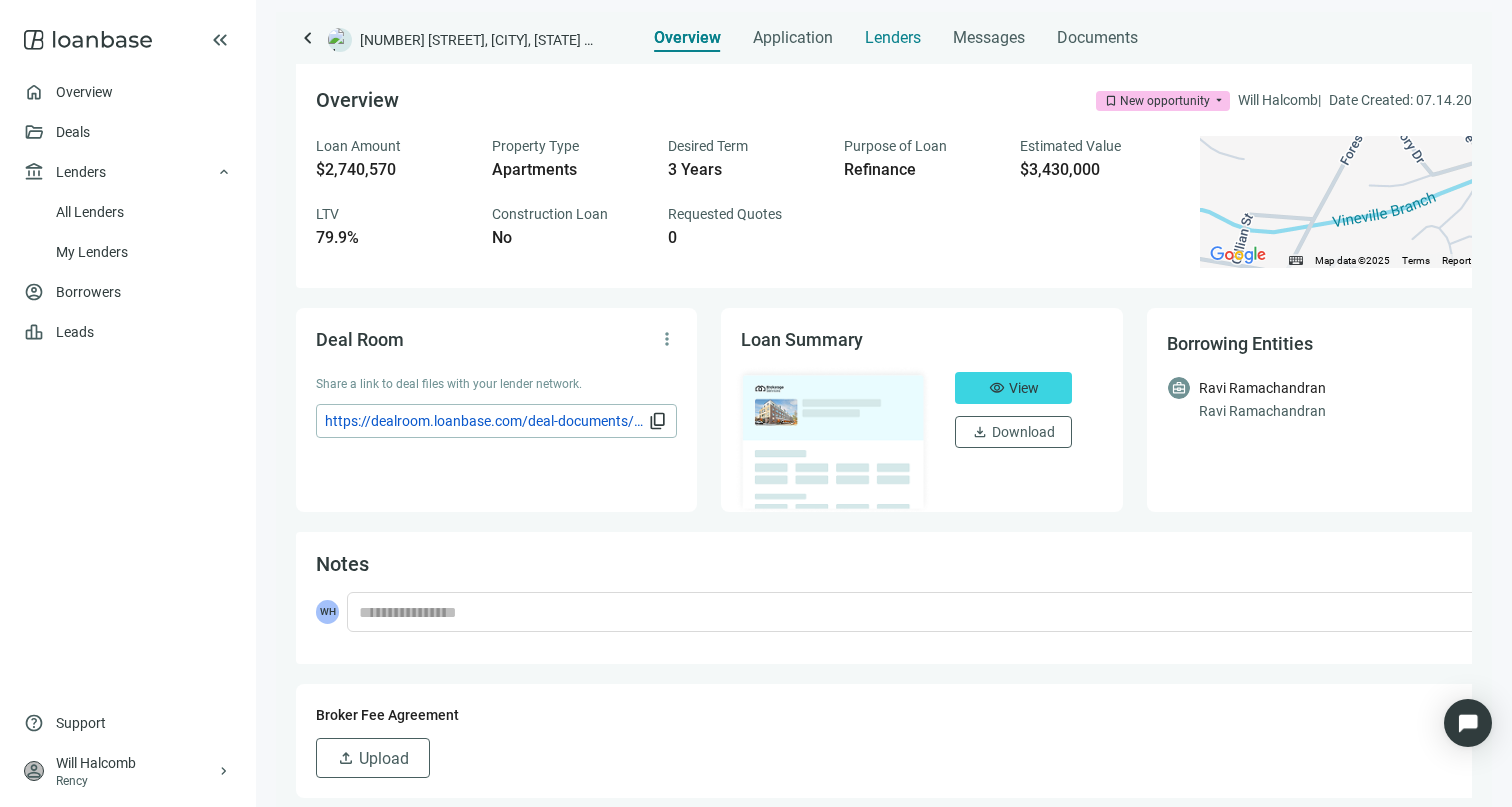 click on "Lenders" at bounding box center [893, 38] 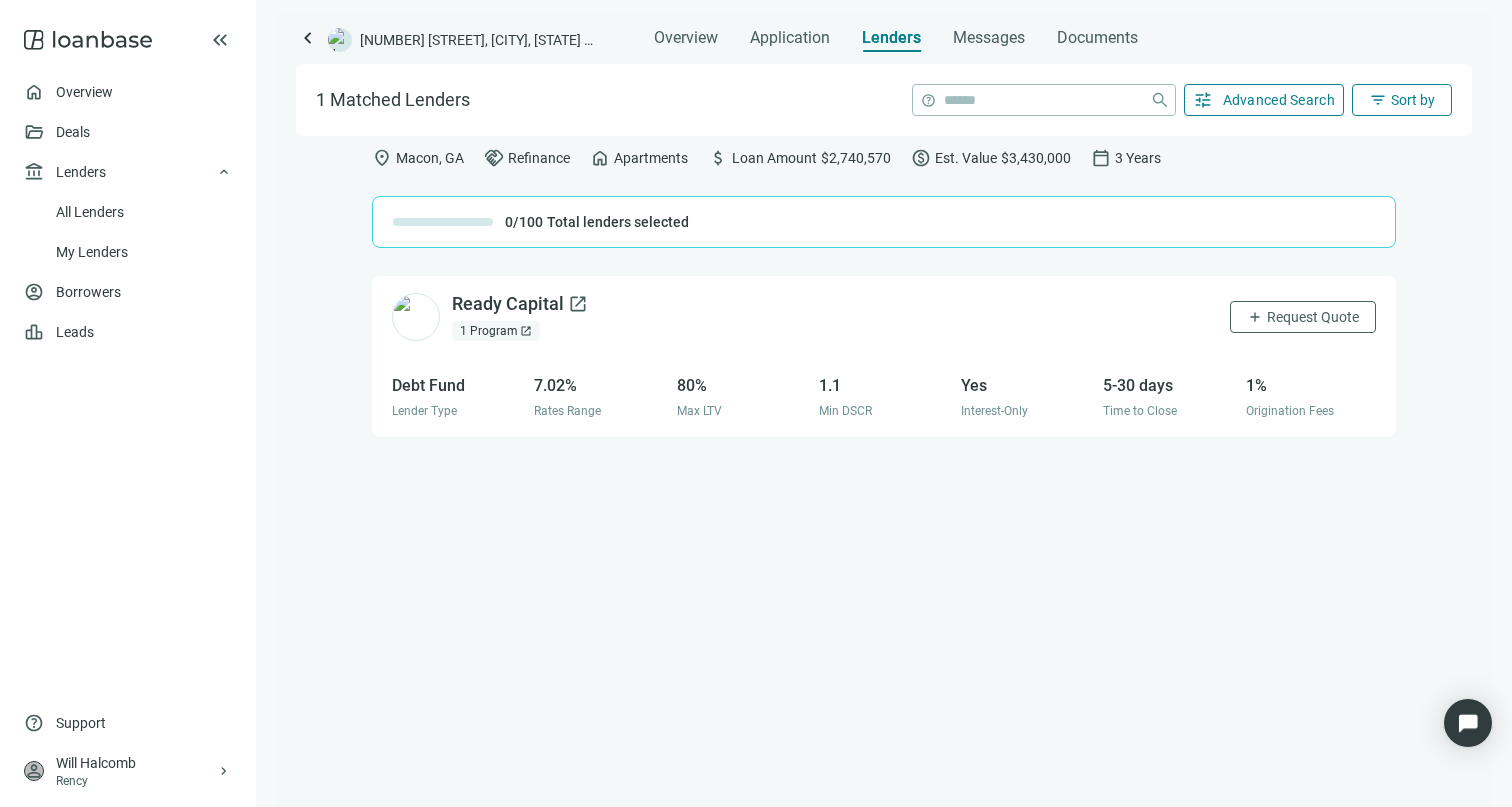 click on "Ready Capital open_in_new" at bounding box center (520, 304) 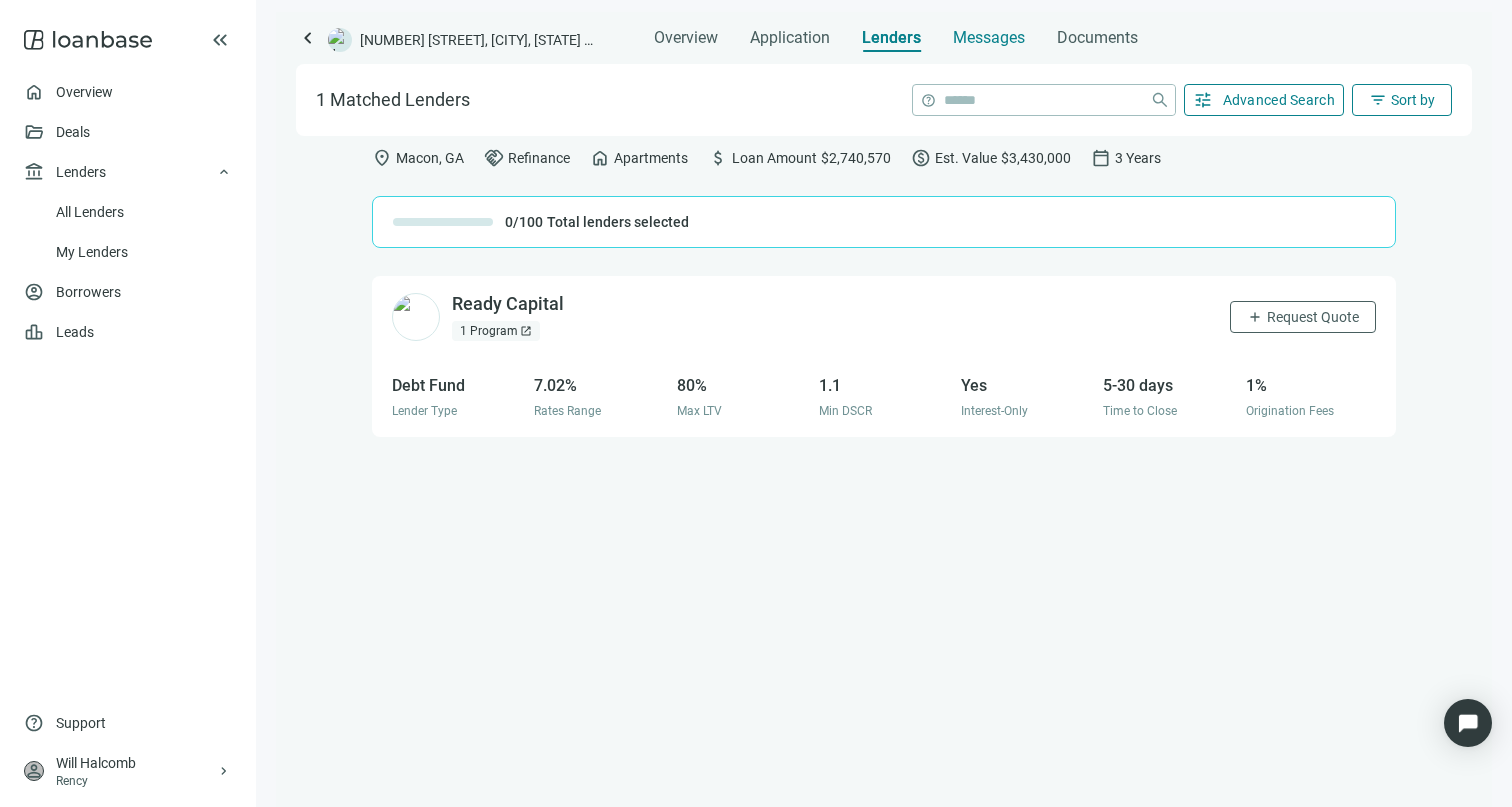 click on "Messages" at bounding box center (989, 32) 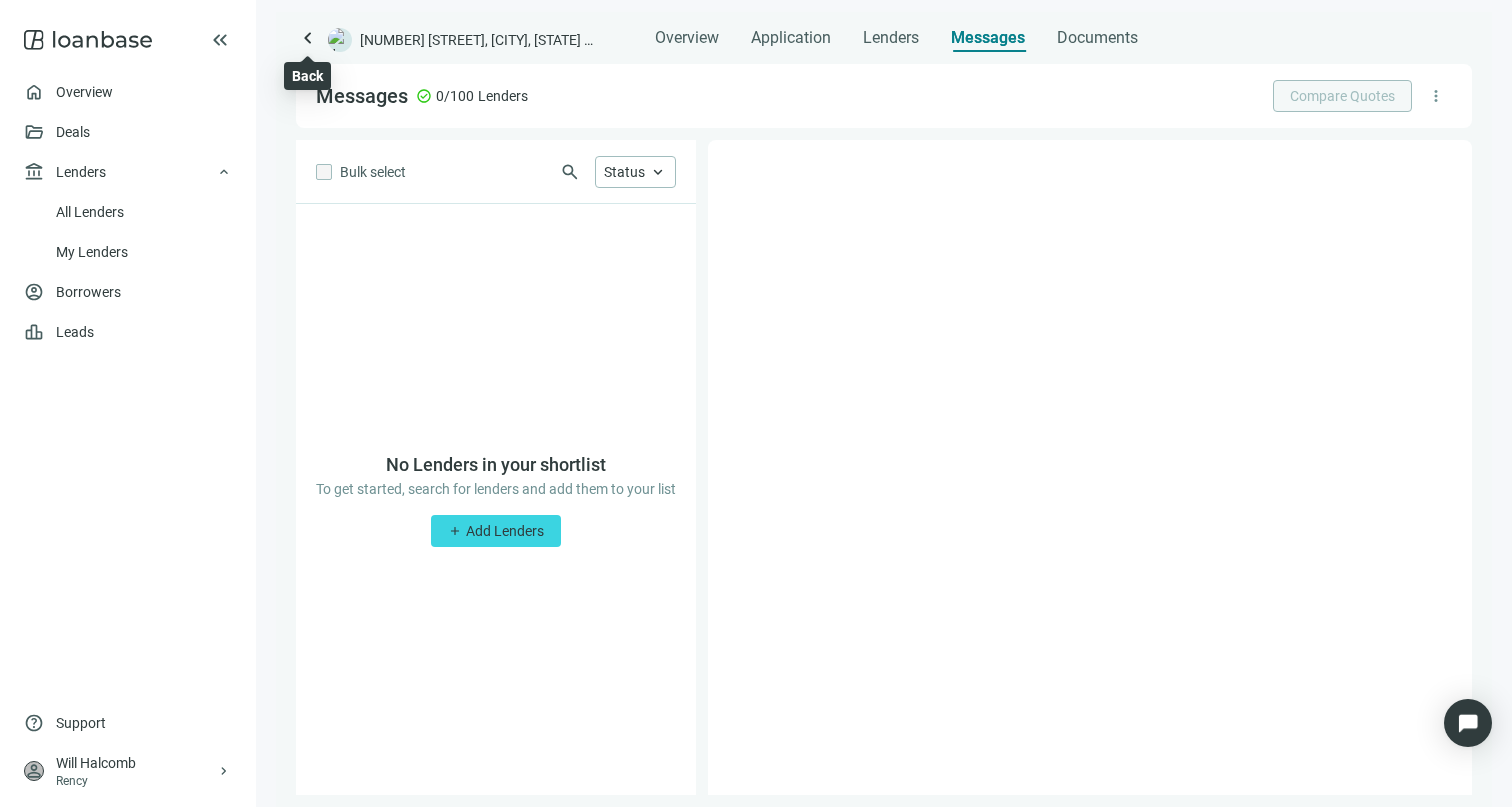 click on "keyboard_arrow_left" at bounding box center (308, 38) 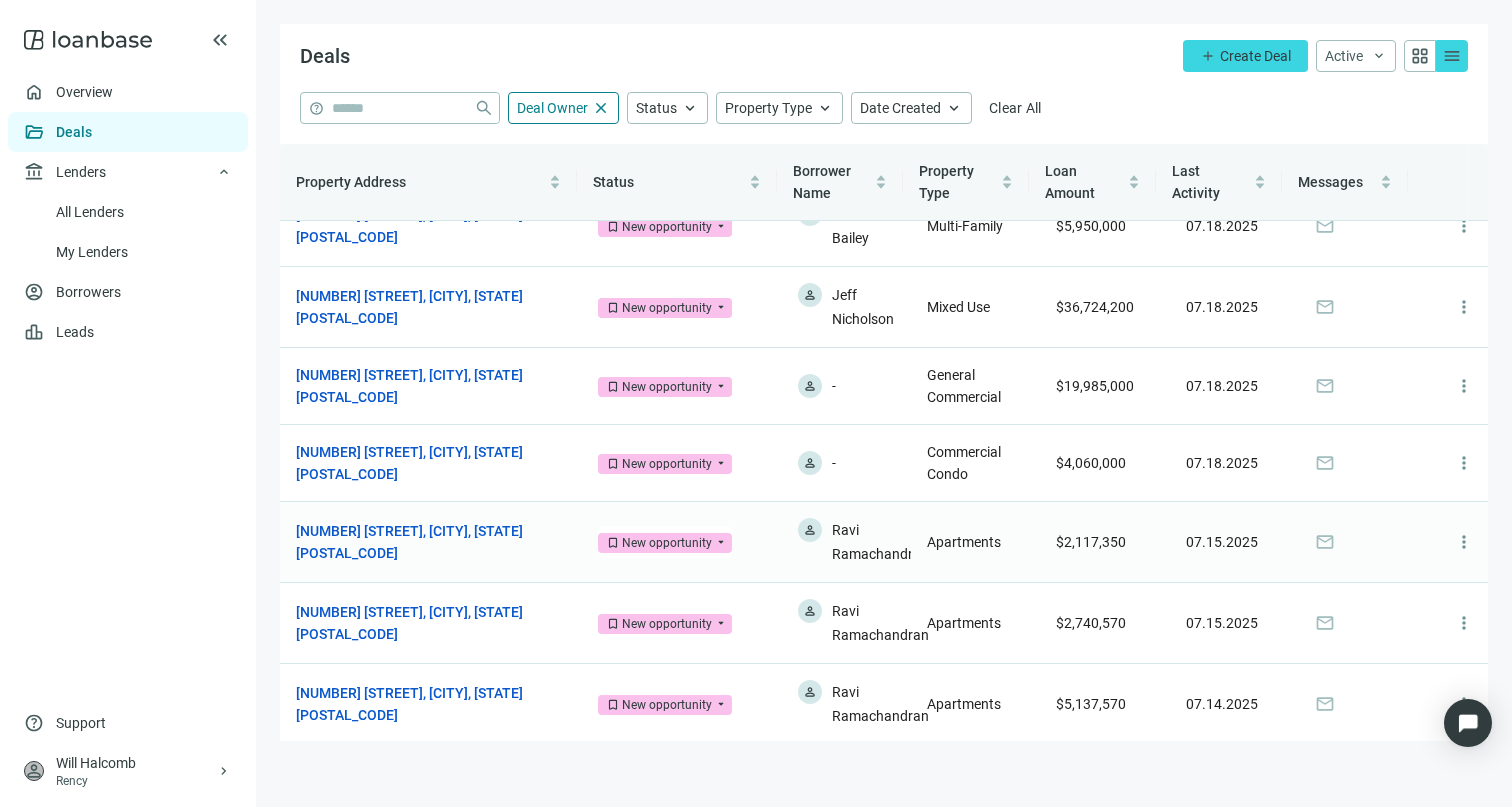 scroll, scrollTop: 0, scrollLeft: 0, axis: both 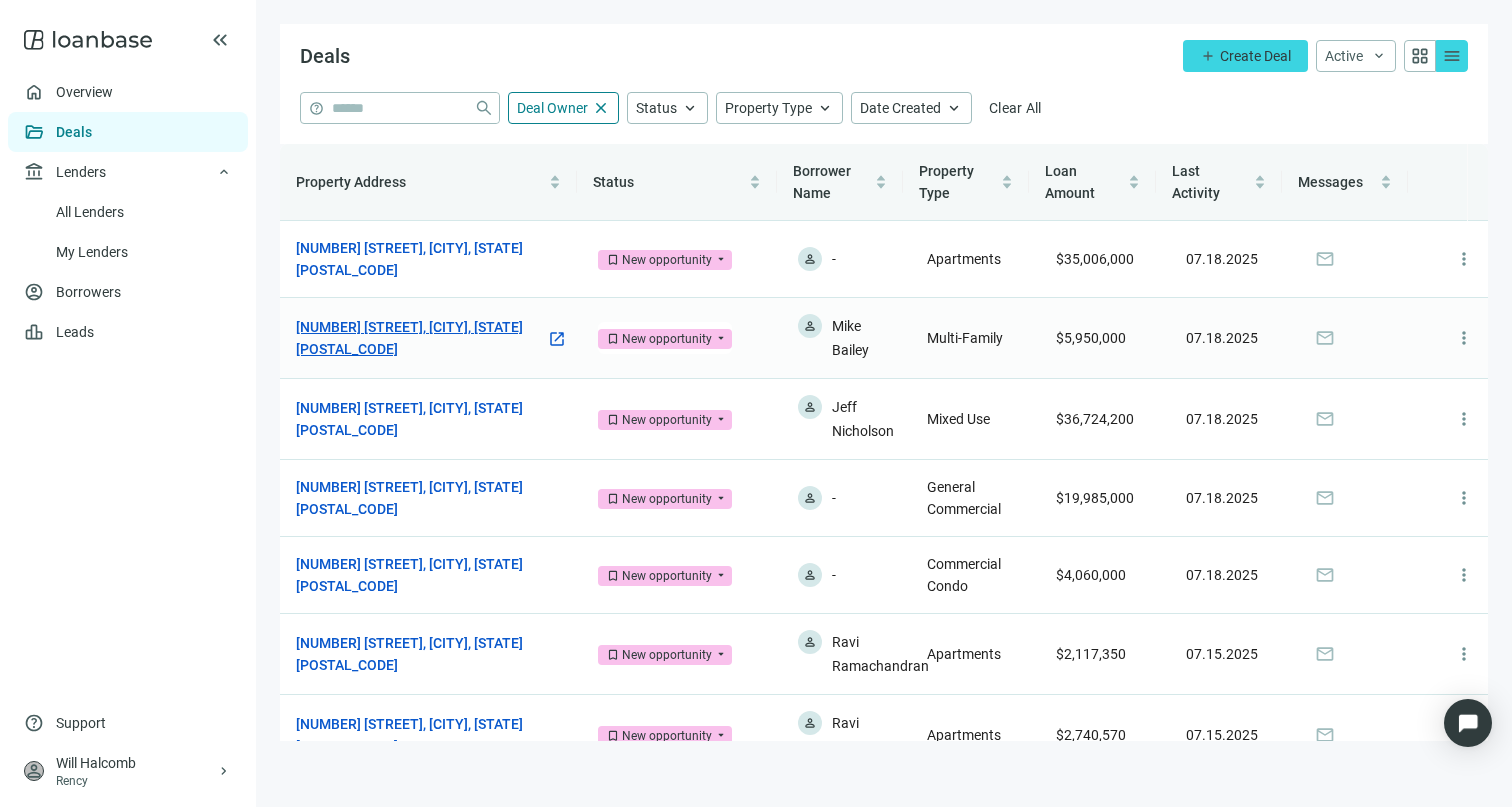 click on "[NUMBER] [STREET], [CITY], [STATE] [POSTAL_CODE]" at bounding box center [421, 338] 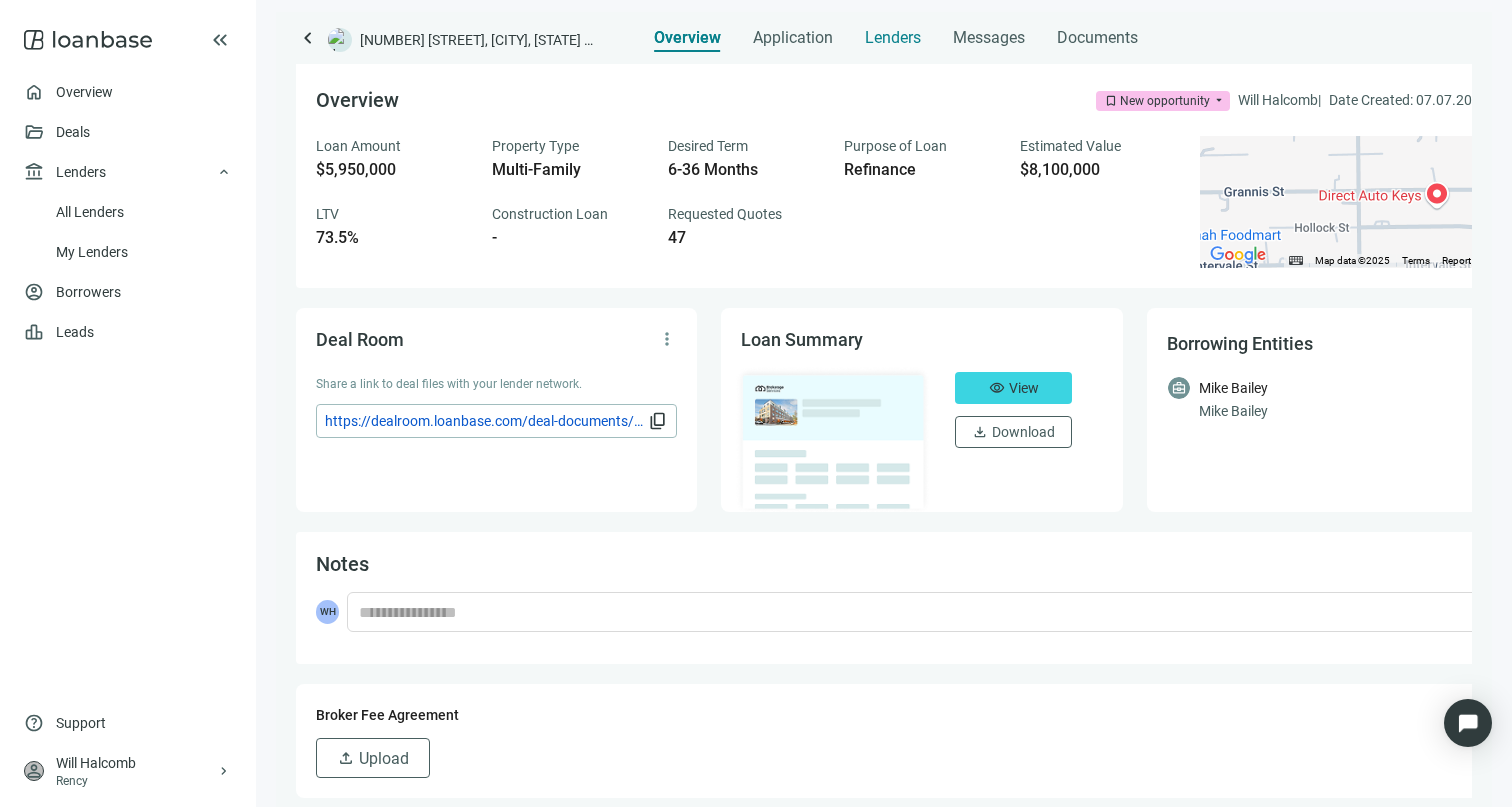 click on "Lenders" at bounding box center (893, 38) 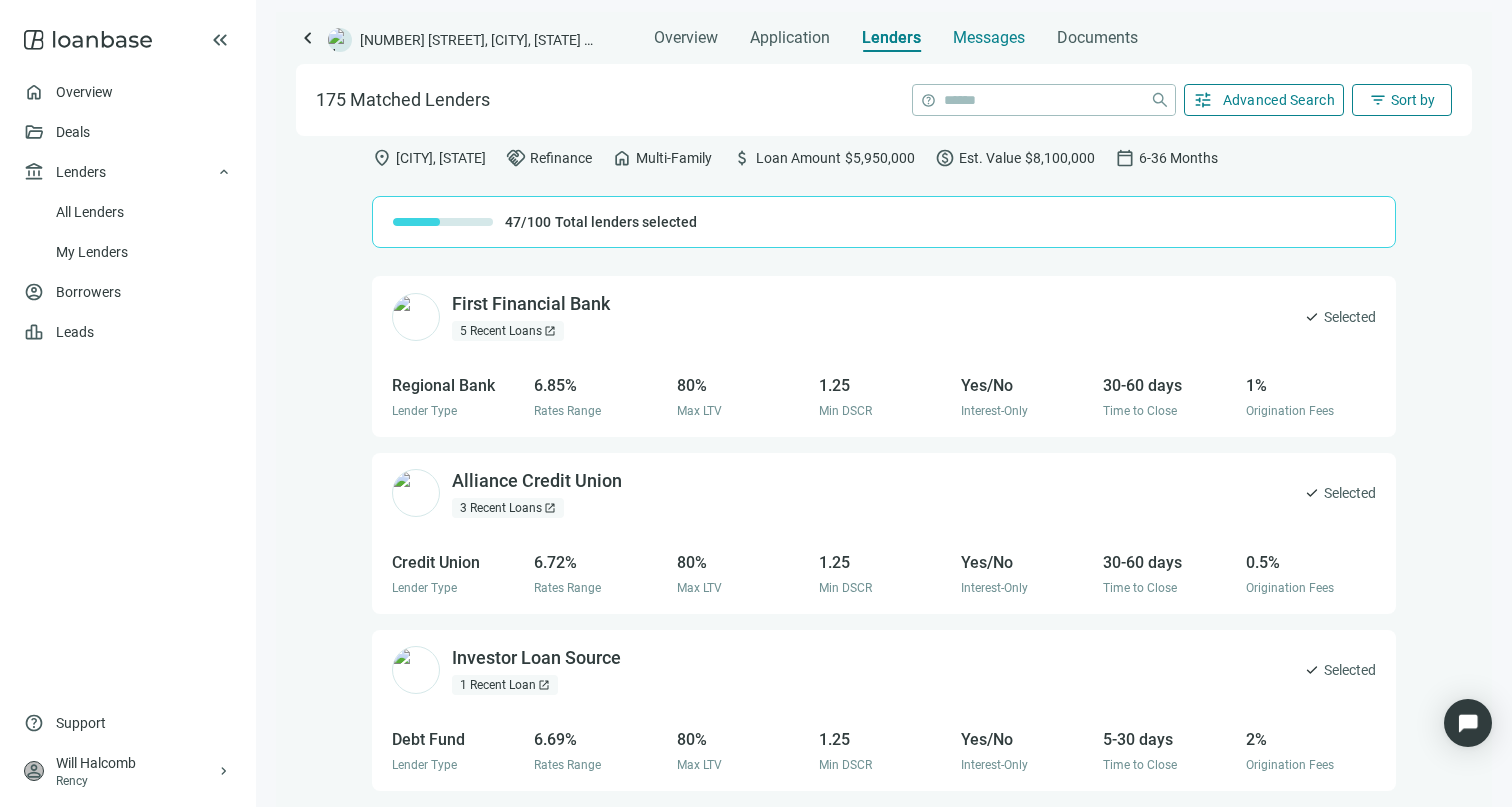 click on "Messages" at bounding box center [989, 37] 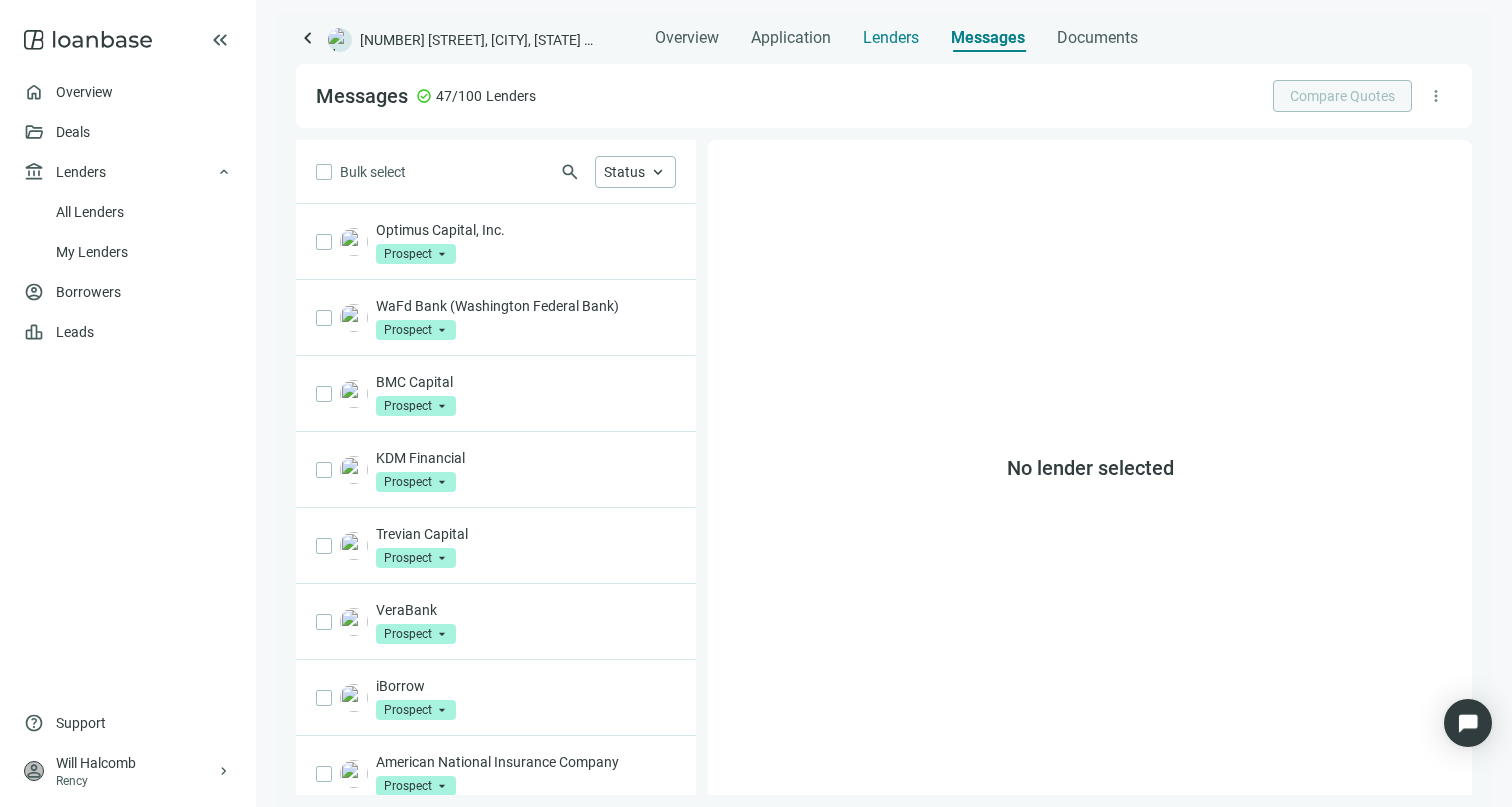 click on "Lenders" at bounding box center [891, 38] 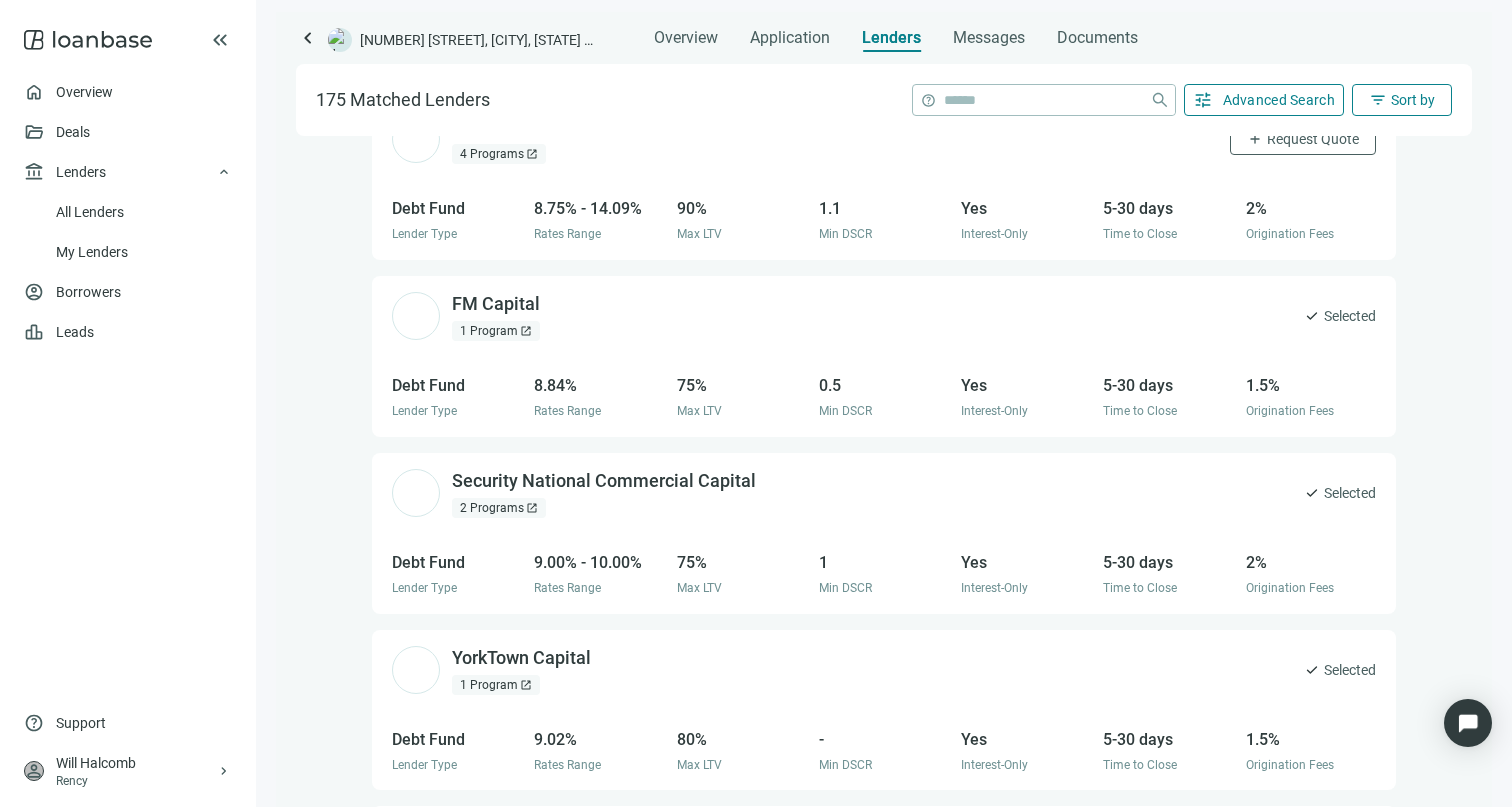 scroll, scrollTop: 5344, scrollLeft: 0, axis: vertical 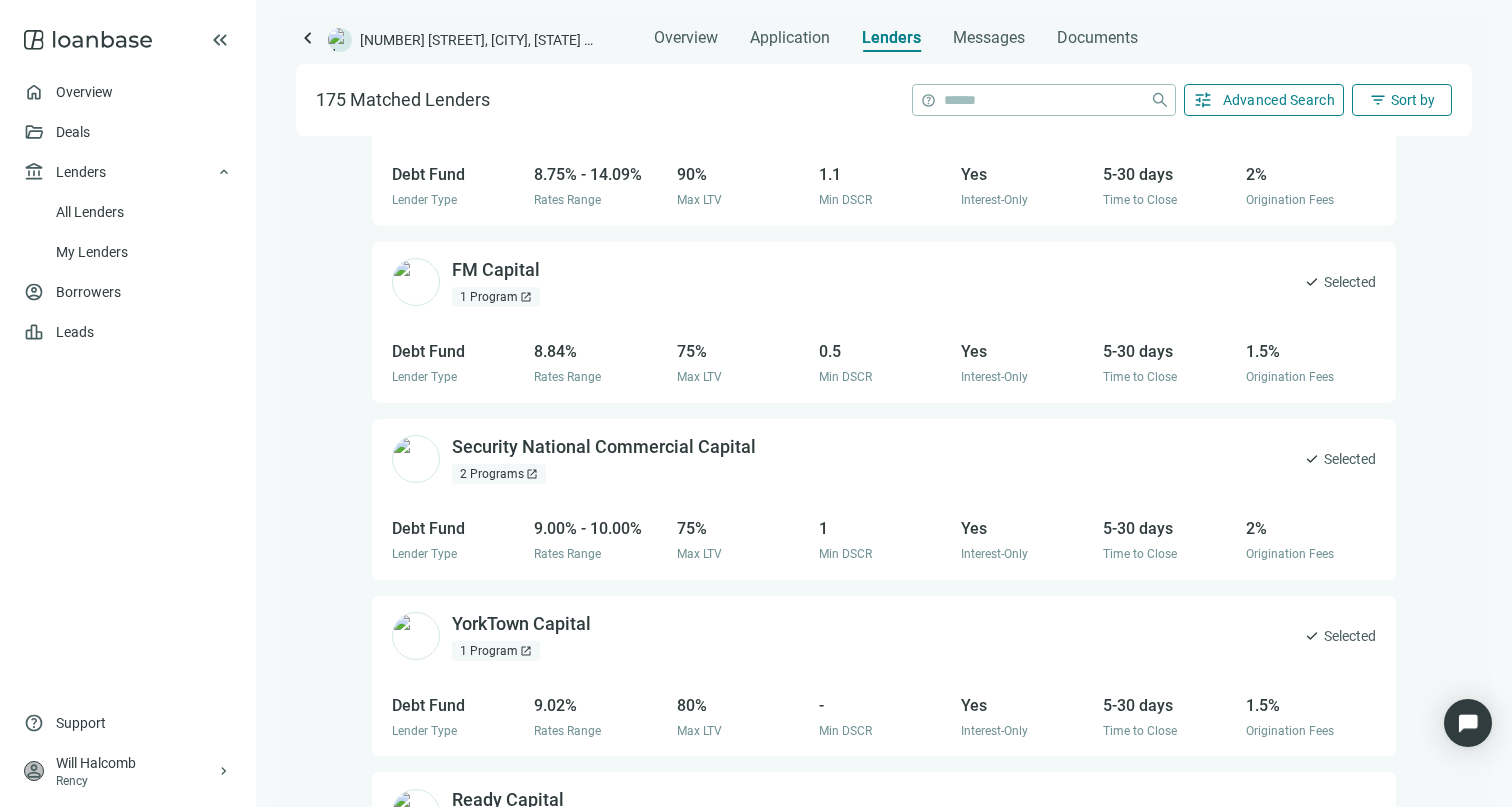 click on "175 Matched Lenders help close tune Advanced Search filter_list Sort by" at bounding box center (884, 100) 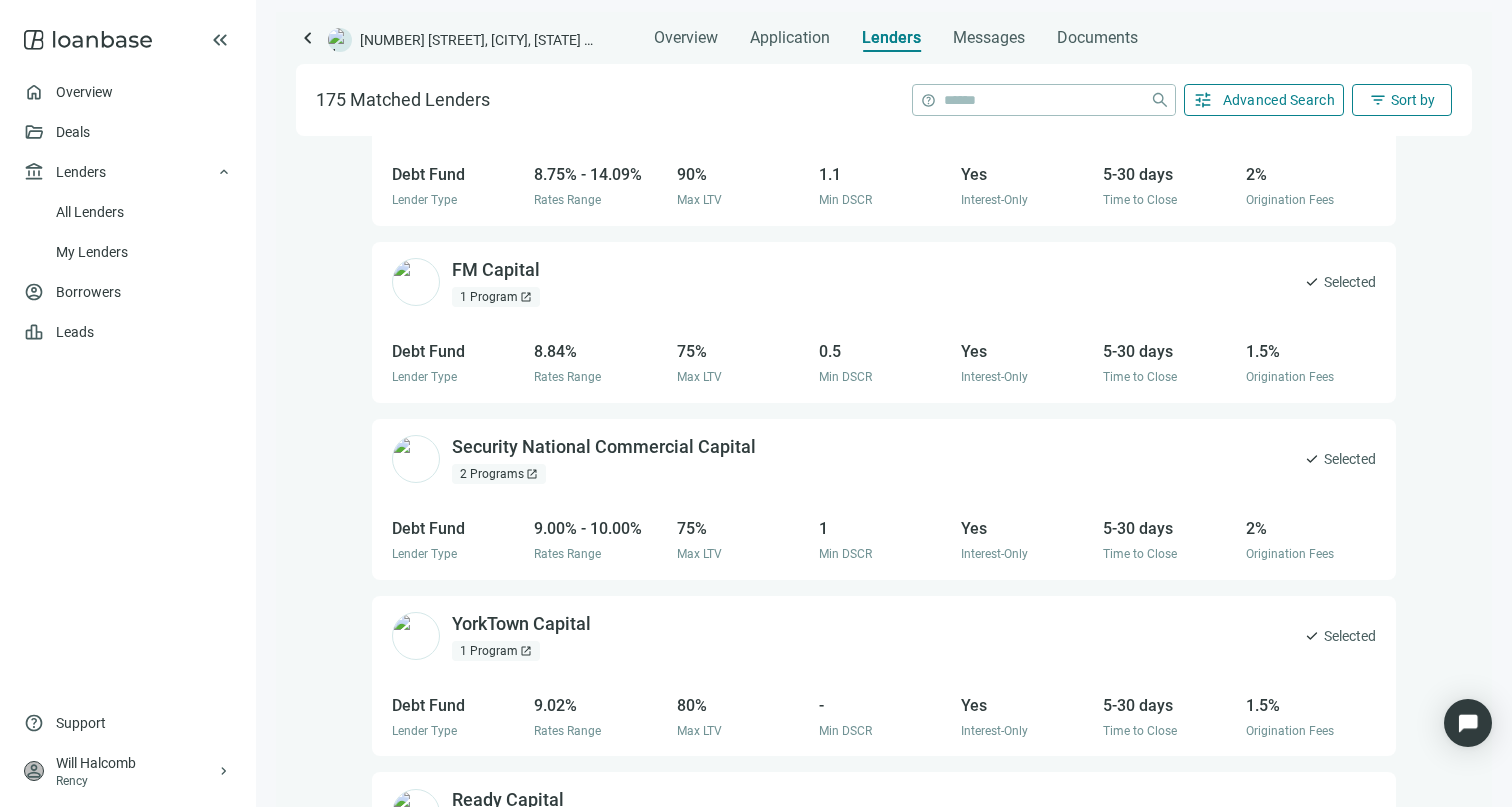 click on "Advanced Search" at bounding box center (1279, 100) 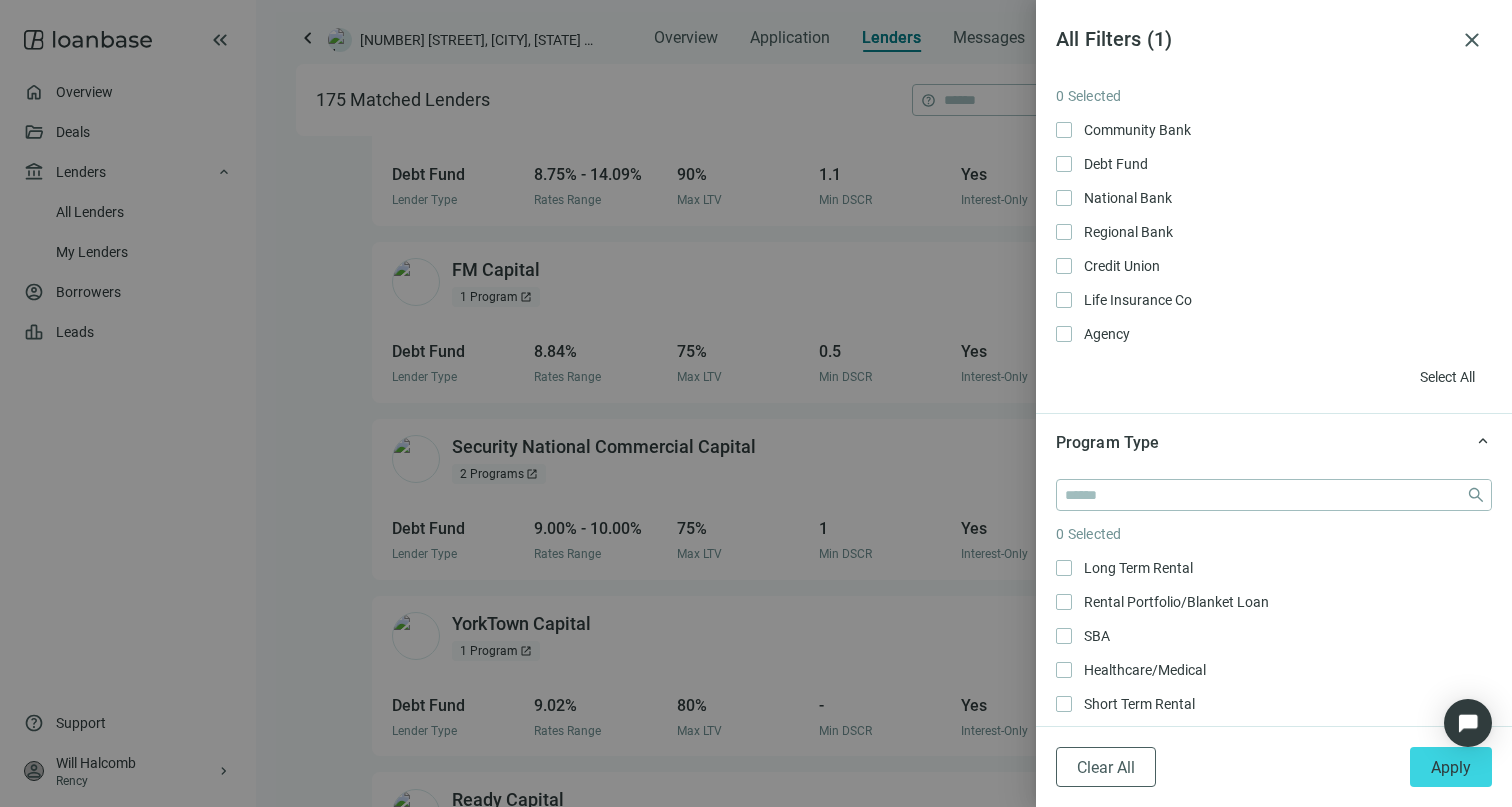 scroll, scrollTop: 45, scrollLeft: 0, axis: vertical 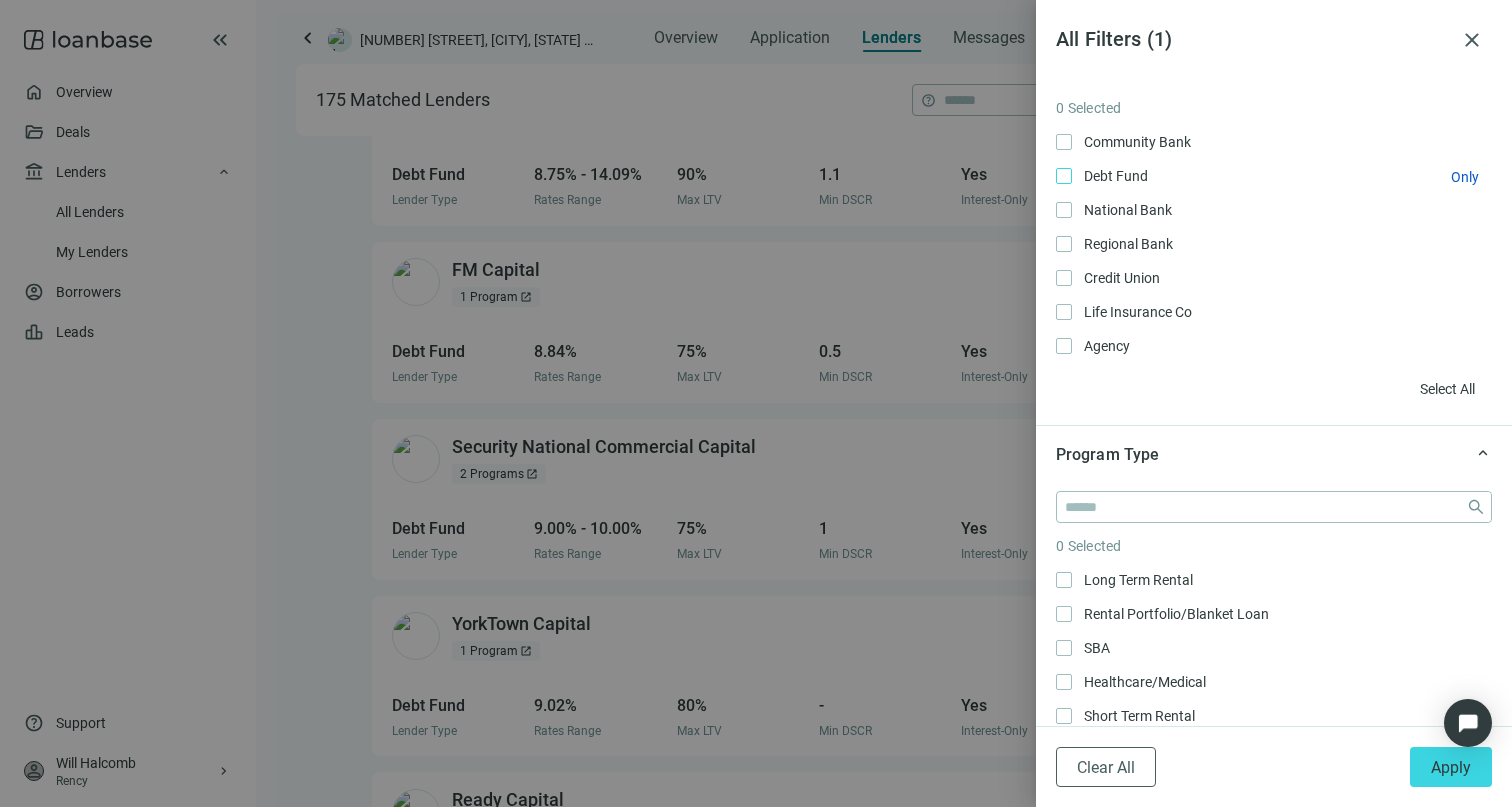 click on "Debt Fund Only" at bounding box center [1114, 176] 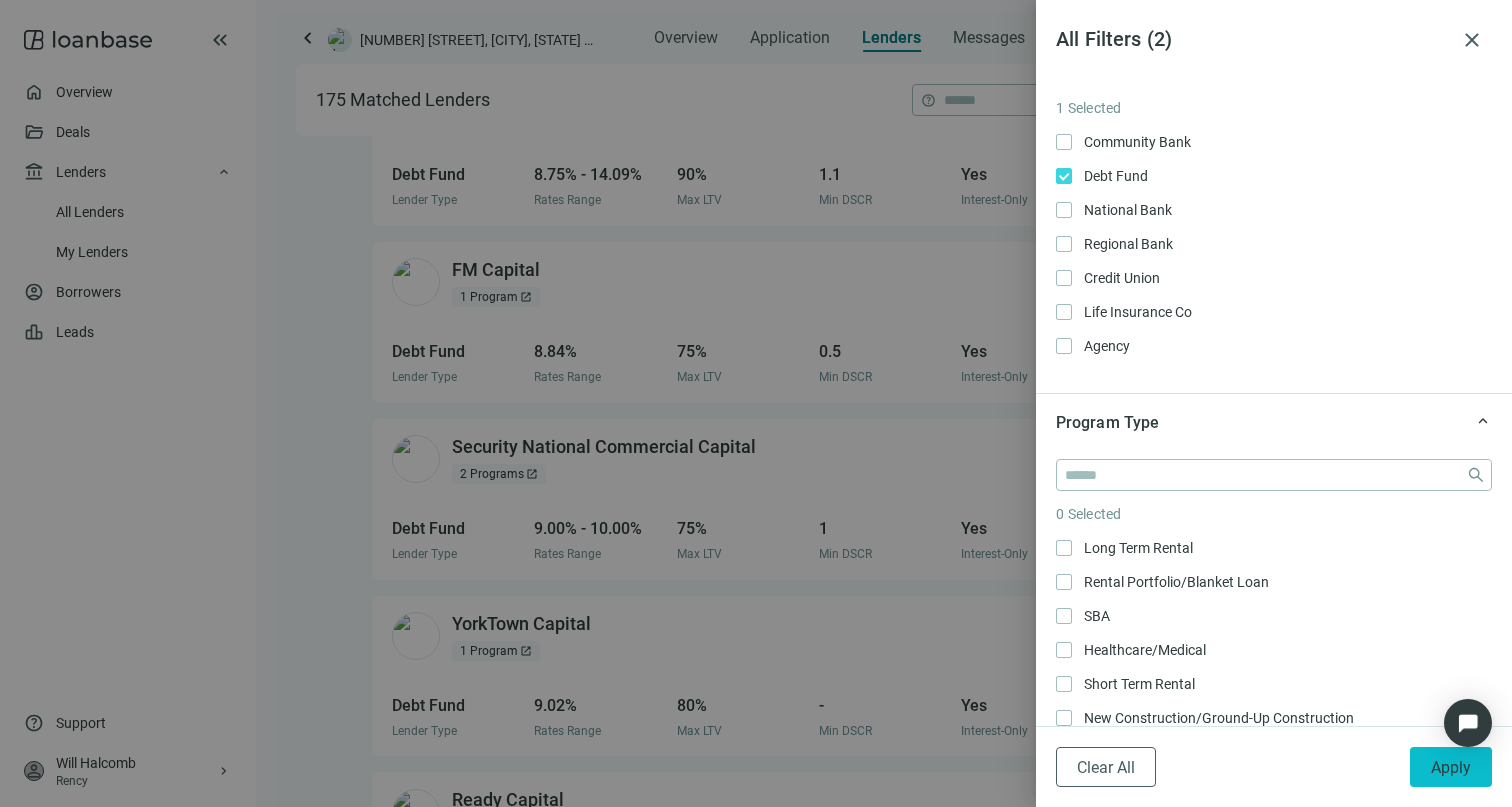 click on "Apply" at bounding box center [1451, 767] 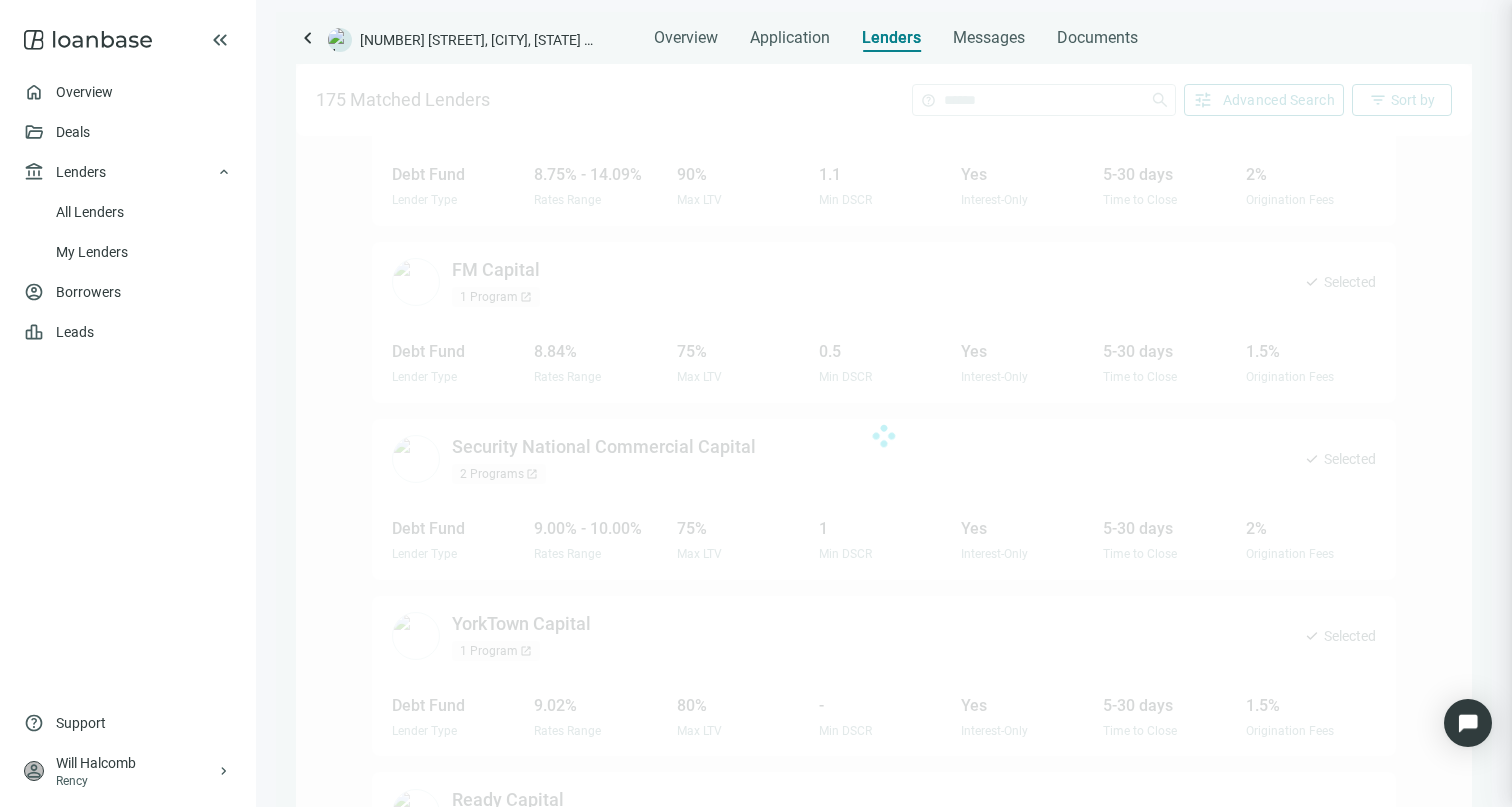 scroll, scrollTop: 1223, scrollLeft: 0, axis: vertical 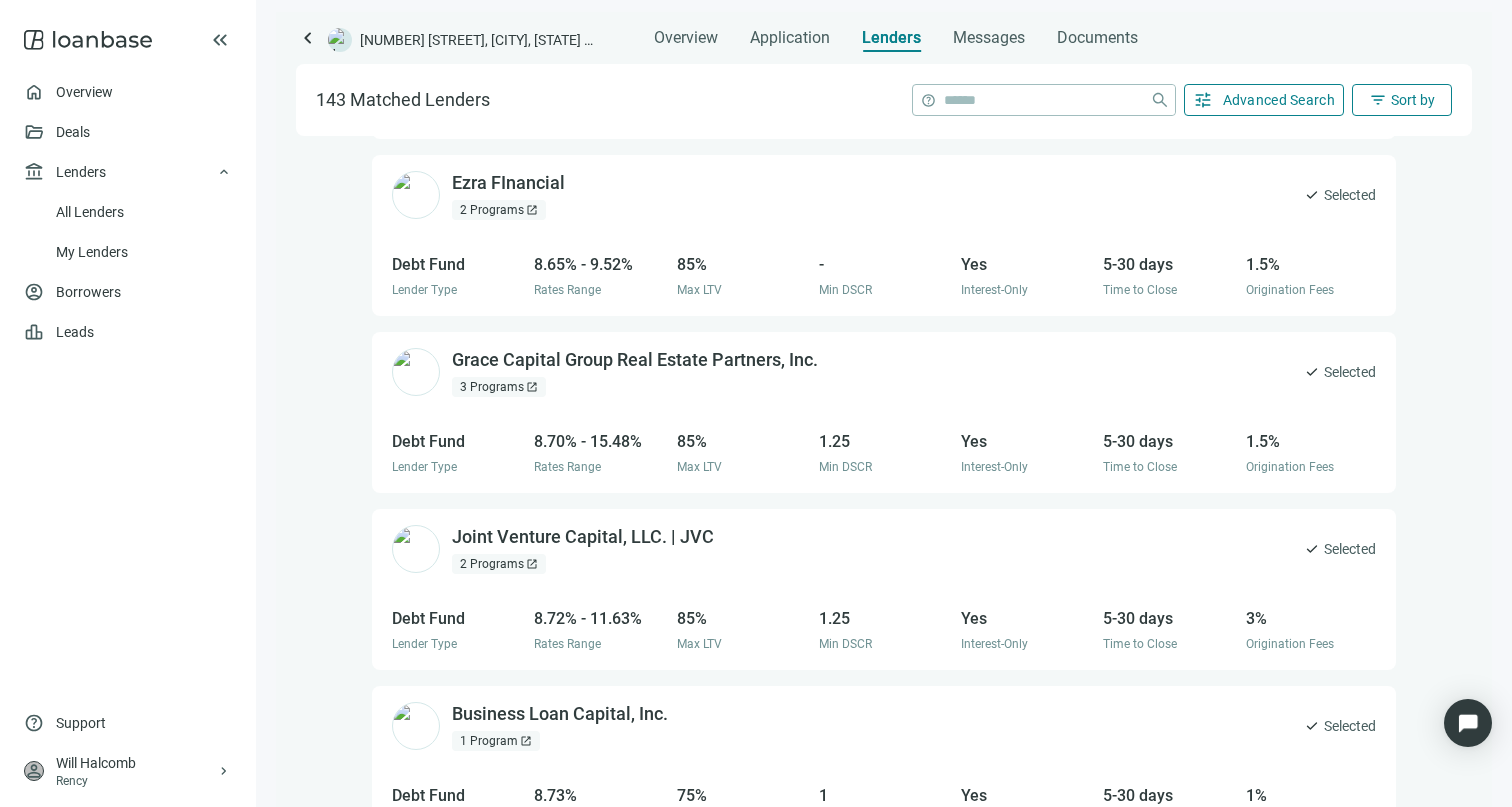 click on "tune Advanced Search" at bounding box center [1264, 100] 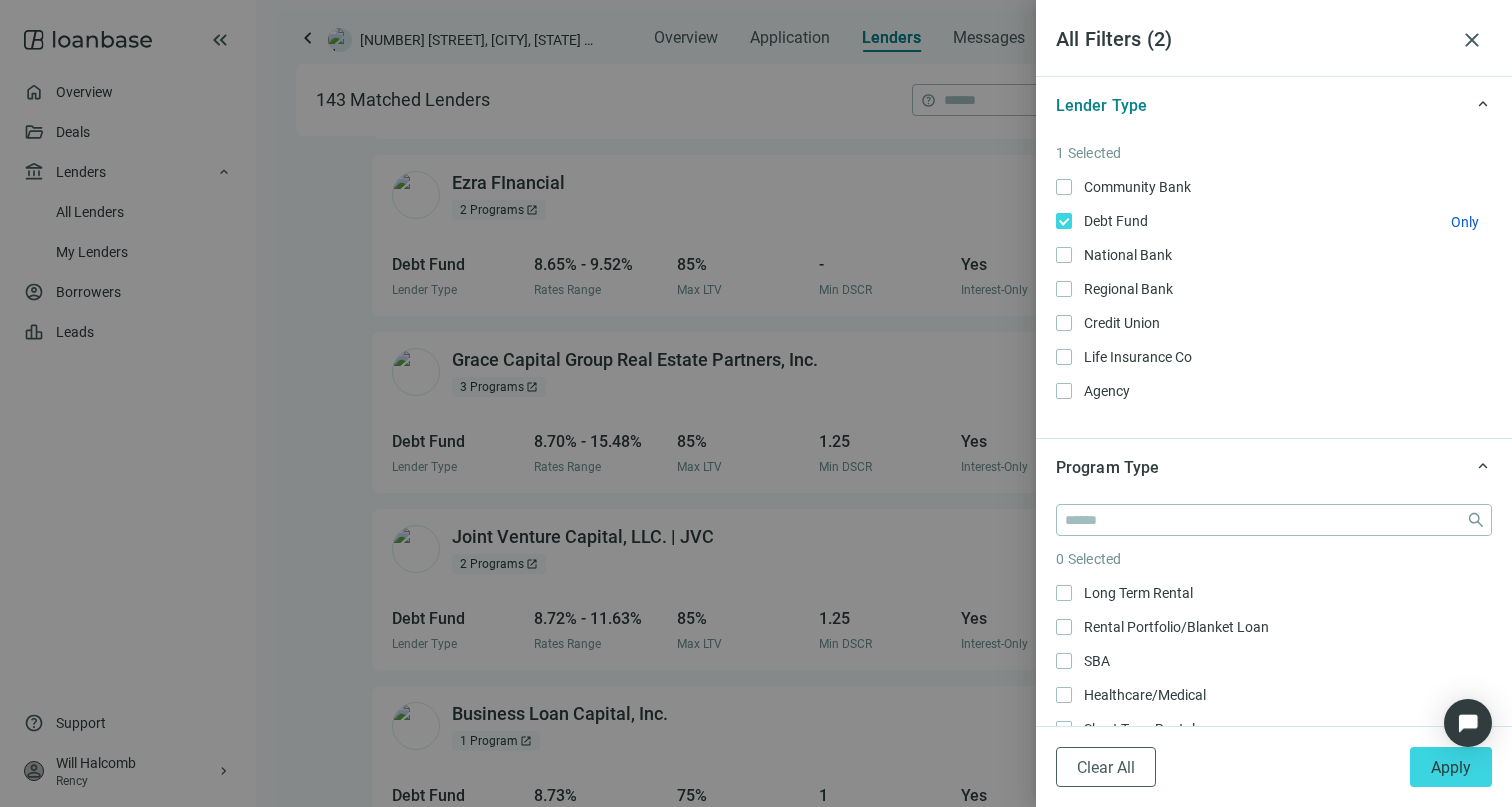 click on "Debt Fund Only" at bounding box center (1114, 221) 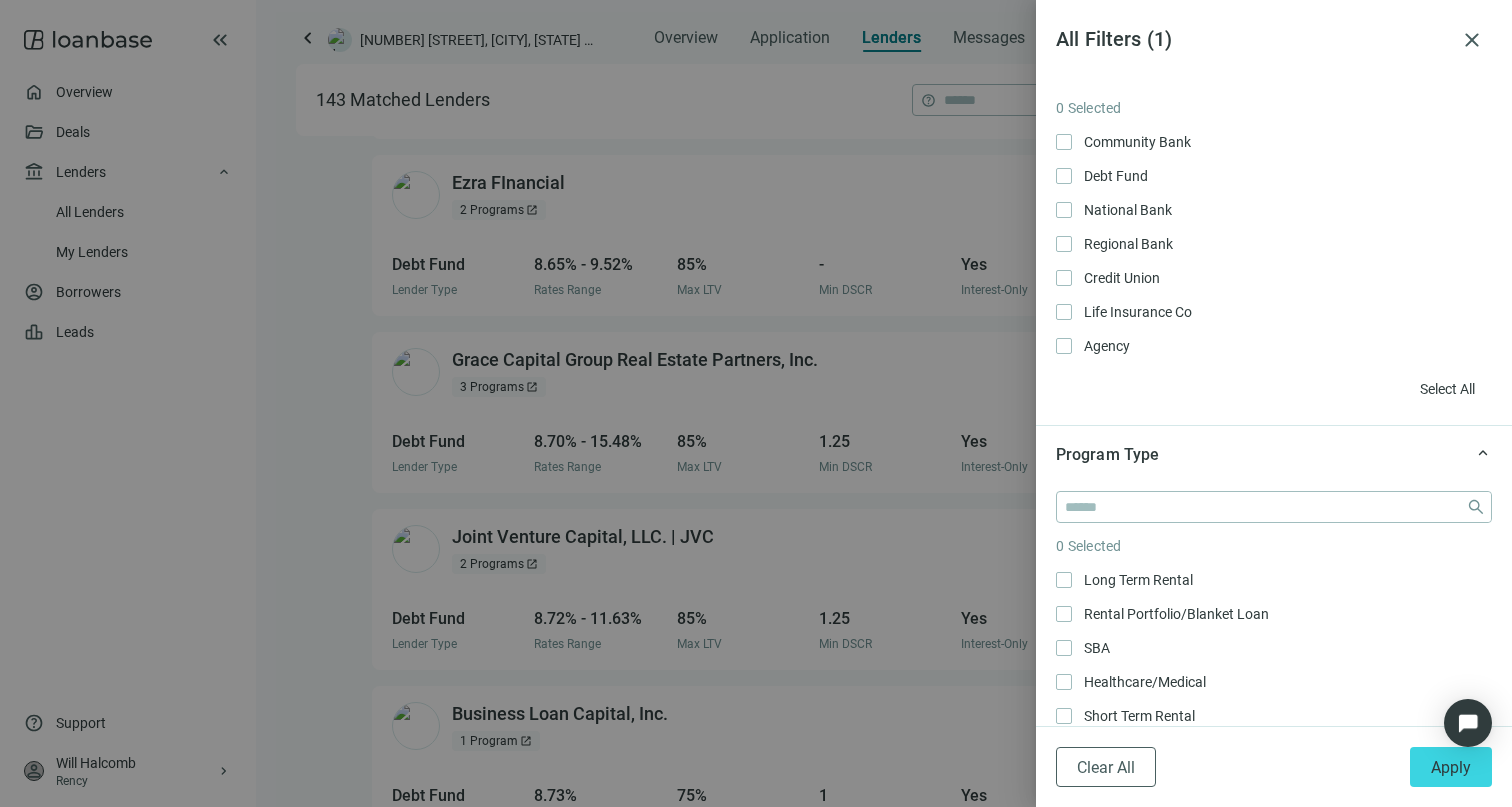 scroll, scrollTop: 0, scrollLeft: 0, axis: both 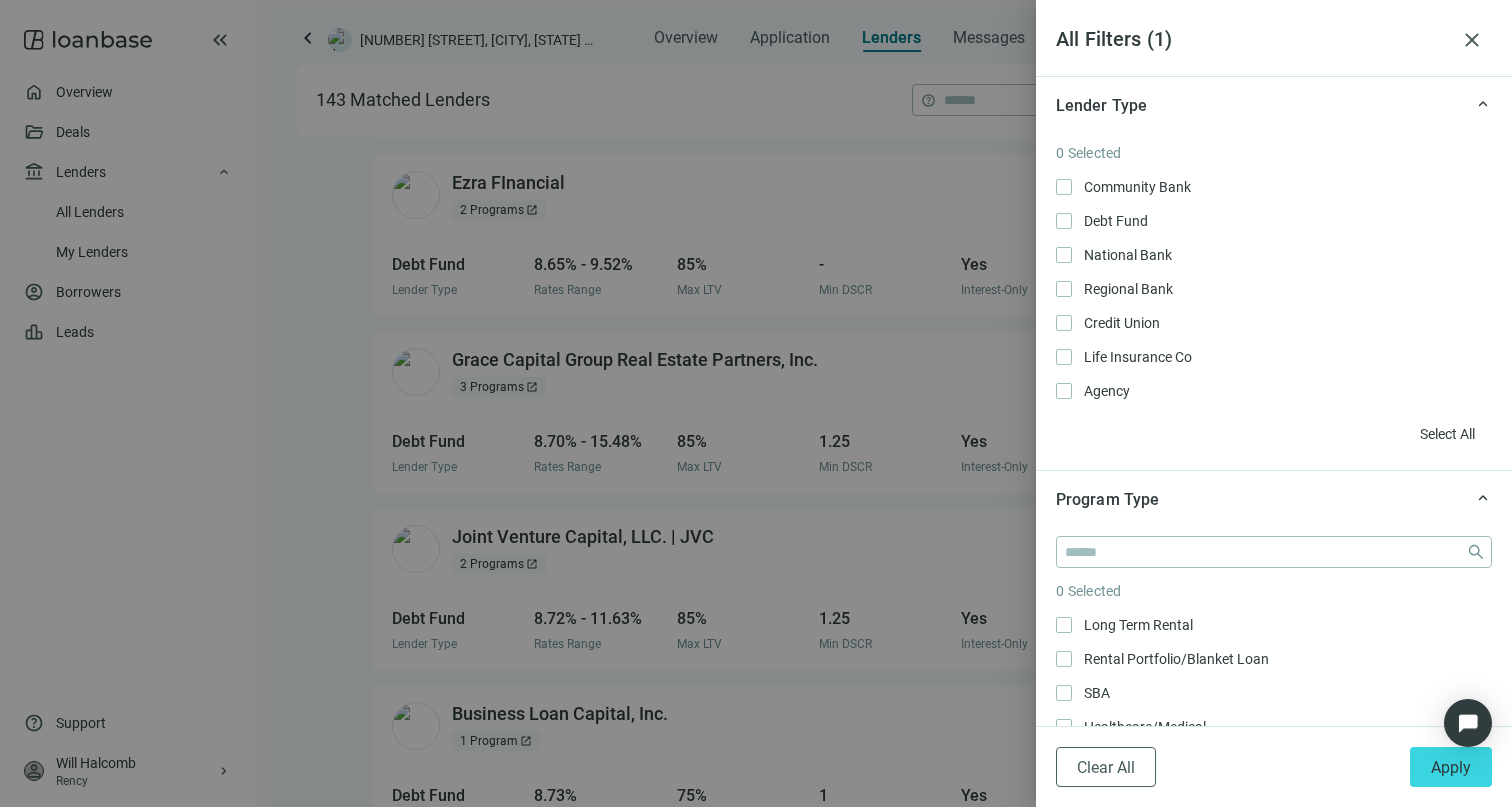 click at bounding box center [756, 403] 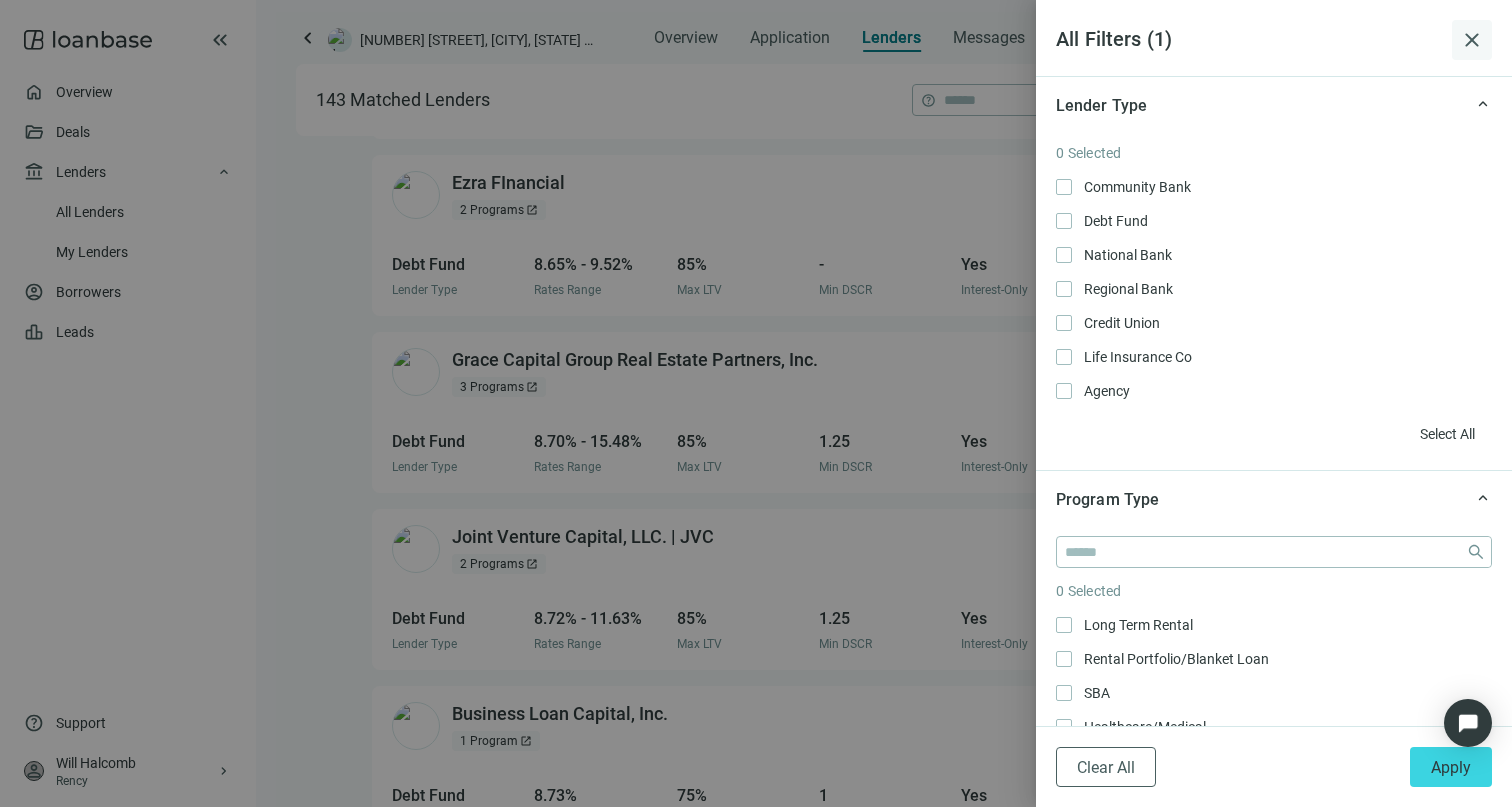 click on "close" at bounding box center [1472, 40] 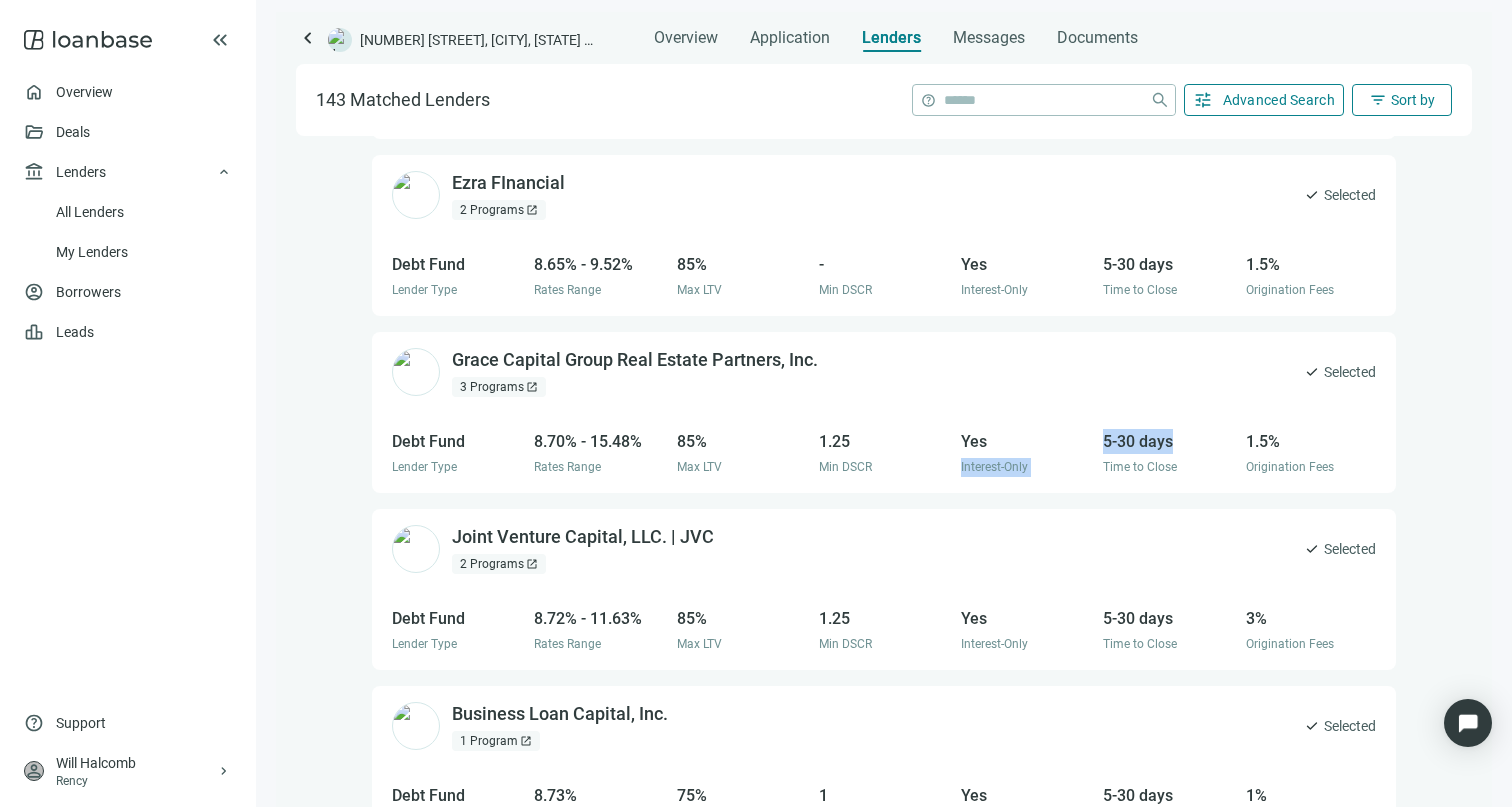drag, startPoint x: 1077, startPoint y: 449, endPoint x: 1149, endPoint y: 454, distance: 72.1734 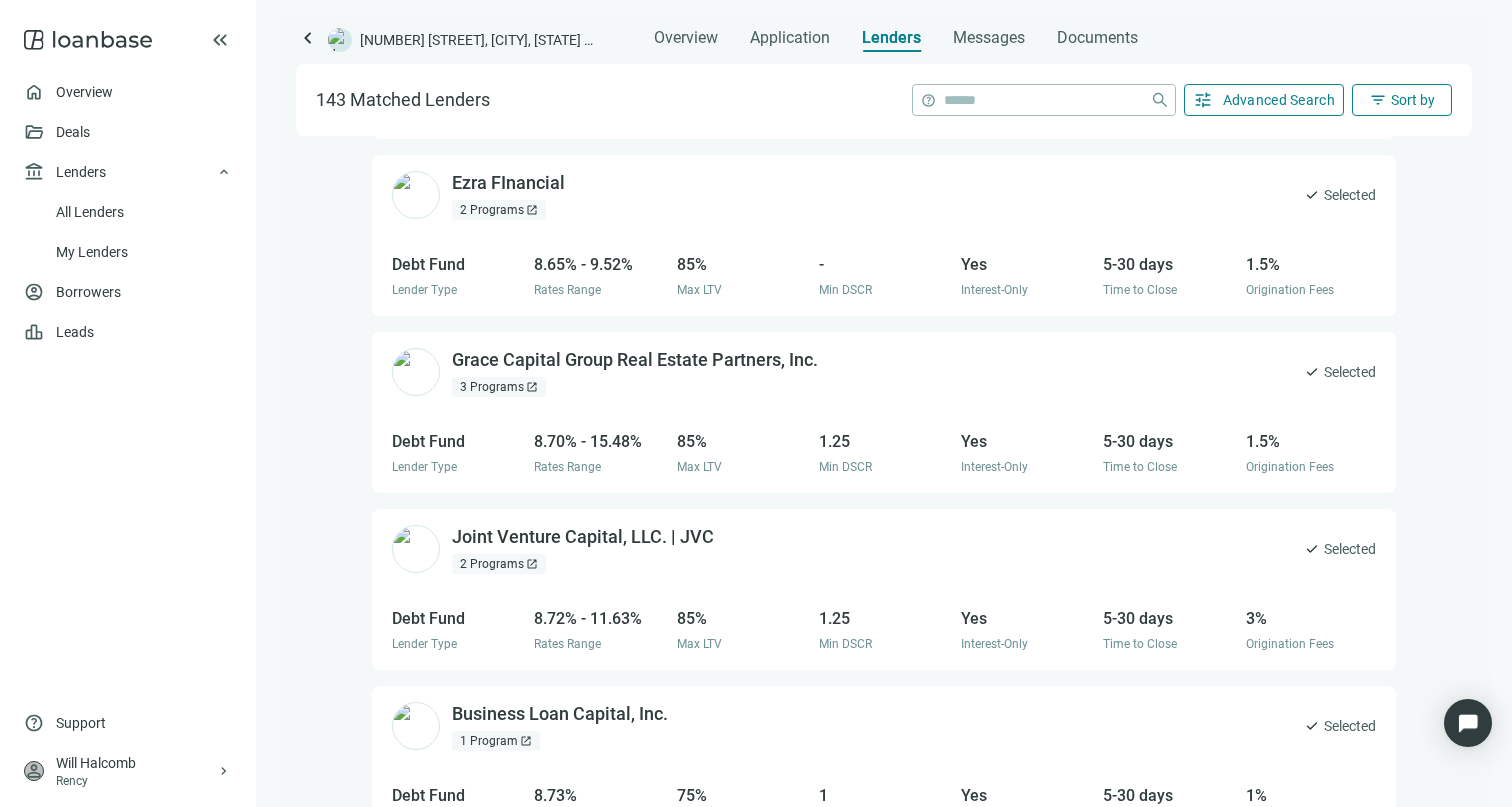 click on "5-30 days Time to Close" at bounding box center (1168, 453) 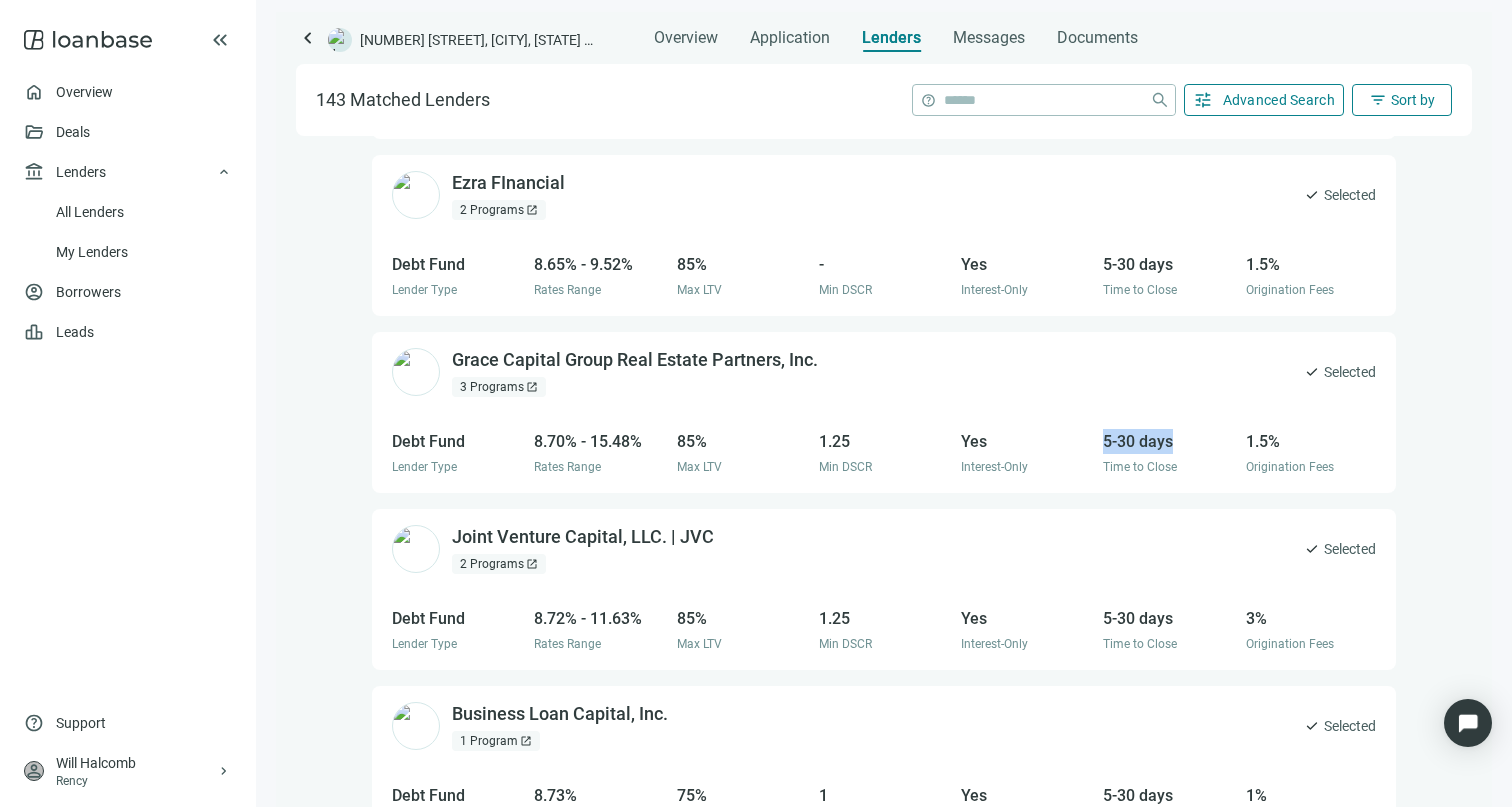 click on "5-30 days Time to Close" at bounding box center [1168, 453] 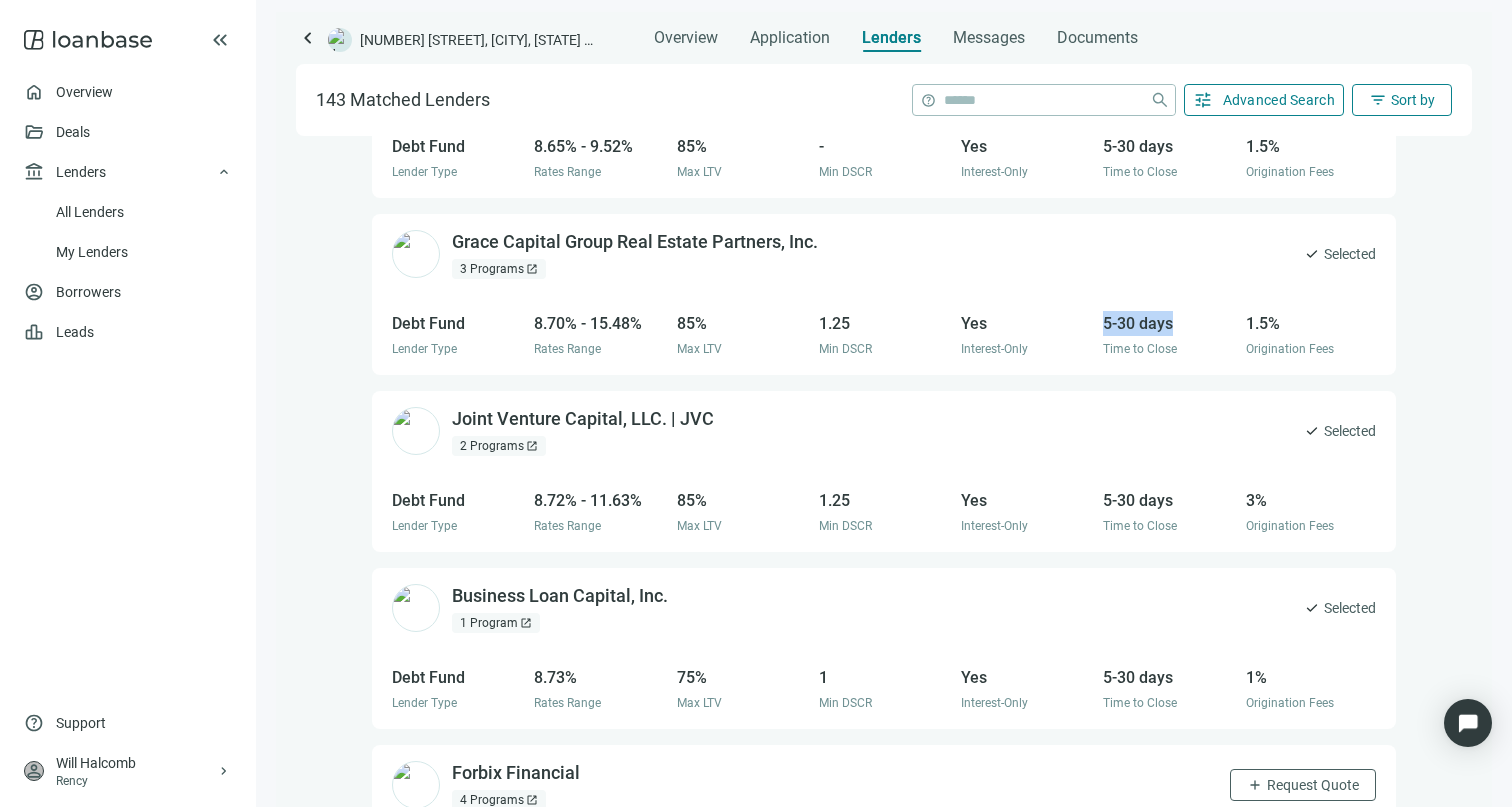 scroll, scrollTop: 2209, scrollLeft: 0, axis: vertical 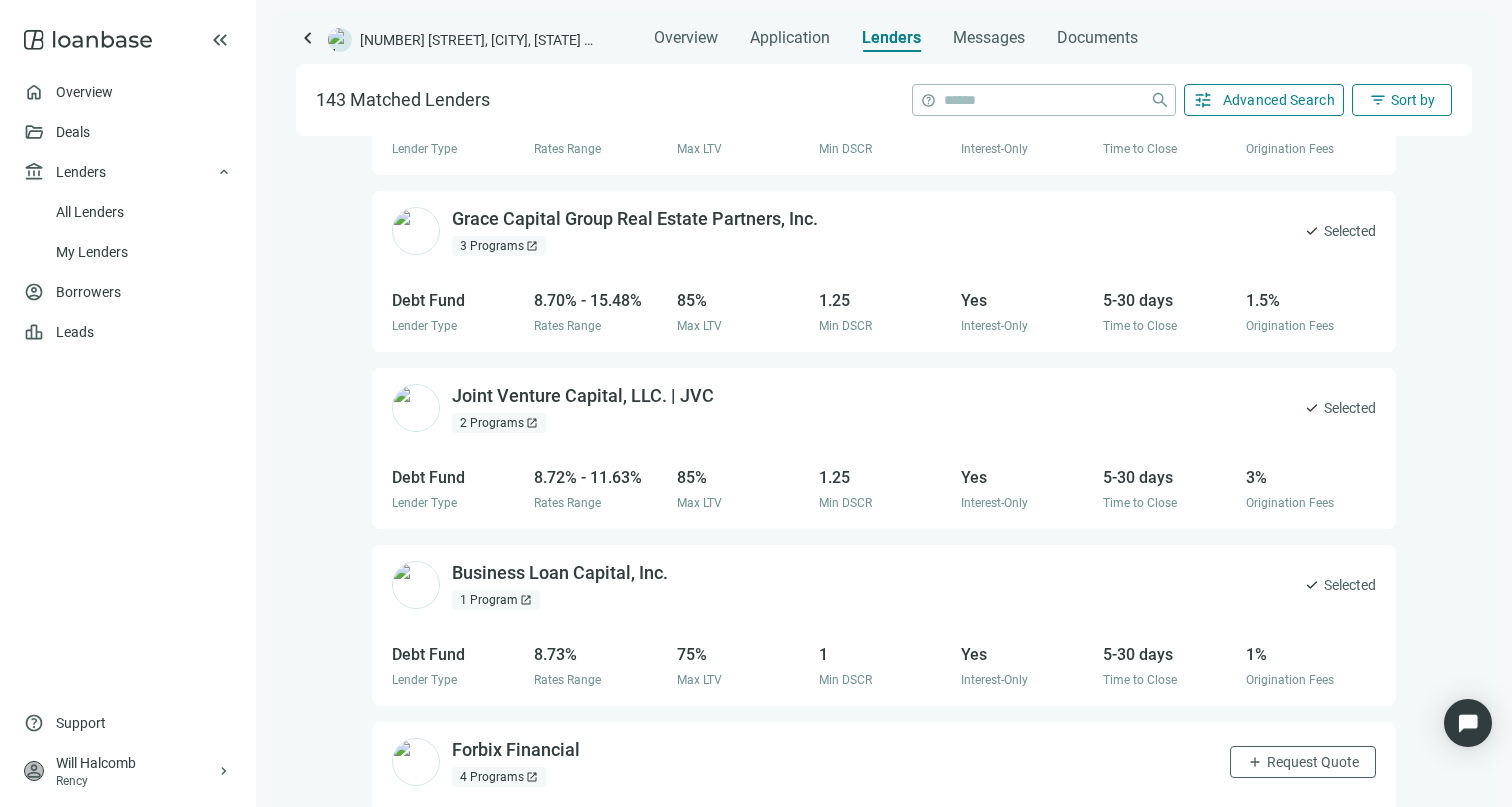 click on "5-30 days Time to Close" at bounding box center [1168, 489] 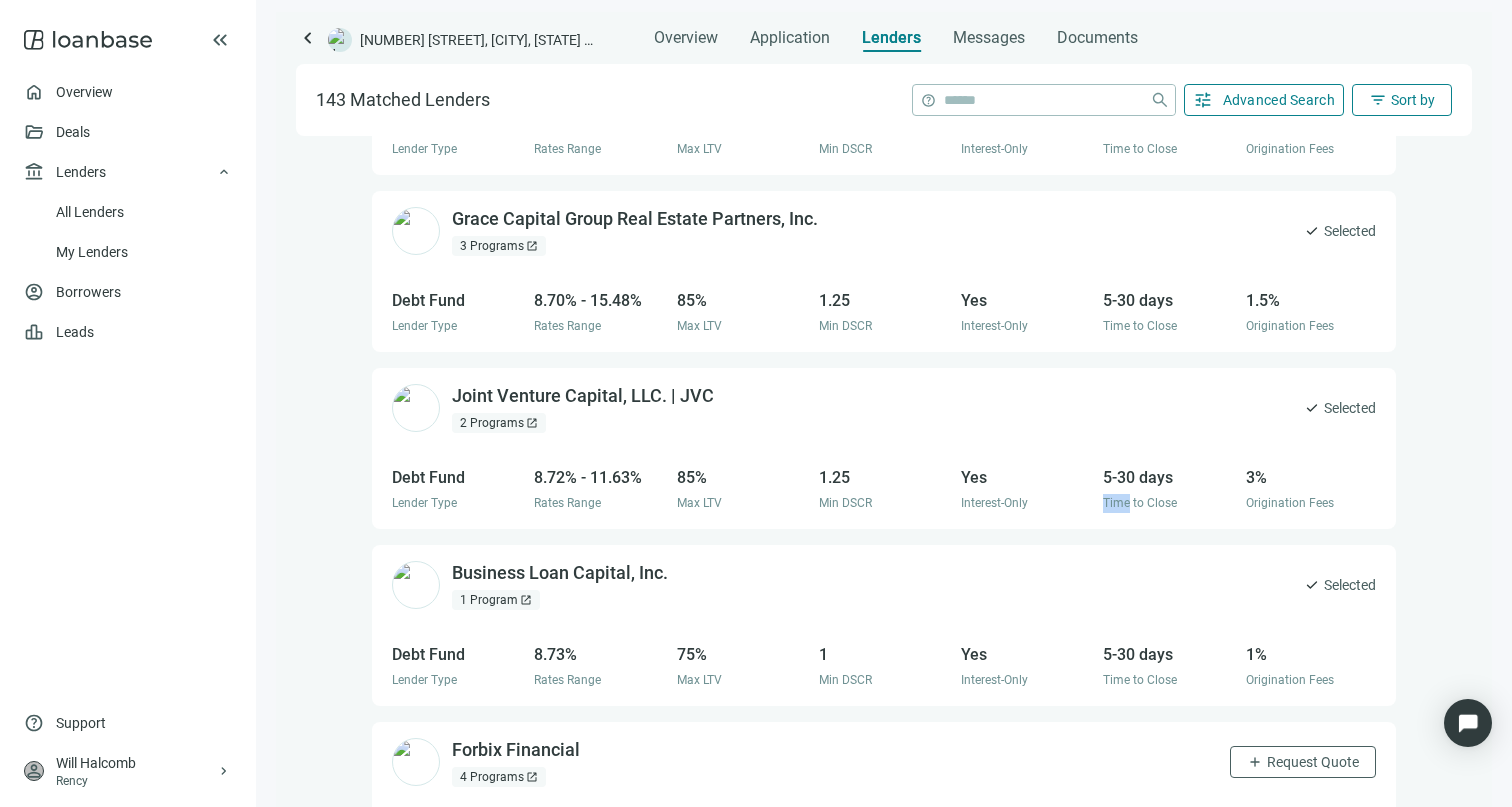 click on "5-30 days Time to Close" at bounding box center (1168, 489) 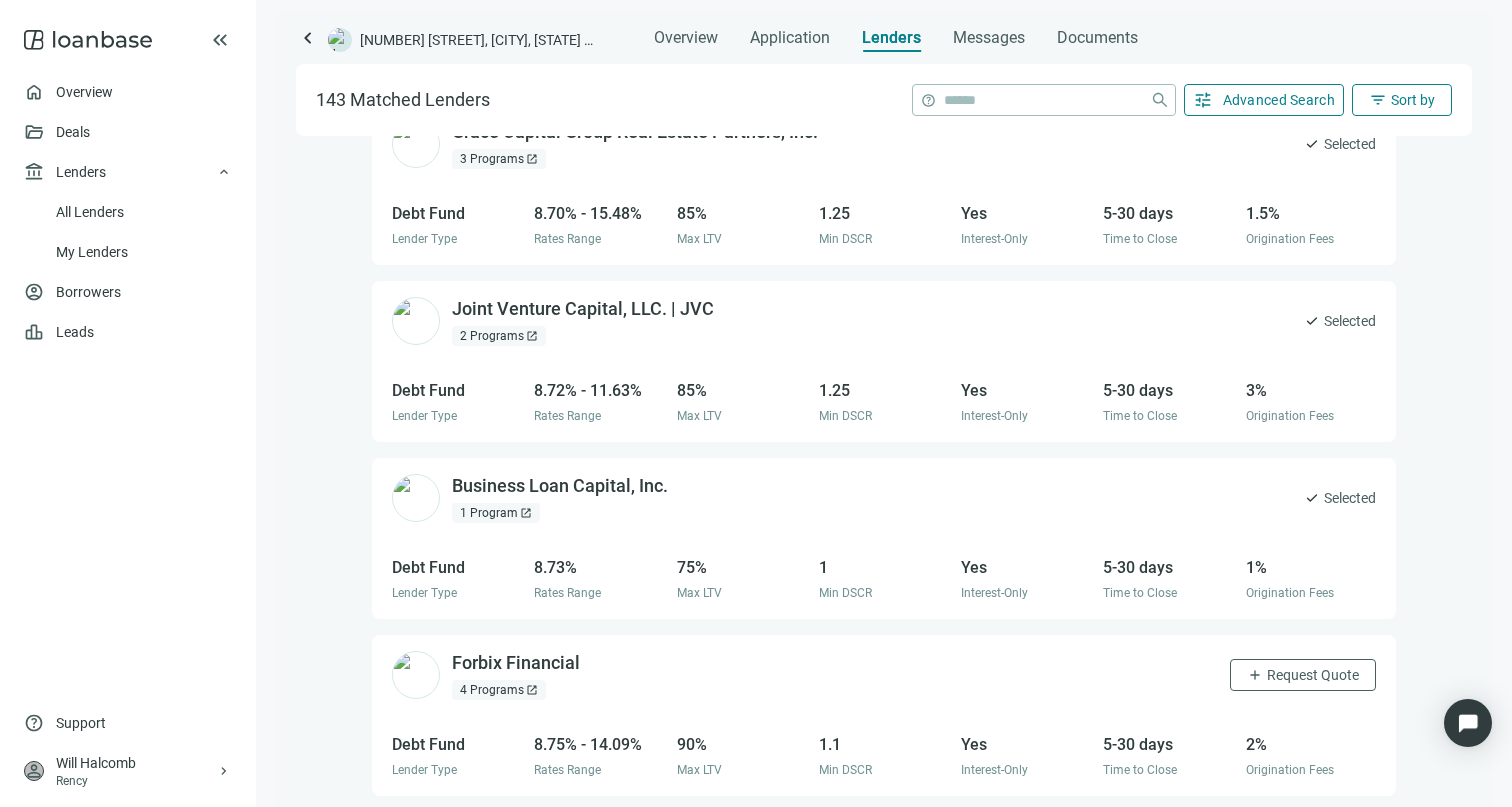 scroll, scrollTop: 2381, scrollLeft: 0, axis: vertical 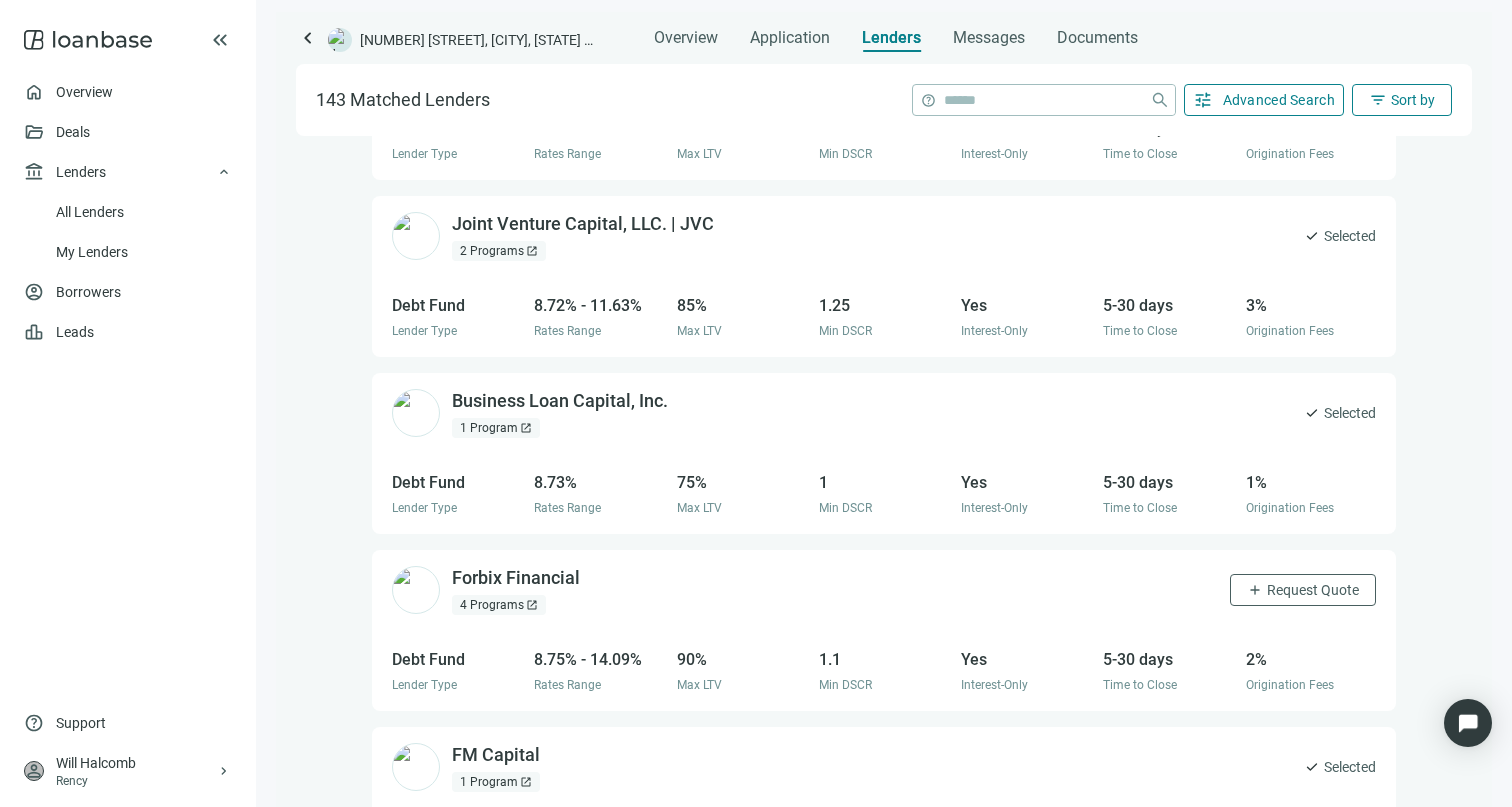 click on "5-30 days" at bounding box center [1168, 482] 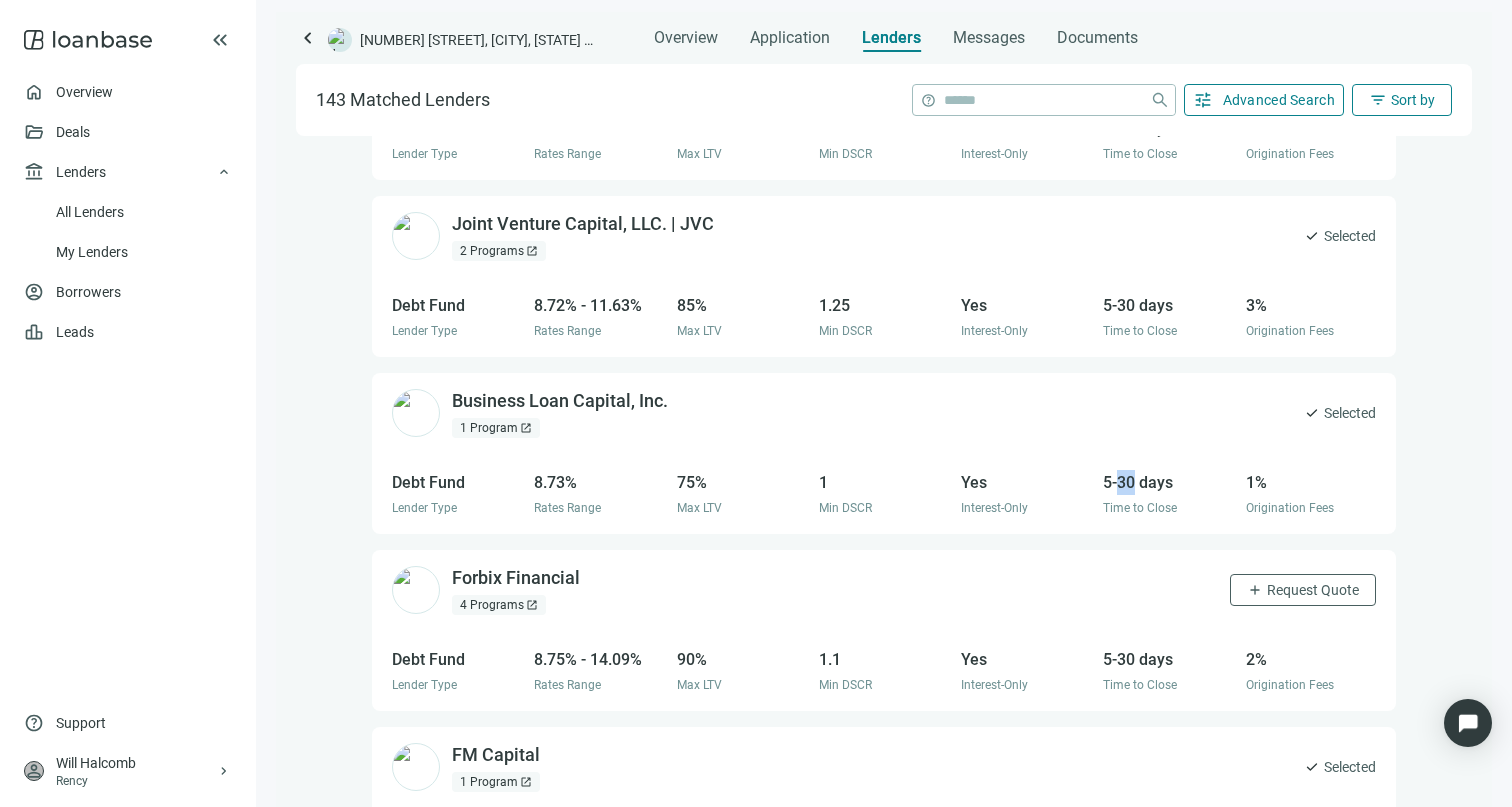 click on "5-30 days" at bounding box center (1168, 482) 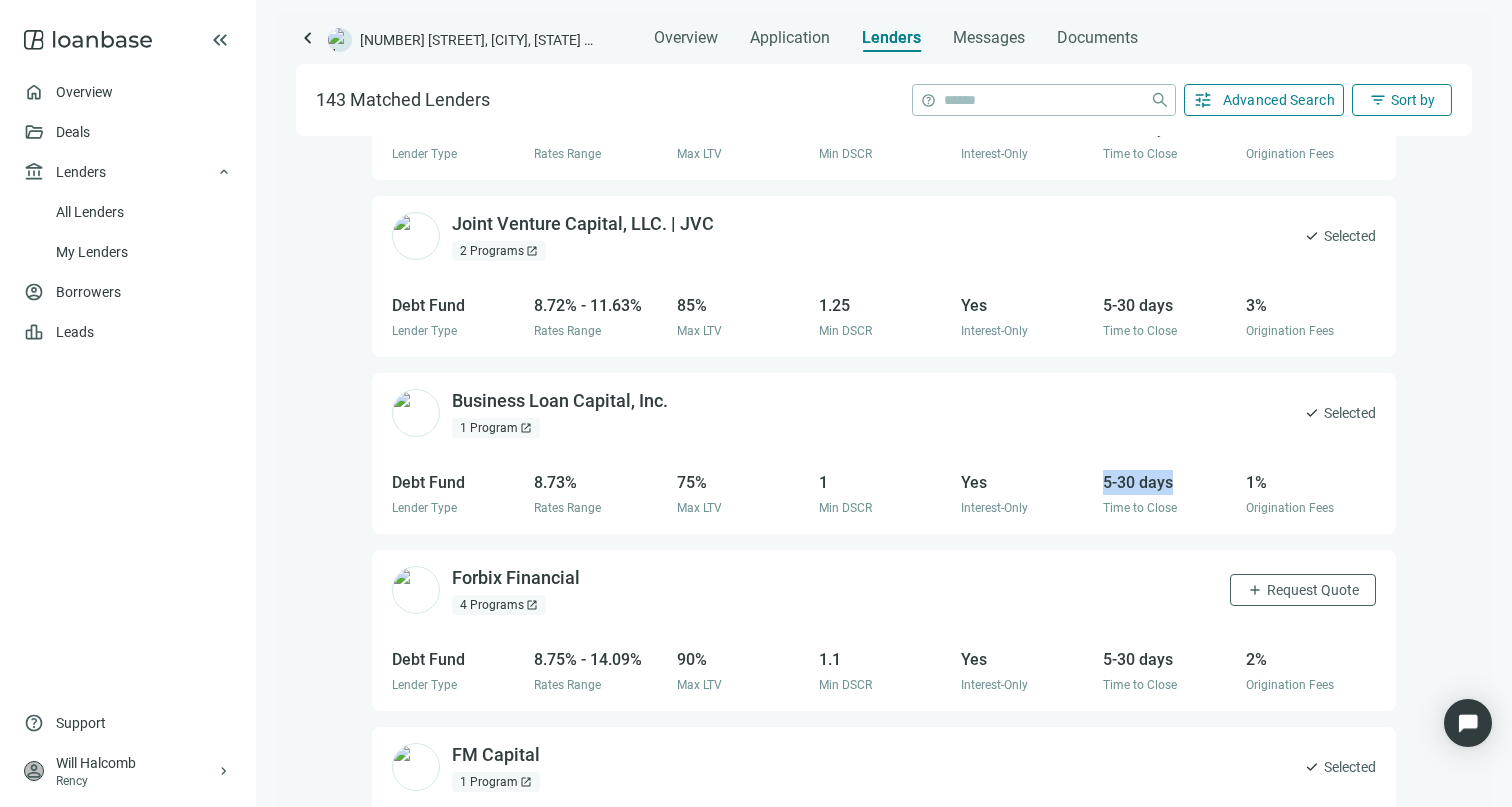 click on "5-30 days" at bounding box center [1168, 482] 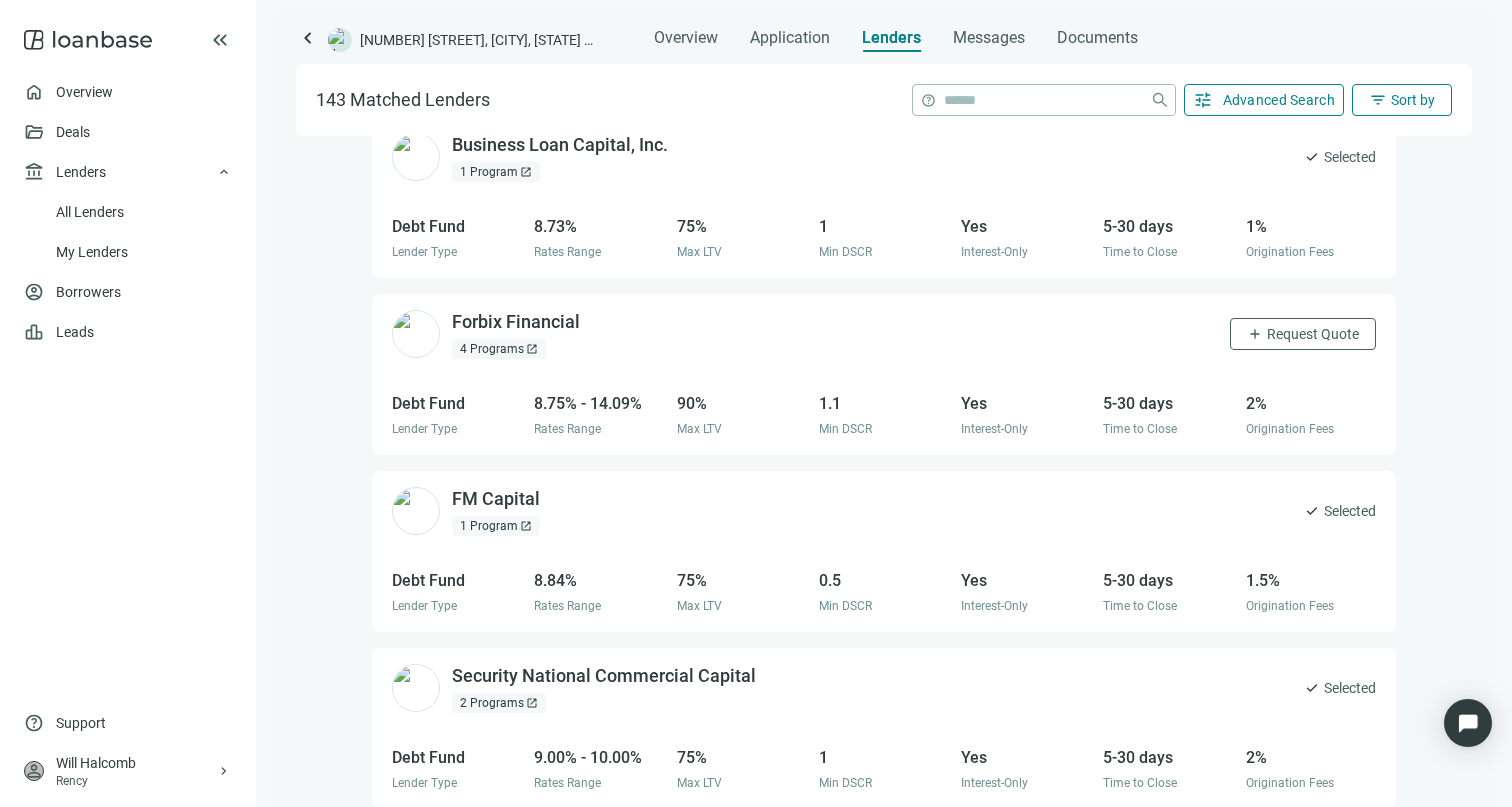 click on "FM Capital open_in_new 1 Program open_in_new check Selected" at bounding box center (884, 511) 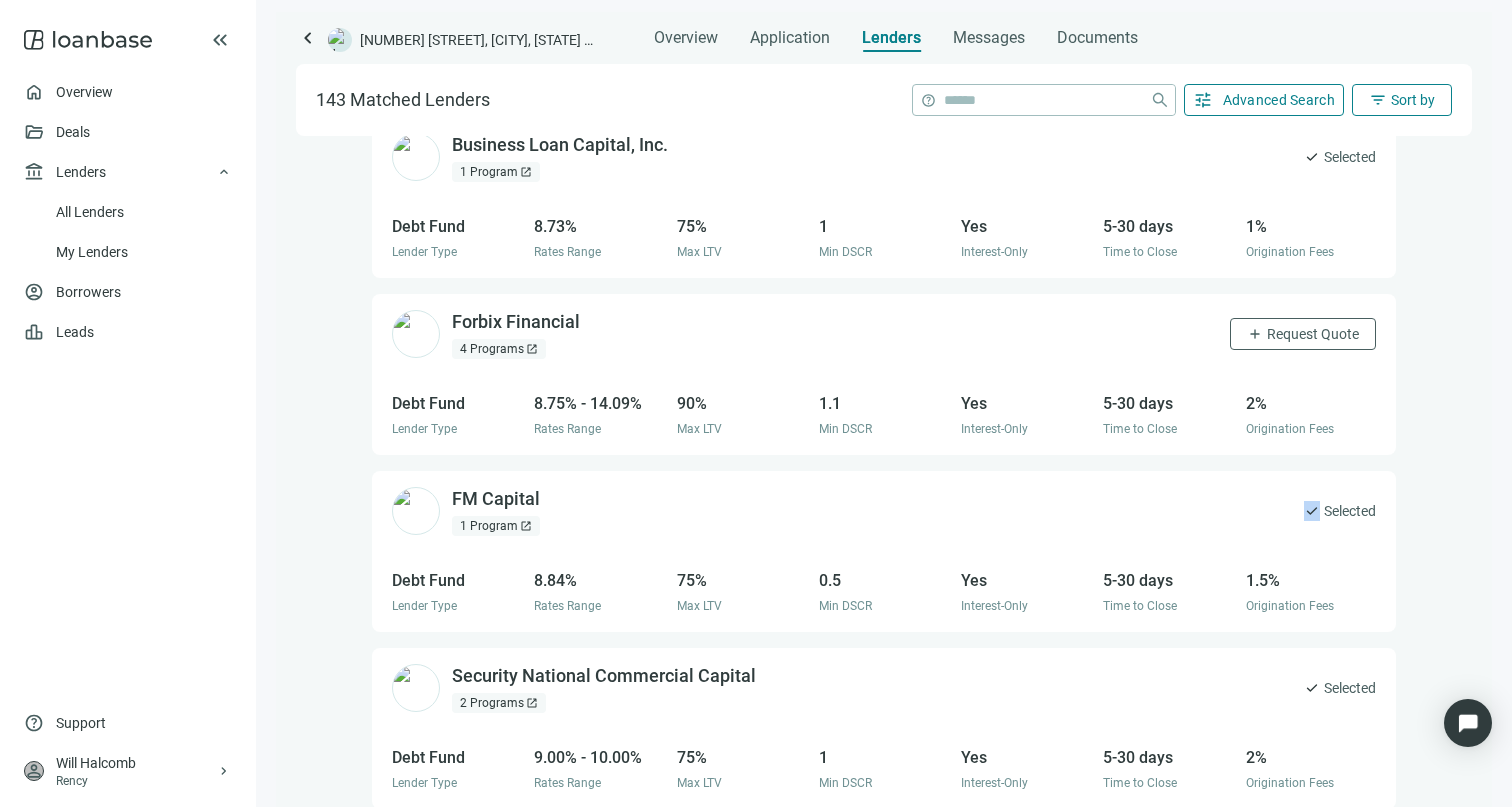 click on "FM Capital open_in_new 1 Program open_in_new check Selected" at bounding box center (884, 511) 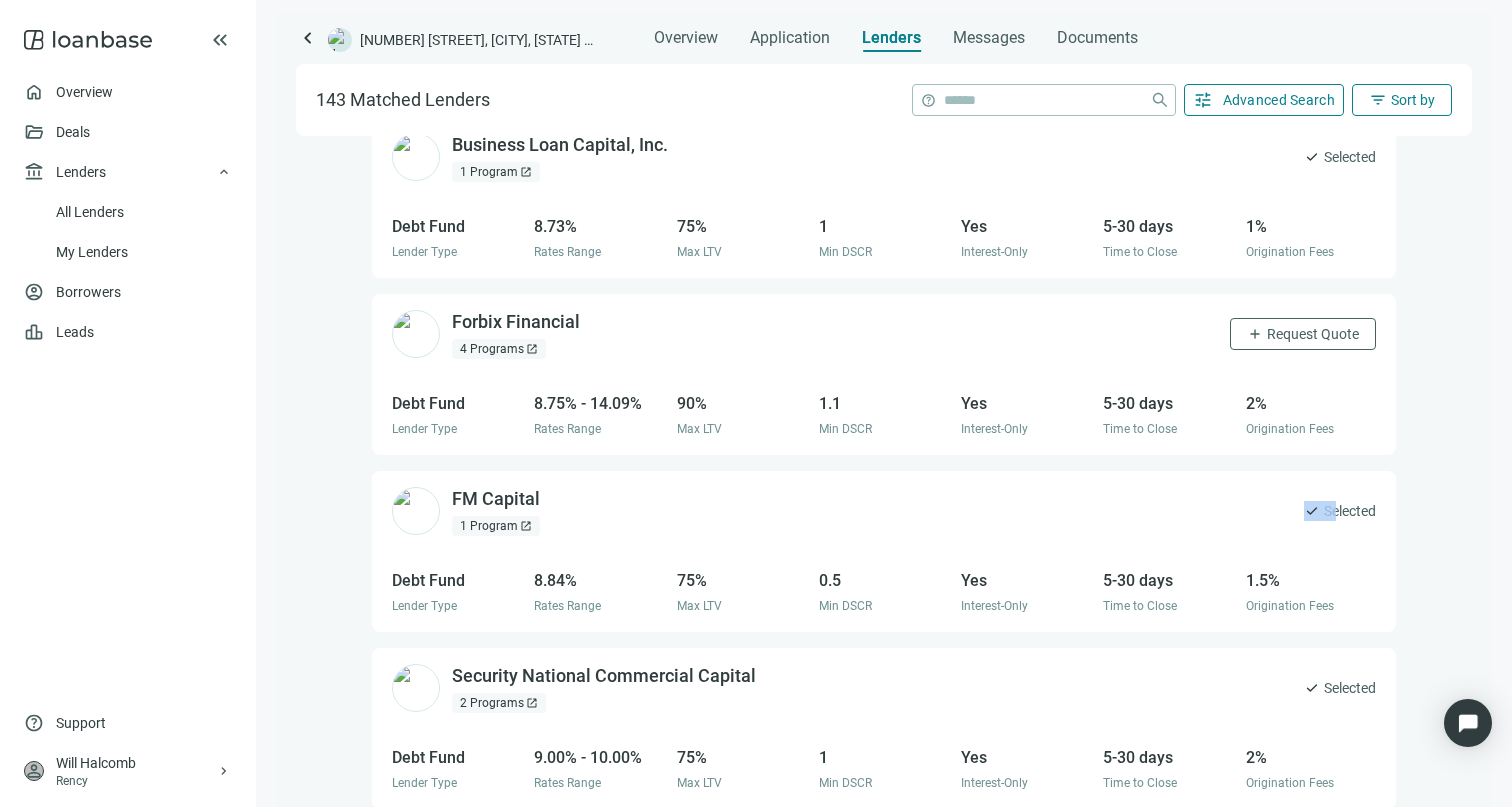 click on "FM Capital open_in_new 1 Program open_in_new check Selected" at bounding box center (884, 511) 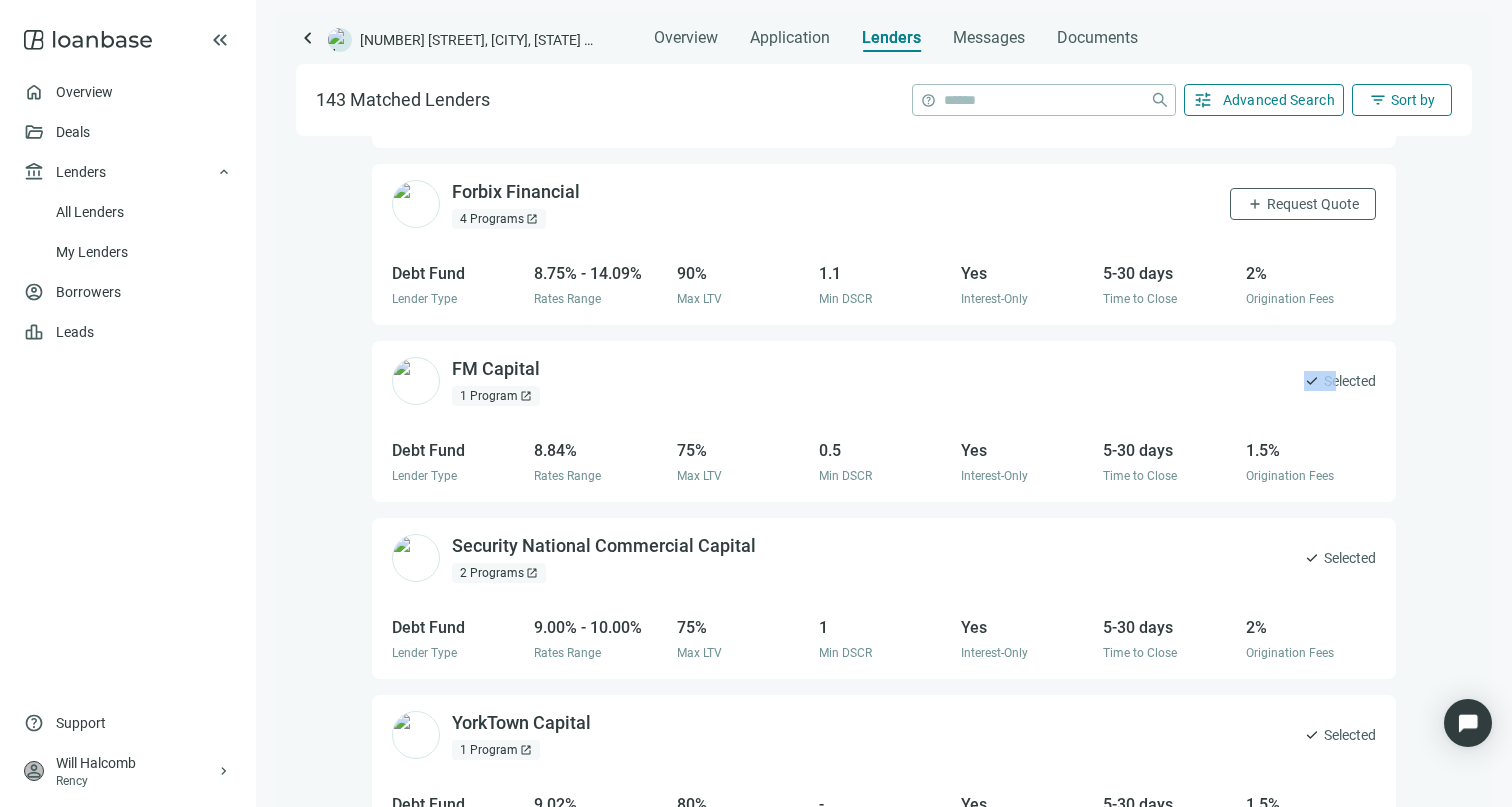 scroll, scrollTop: 2823, scrollLeft: 0, axis: vertical 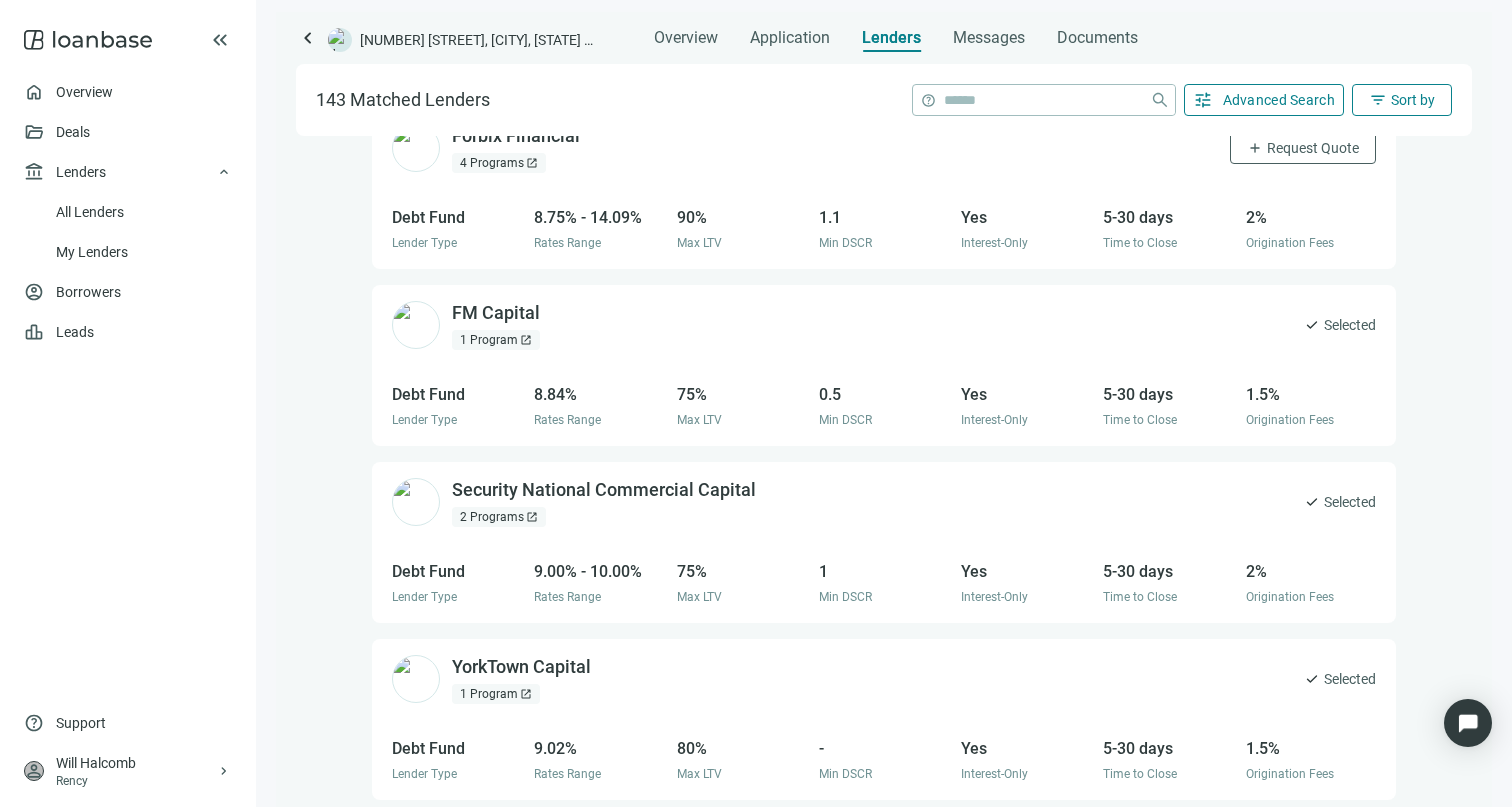 click on "5-30 days" at bounding box center (1168, 571) 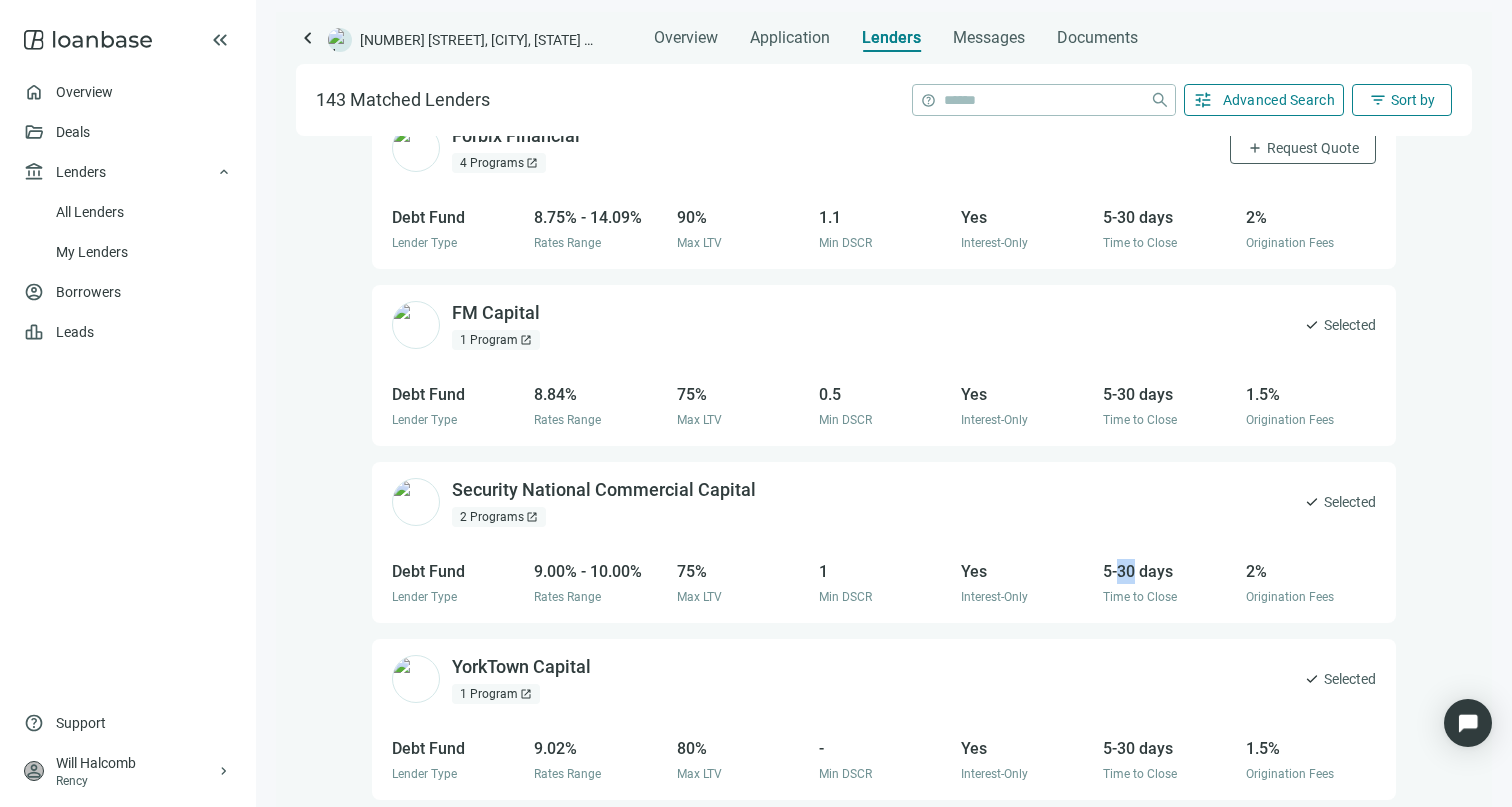 click on "5-30 days" at bounding box center (1168, 571) 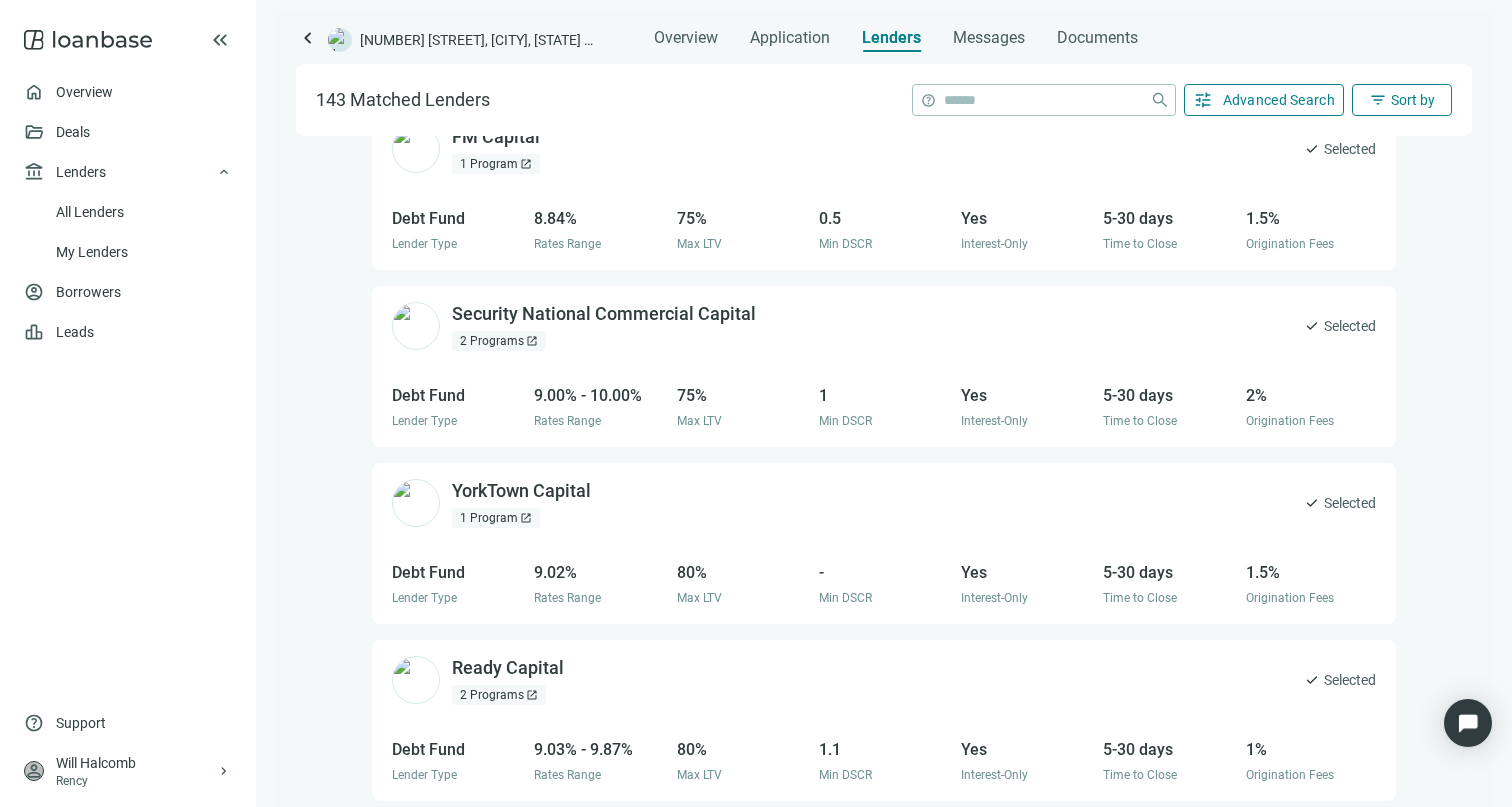 click on "5-30 days" at bounding box center [1168, 572] 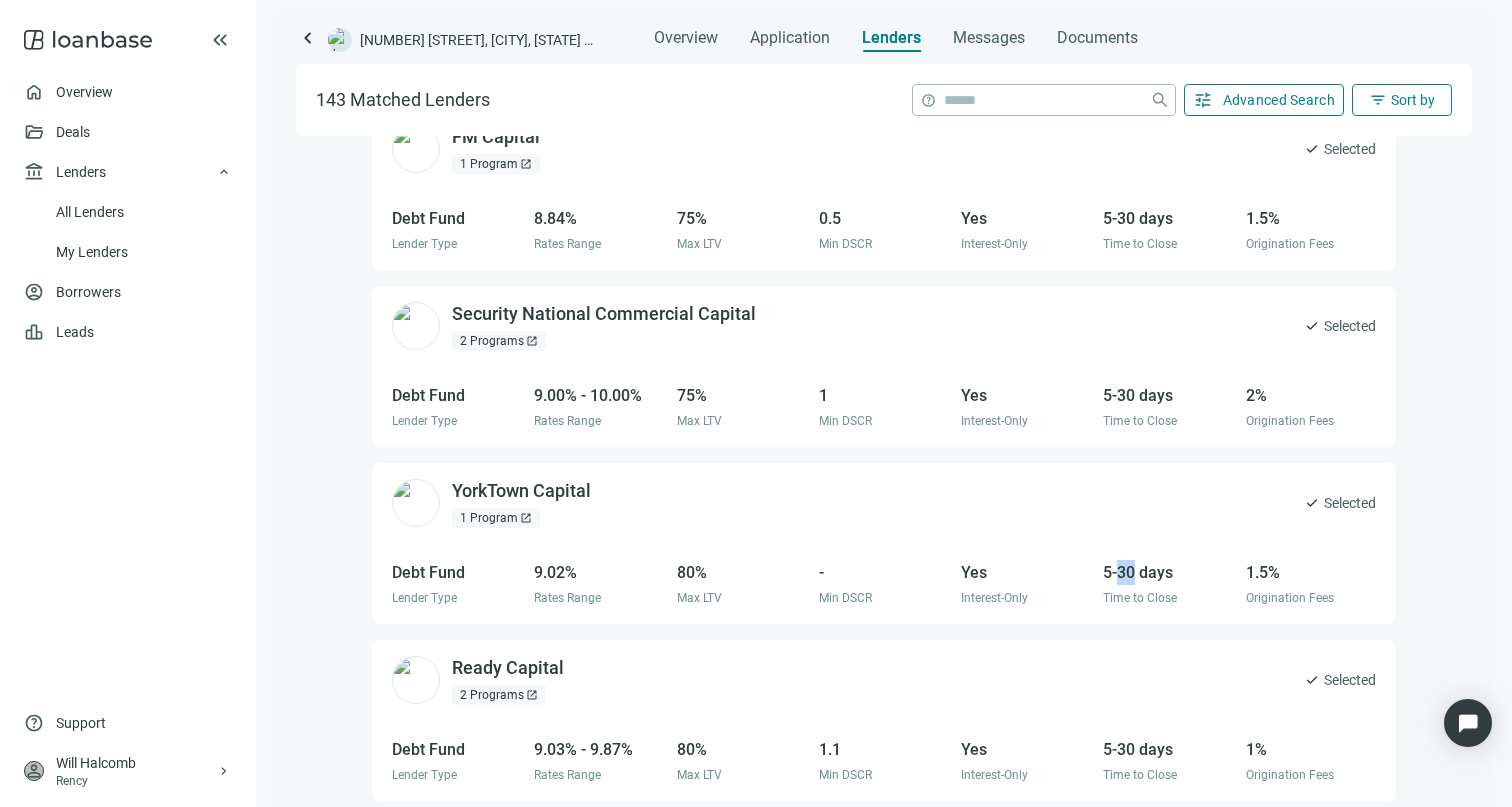 click on "5-30 days" at bounding box center (1168, 572) 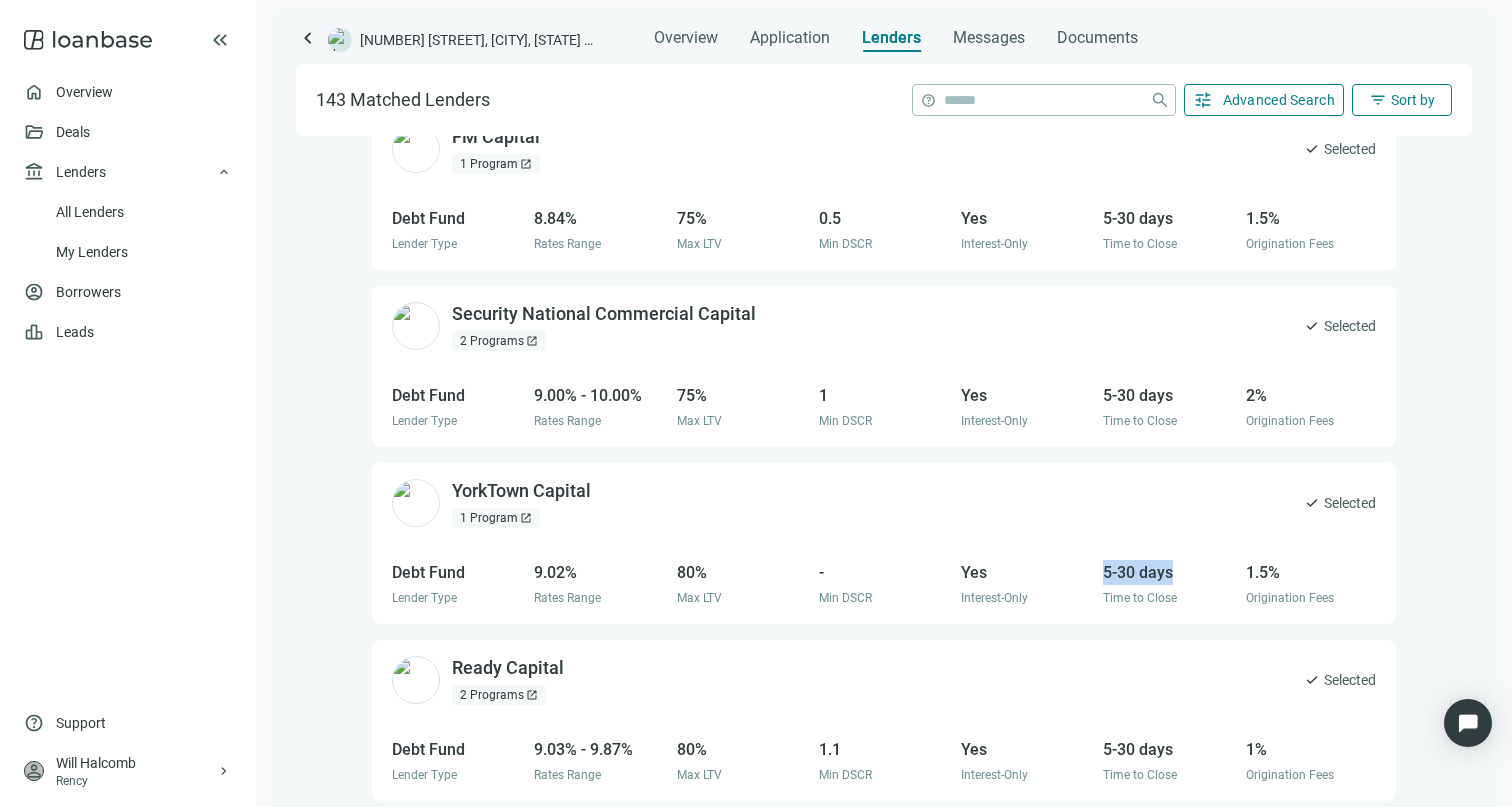 click on "5-30 days" at bounding box center [1168, 572] 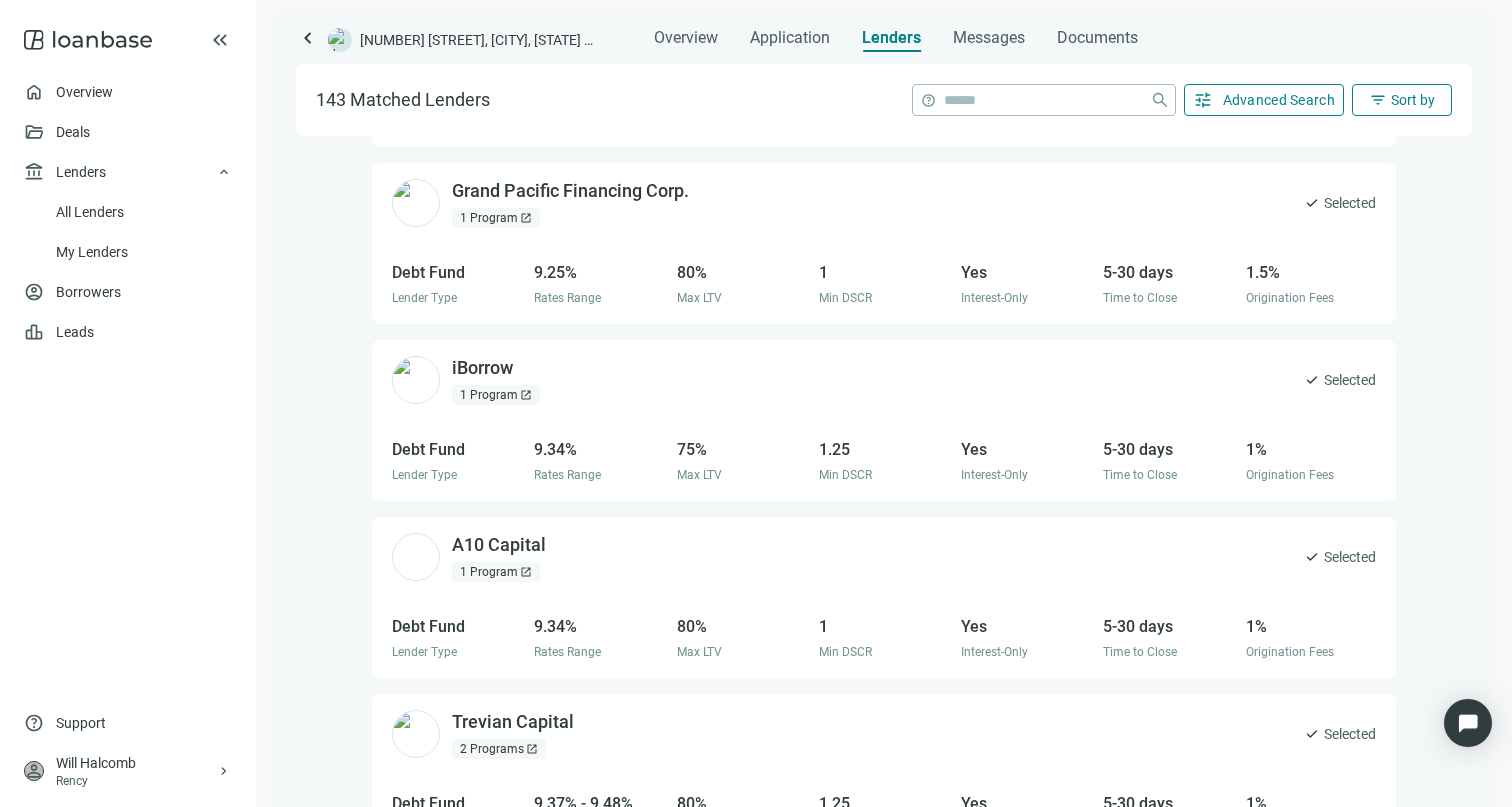 scroll, scrollTop: 3910, scrollLeft: 0, axis: vertical 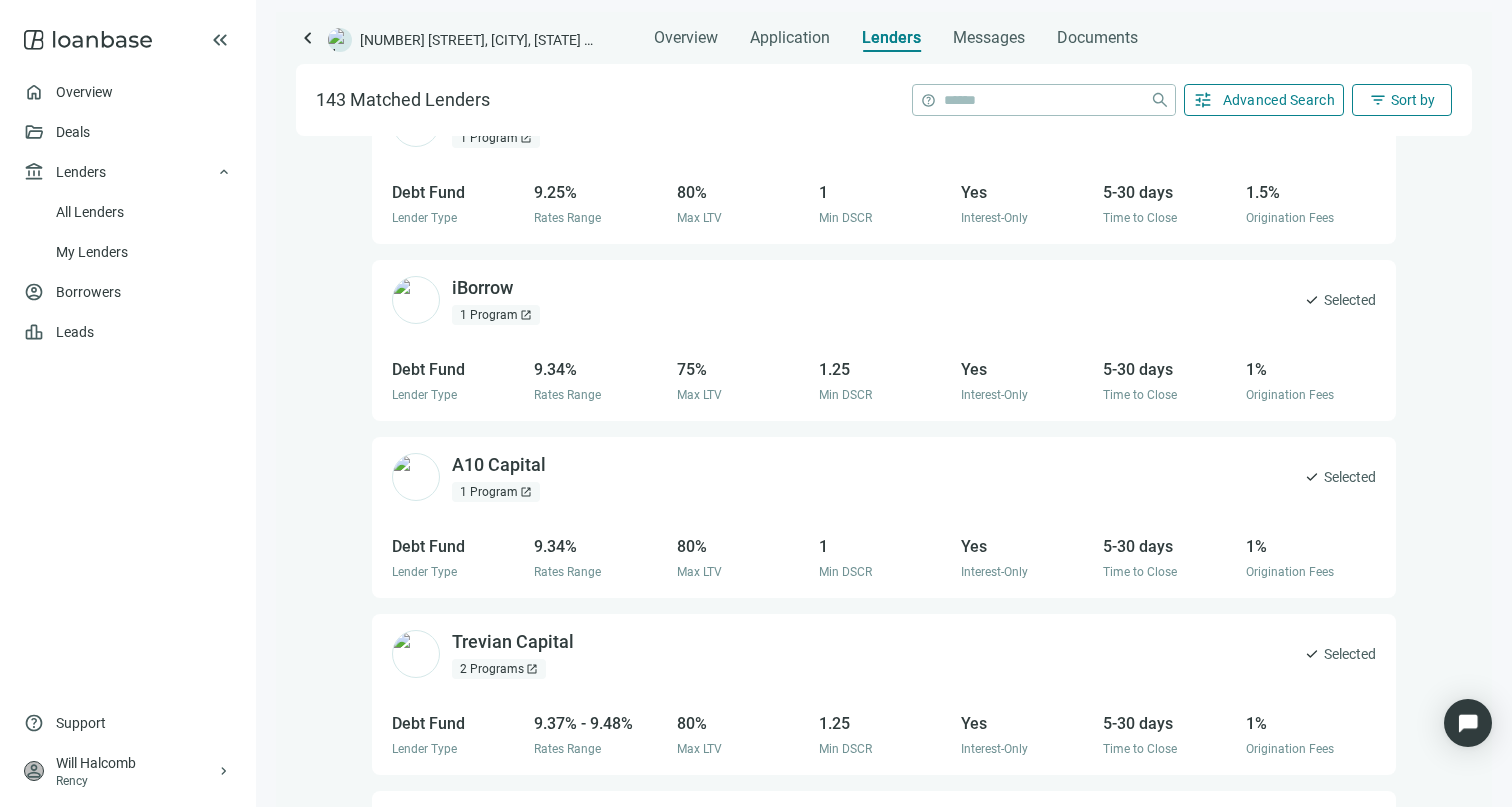click on "Trevian Capital open_in_new 2 Programs open_in_new check Selected" at bounding box center [884, 654] 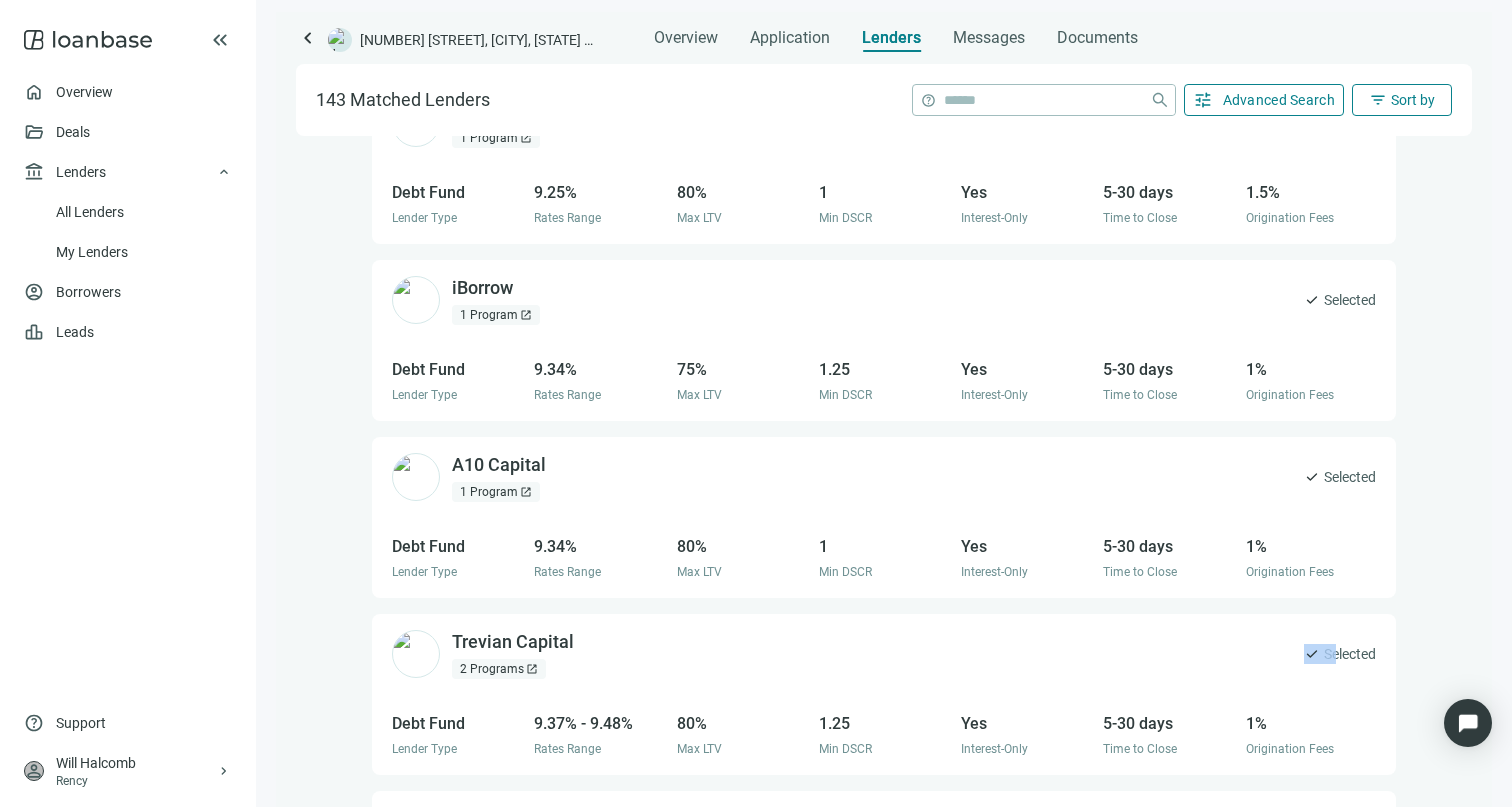 click on "Trevian Capital open_in_new 2 Programs open_in_new check Selected" at bounding box center (884, 654) 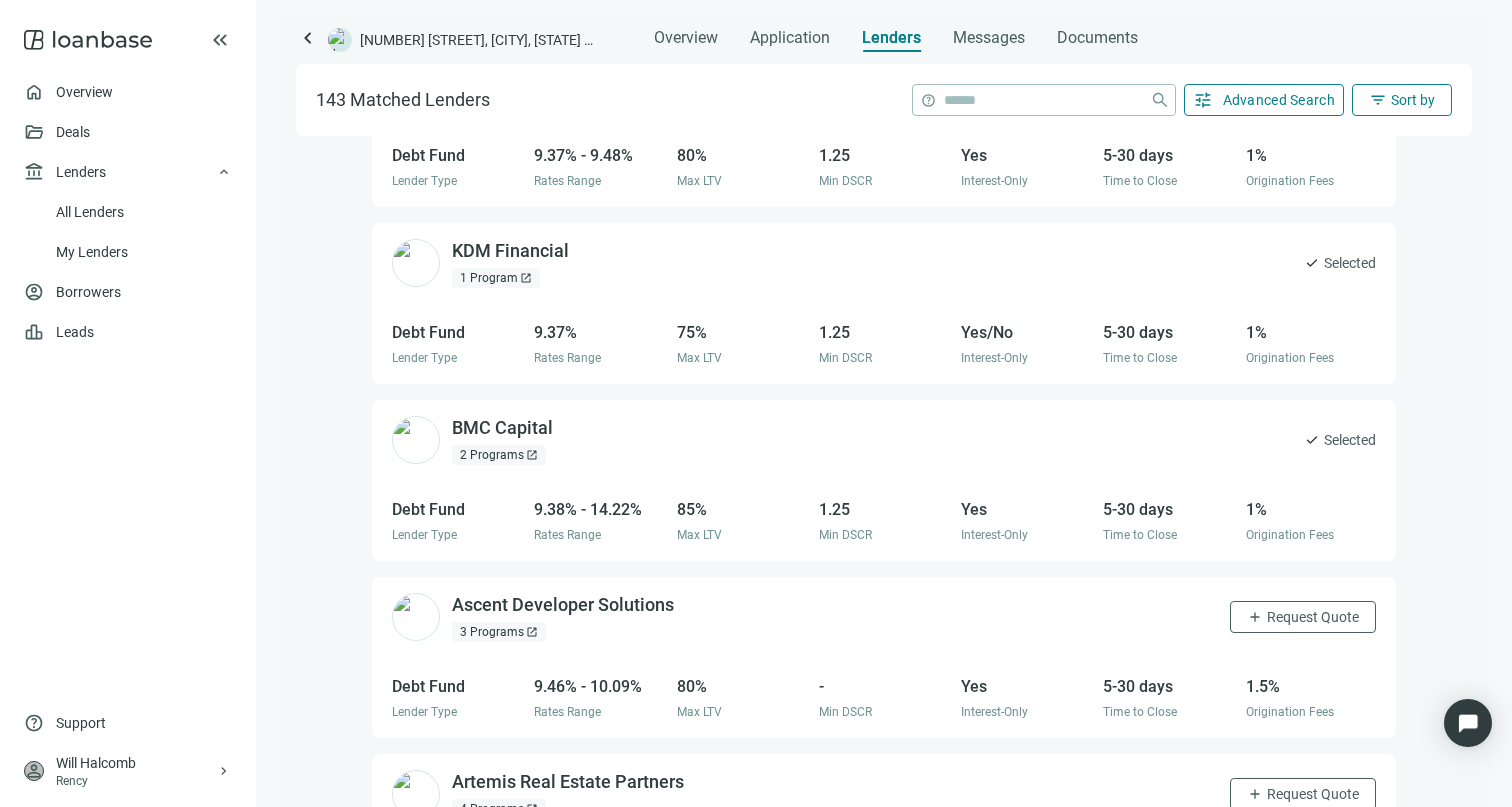 click on "Debt Fund Lender Type 9.46% - 10.09% Rates Range 80% Max LTV - Min DSCR Yes Interest-Only 5-30 days Time to Close 1.5% Origination Fees" at bounding box center (884, 698) 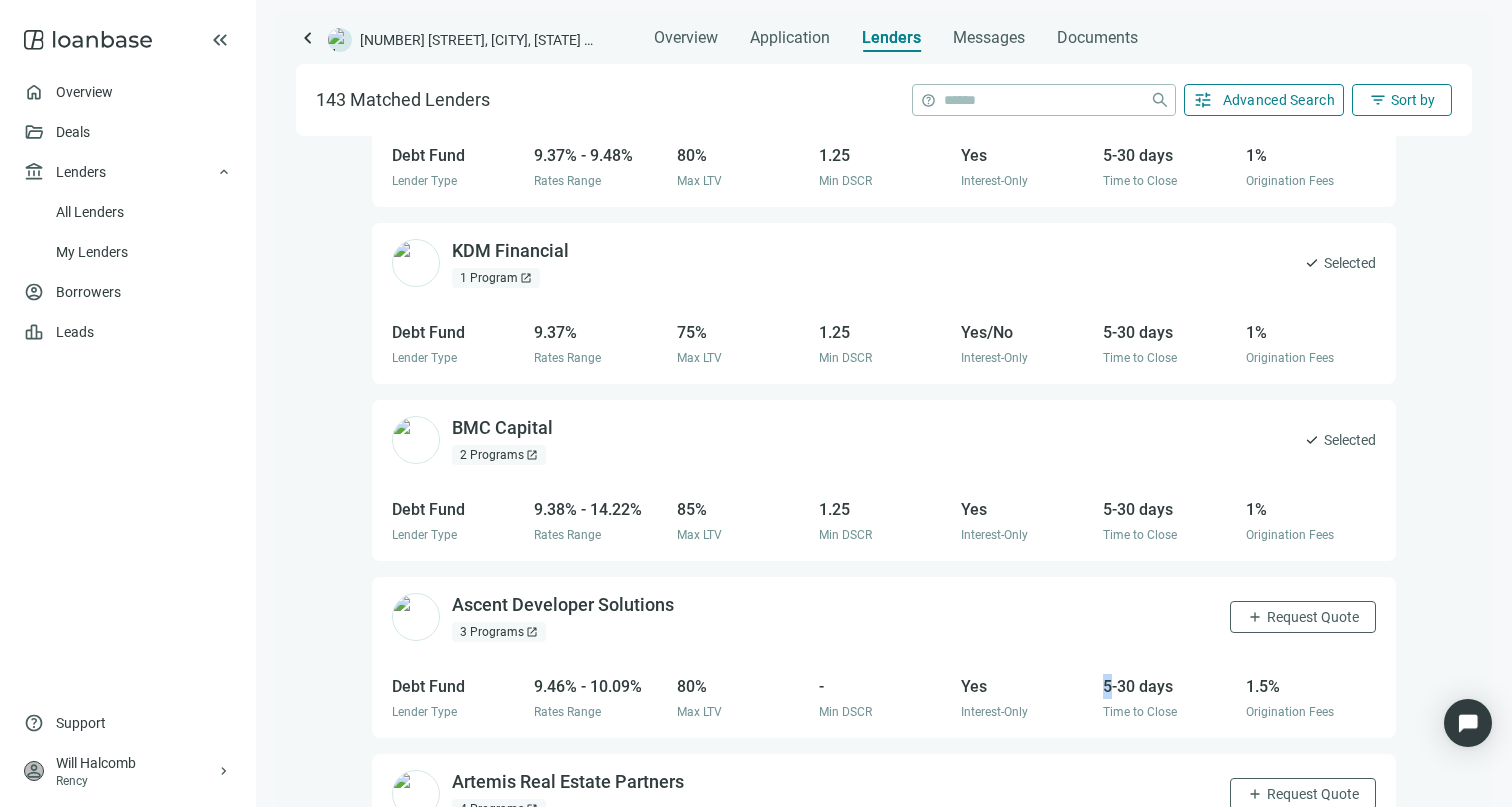 click on "Debt Fund Lender Type 9.46% - 10.09% Rates Range 80% Max LTV - Min DSCR Yes Interest-Only 5-30 days Time to Close 1.5% Origination Fees" at bounding box center [884, 698] 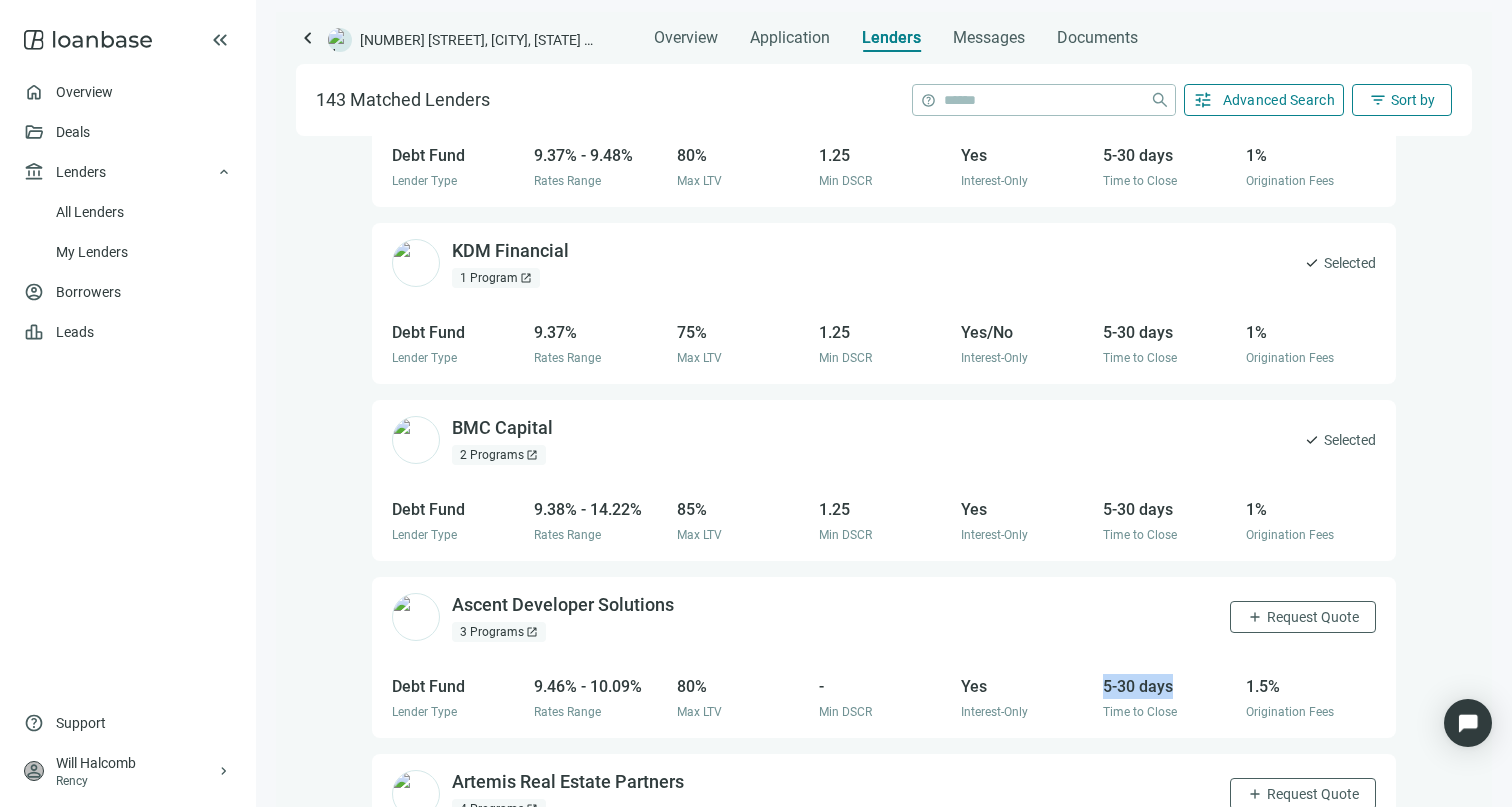 click on "Debt Fund Lender Type 9.46% - 10.09% Rates Range 80% Max LTV - Min DSCR Yes Interest-Only 5-30 days Time to Close 1.5% Origination Fees" at bounding box center (884, 698) 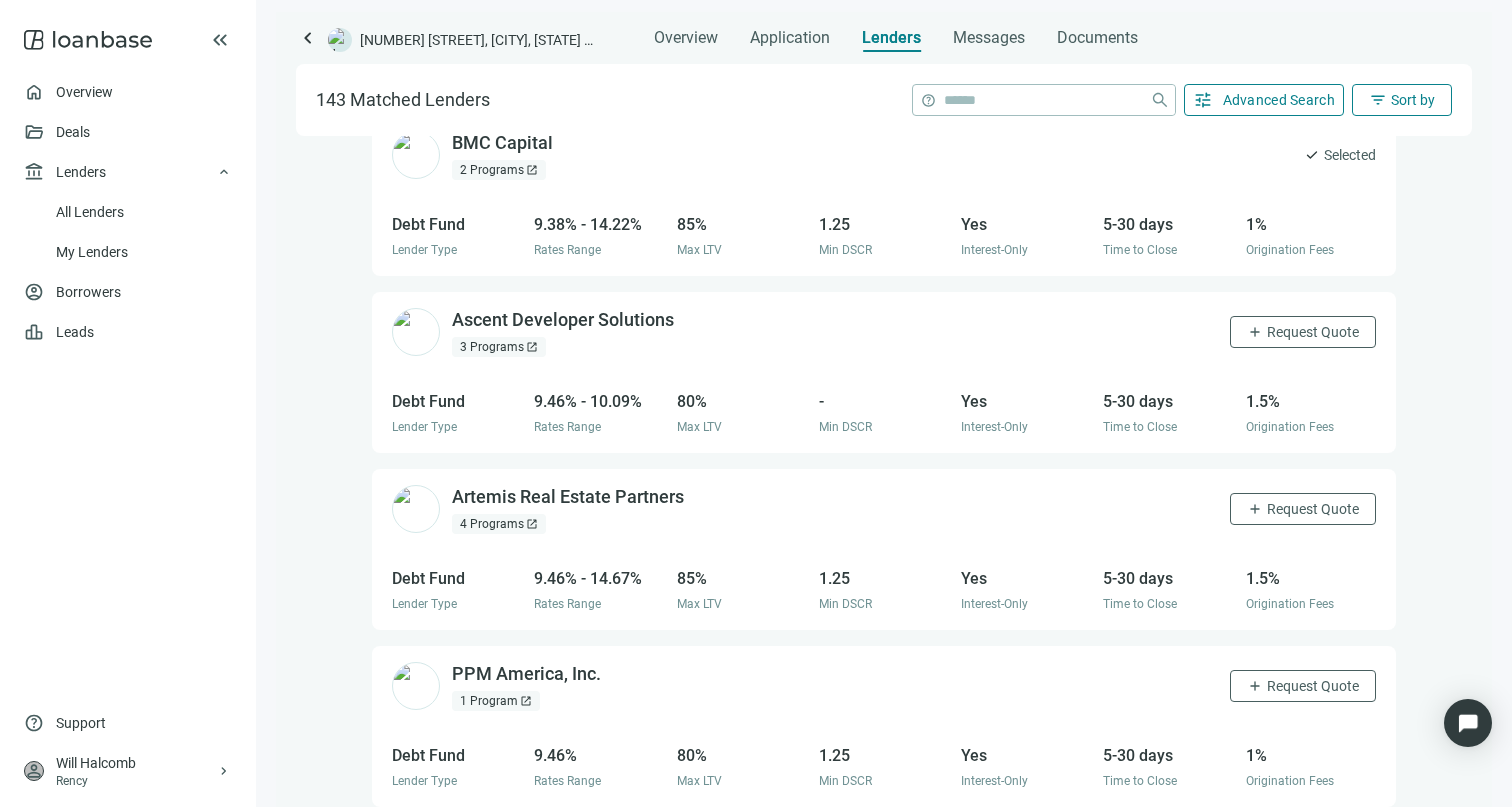 click on "PPM America, Inc. open_in_new 1 Program open_in_new add Request Quote" at bounding box center (884, 686) 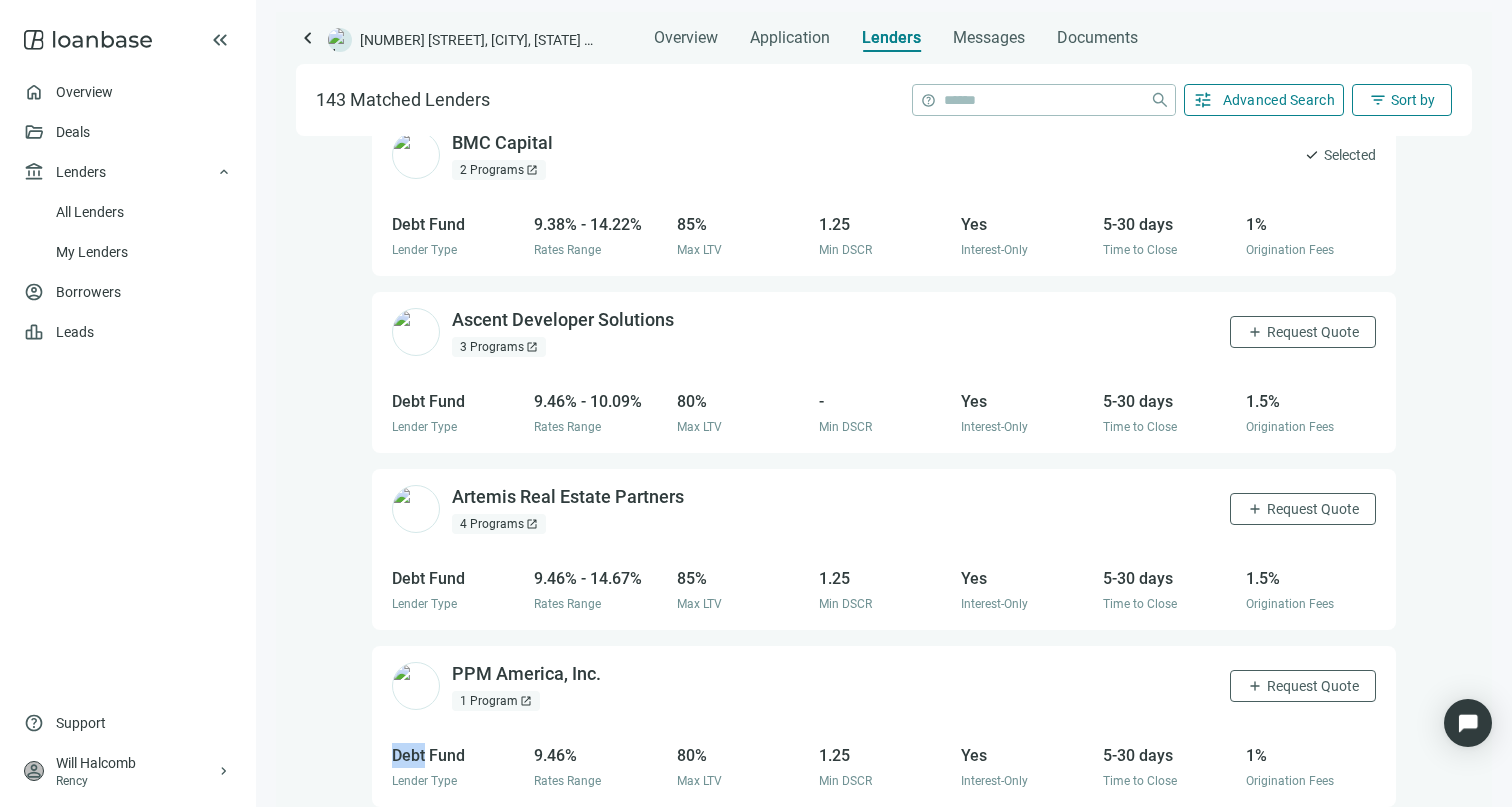 click on "PPM America, Inc. open_in_new 1 Program open_in_new add Request Quote" at bounding box center [884, 686] 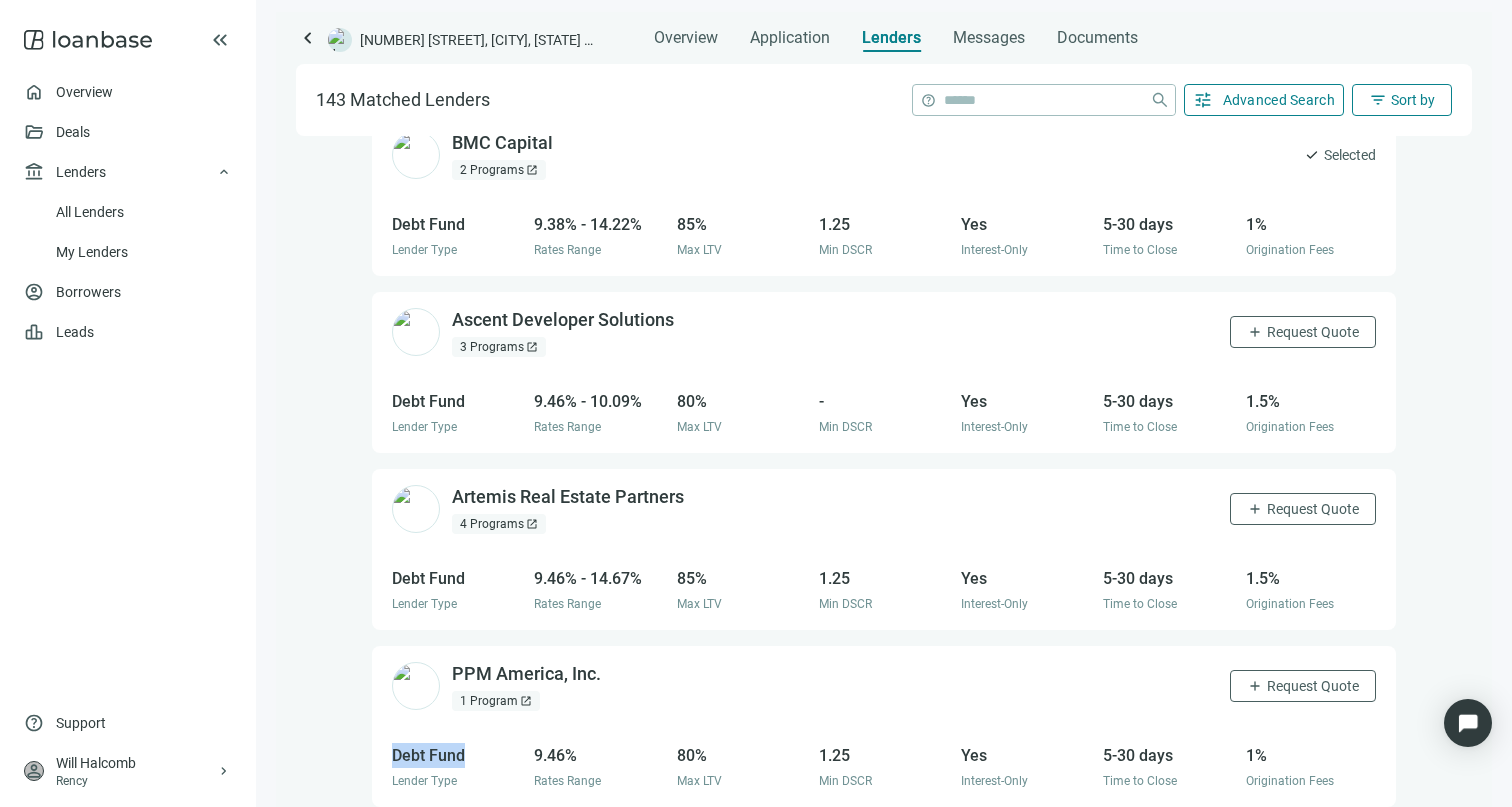 click on "PPM America, Inc. open_in_new 1 Program open_in_new add Request Quote" at bounding box center [884, 686] 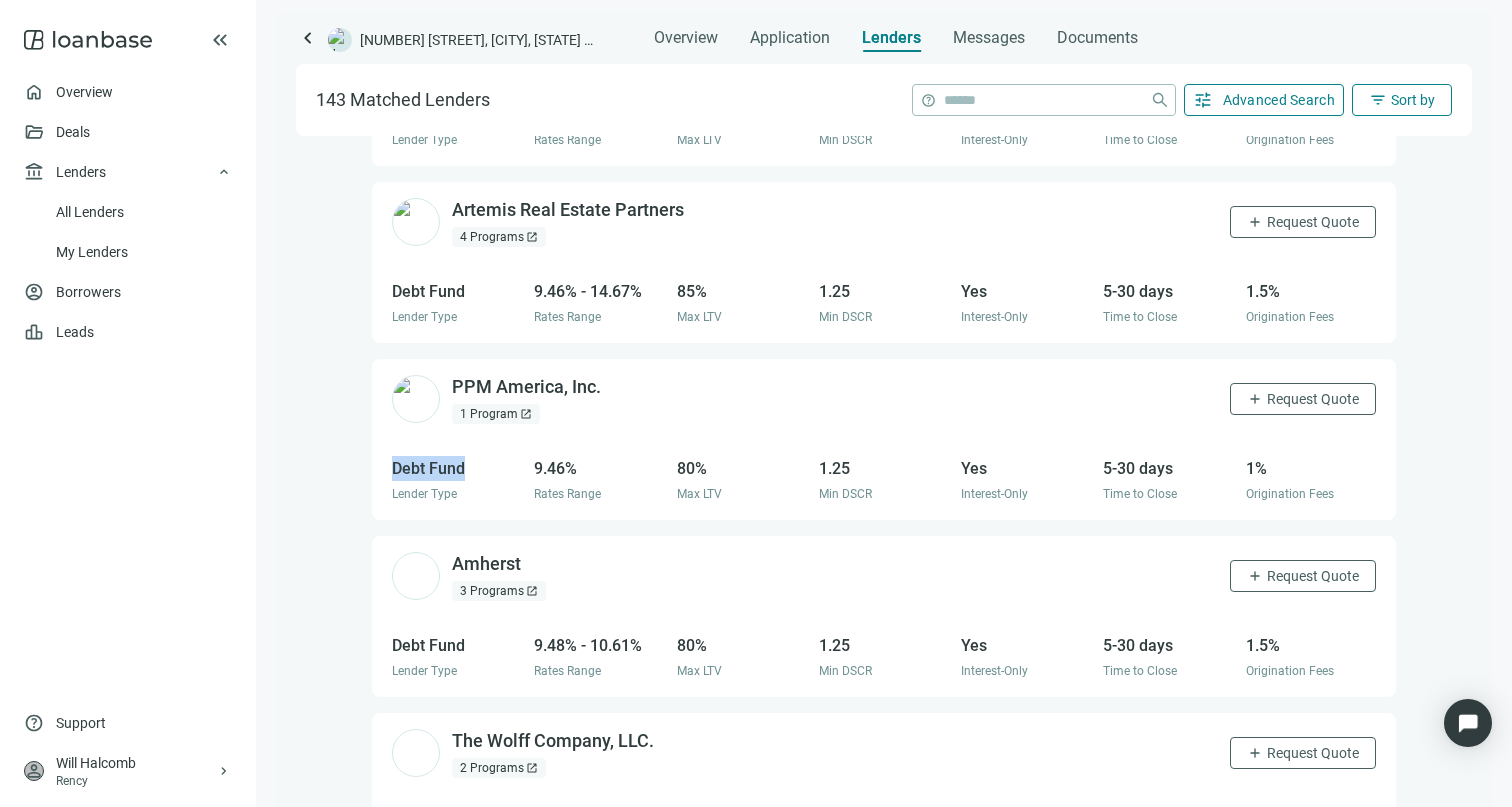 scroll, scrollTop: 5195, scrollLeft: 0, axis: vertical 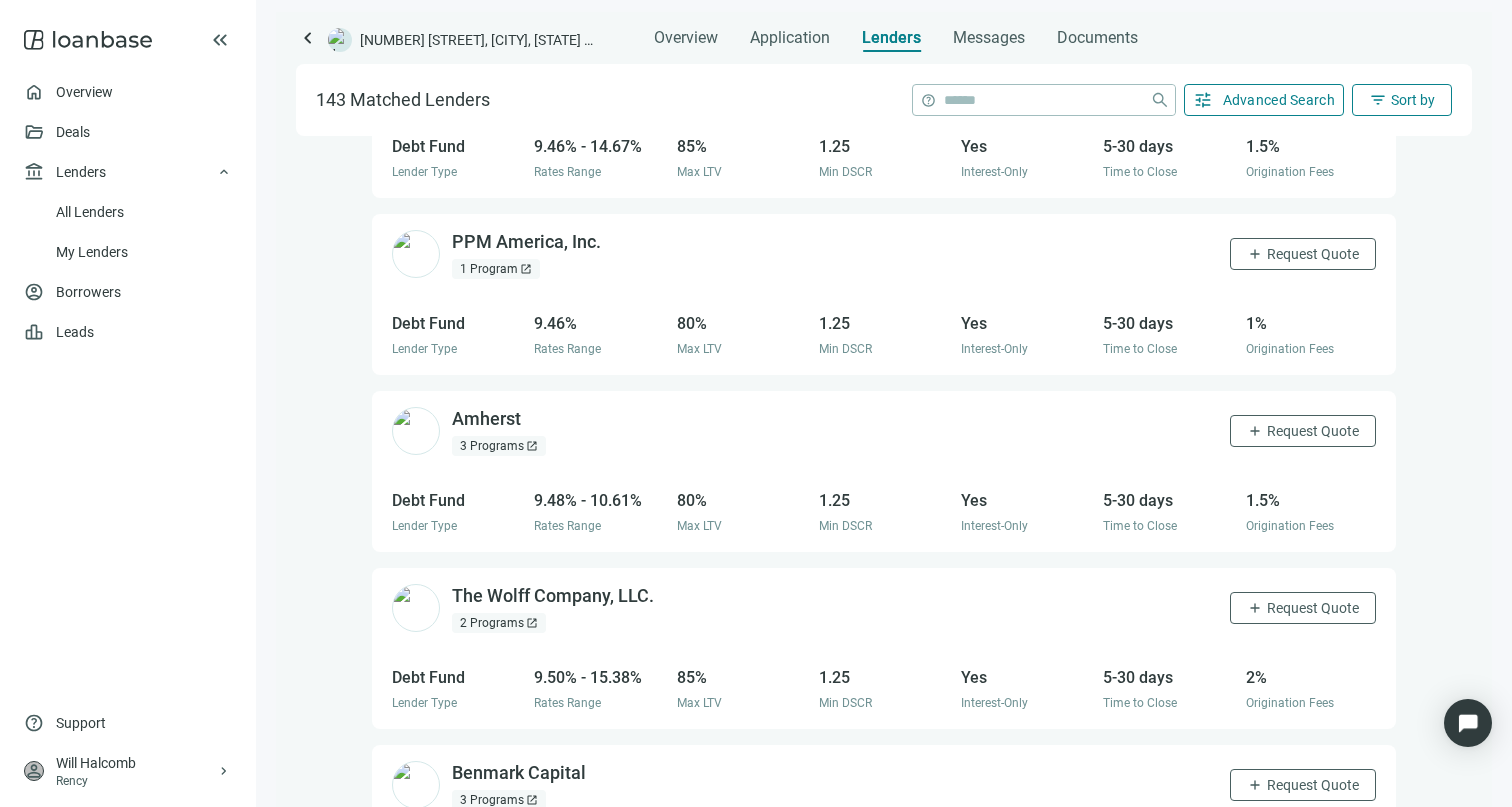 click on "5-30 days" at bounding box center (1168, 677) 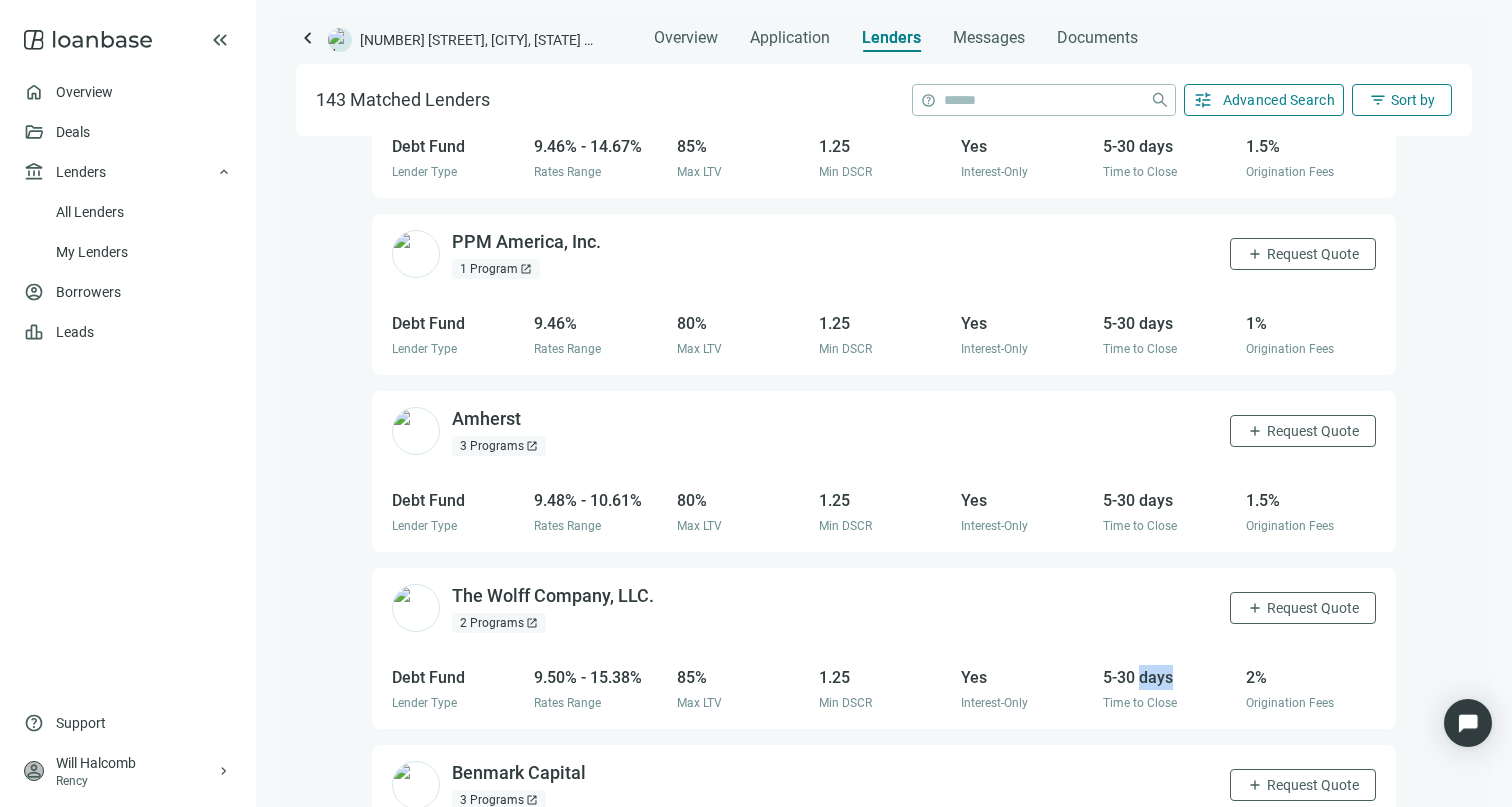 click on "5-30 days" at bounding box center [1168, 677] 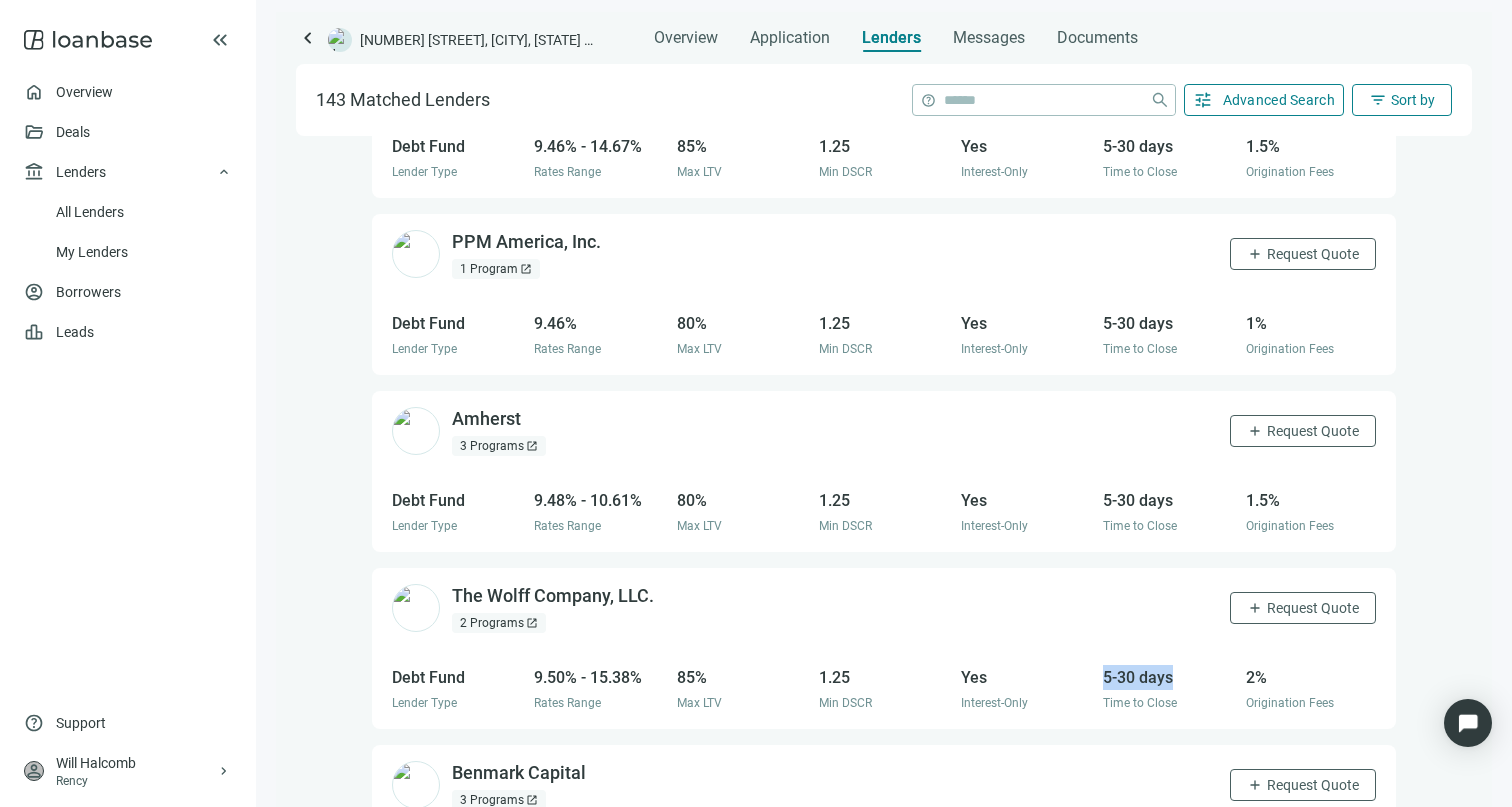 click on "5-30 days" at bounding box center [1168, 677] 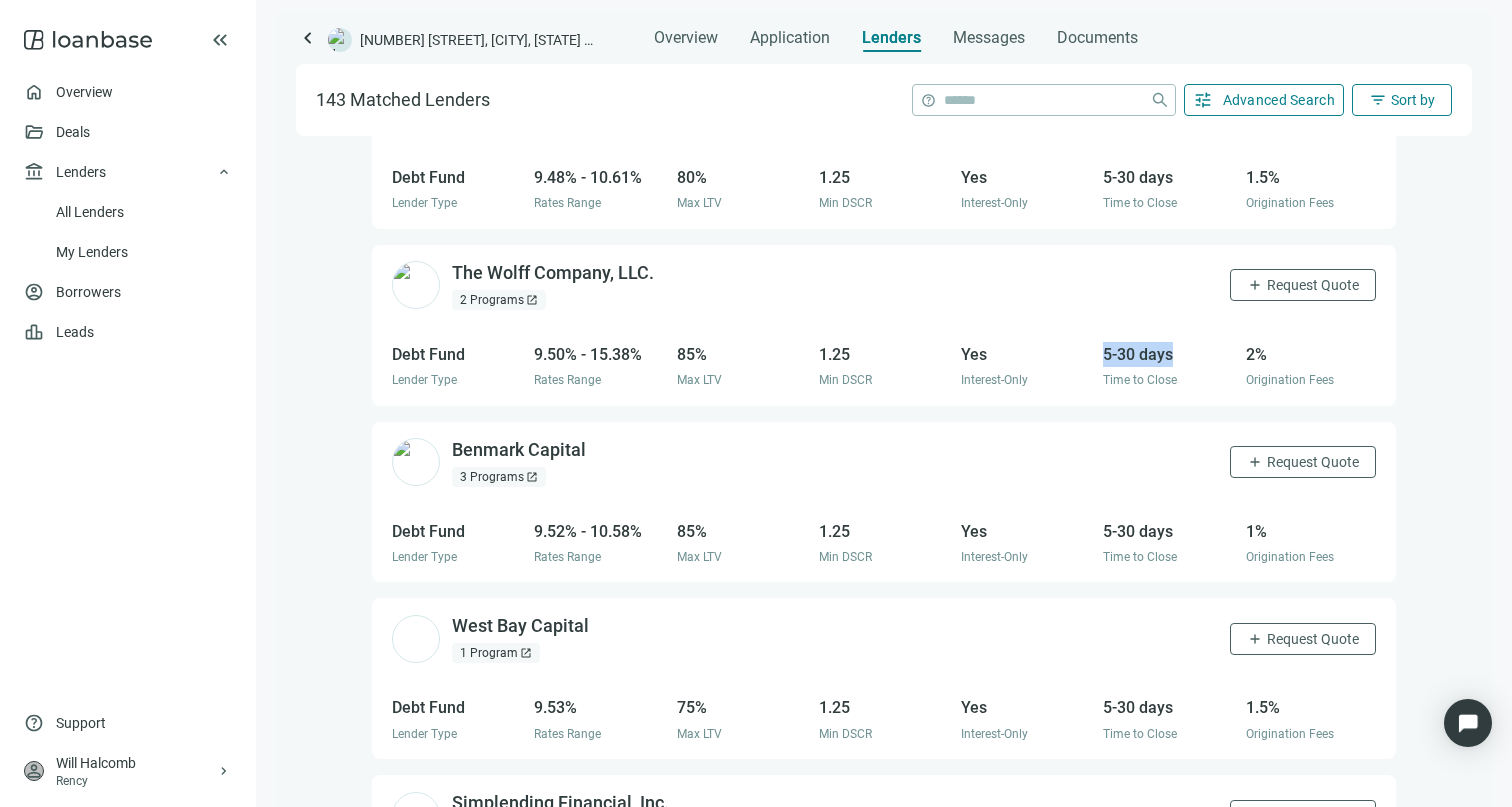 scroll, scrollTop: 5666, scrollLeft: 0, axis: vertical 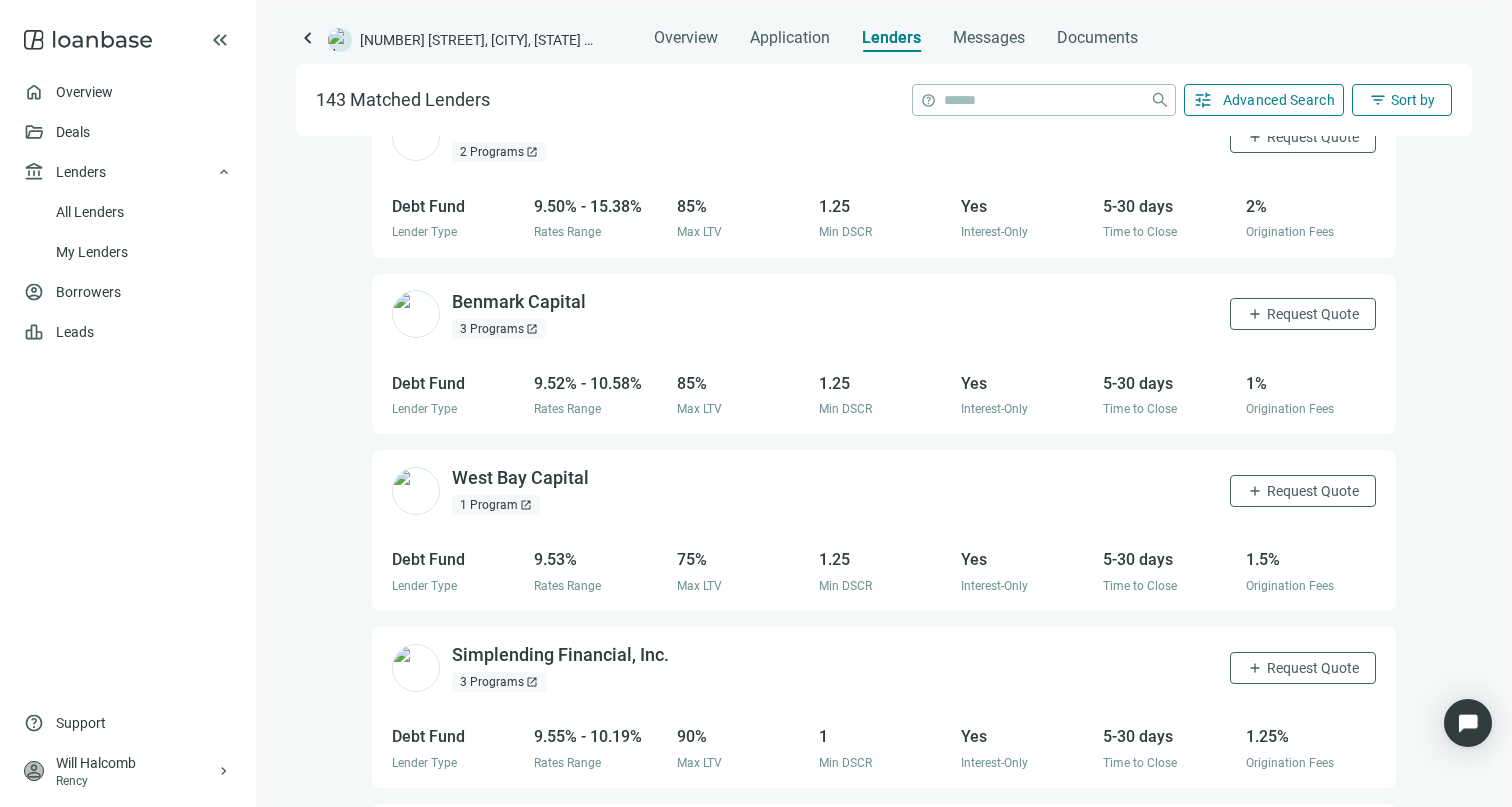 click on "Simplending Financial, Inc. open_in_new 3 Programs open_in_new add Request Quote" at bounding box center (884, 667) 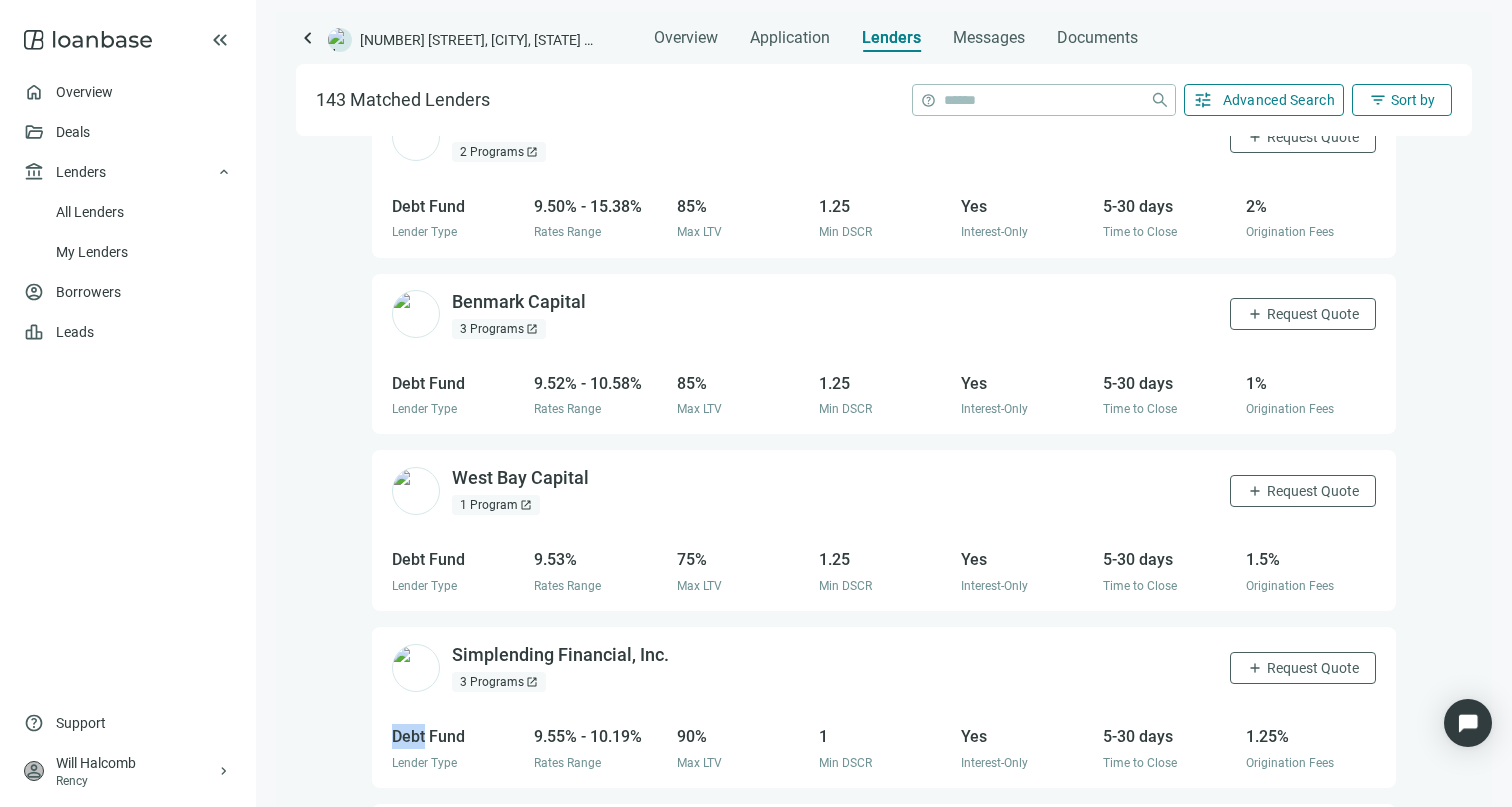 click on "Simplending Financial, Inc. open_in_new 3 Programs open_in_new add Request Quote" at bounding box center [884, 667] 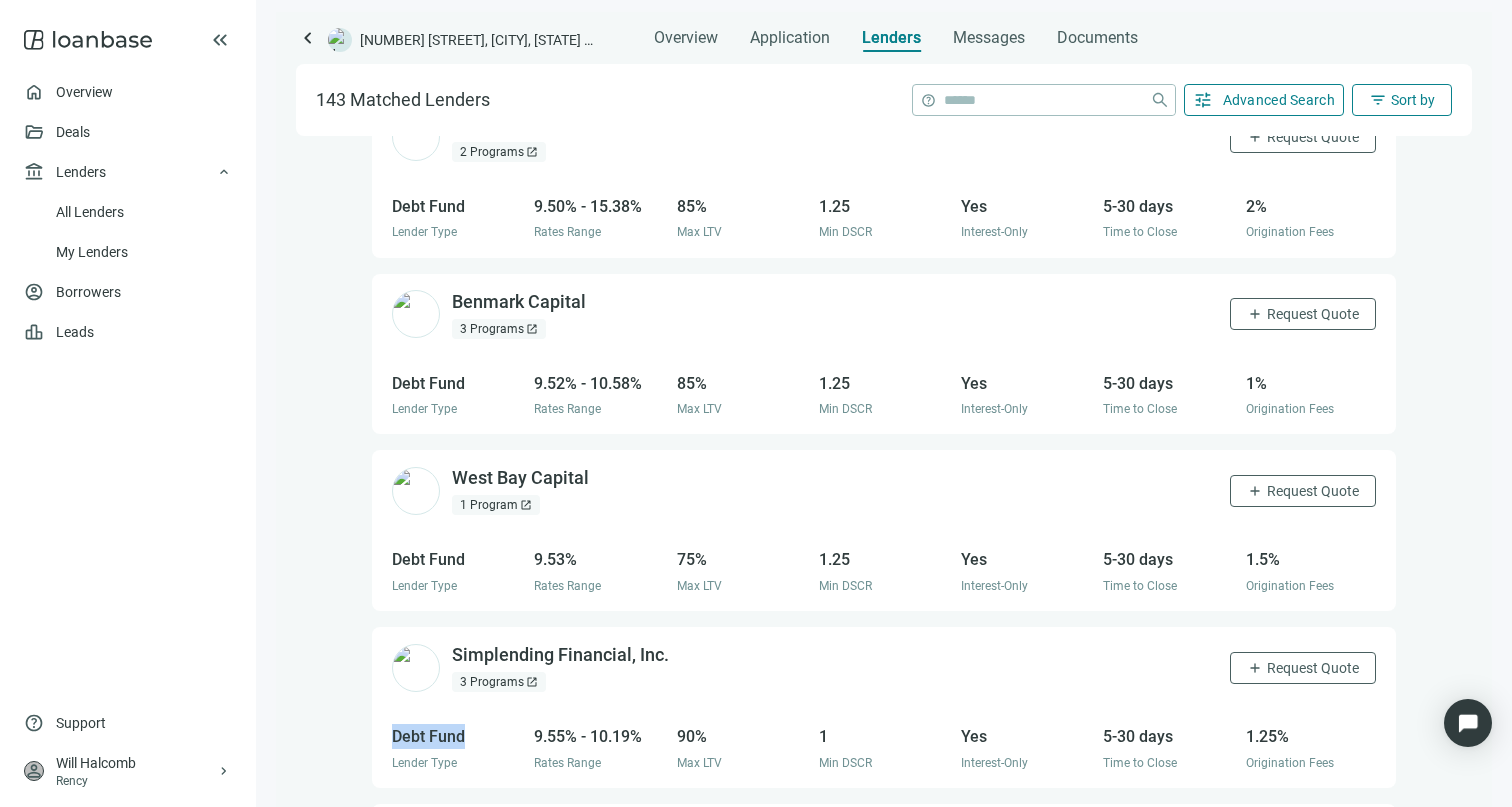 click on "Simplending Financial, Inc. open_in_new 3 Programs open_in_new add Request Quote" at bounding box center [884, 667] 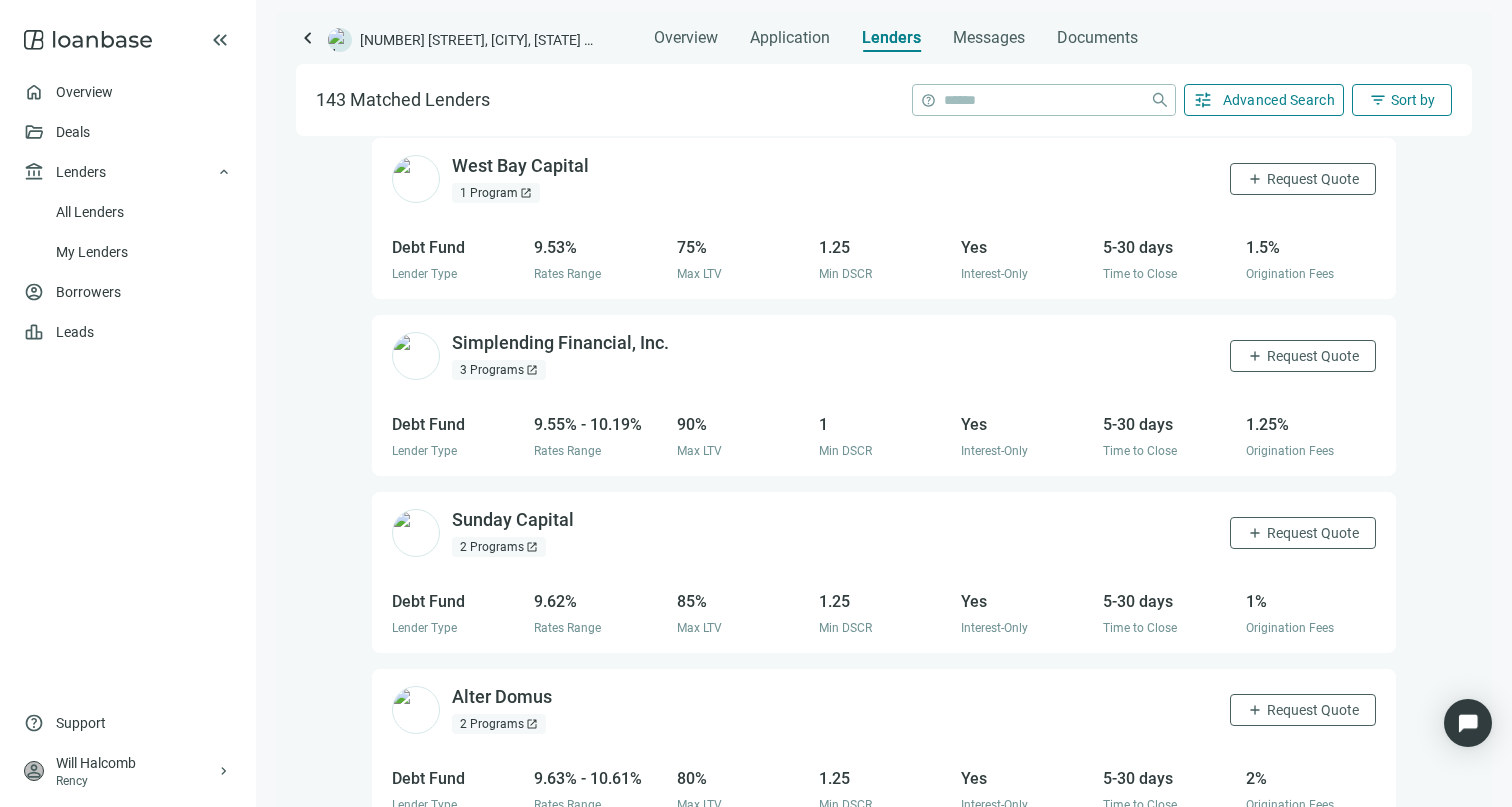 click on "location_on Houston, TX handshake Refinance home Multi-Family attach_money Loan Amount $5,950,000 paid Est. Value $8,100,000 calendar_today 6-36 Months 47/100 Total lenders selected Investor Loan Source open_in_new 1 Recent Loan open_in_new check Selected Debt Fund Lender Type 6.69% Rates Range 80% Max LTV 1.25 Min DSCR Yes/No Interest-Only 5-30 days Time to Close 2% Origination Fees Arixa Capital | Crosswind Mortgage REIT, LP. open_in_new 1 Recent Loan open_in_new check Selected Debt Fund Lender Type 6.85% Rates Range 80% Max LTV 1.25 Min DSCR Yes/No Interest-Only 5-30 days Time to Close 2% Origination Fees Capital Fund 1, LLC open_in_new 1 Recent Loan open_in_new check Selected Debt Fund Lender Type 6.85% Rates Range 80% Max LTV 1.25 Min DSCR Yes/No Interest-Only 5-30 days Time to Close 2% Origination Fees Optimus Capital, Inc. open_in_new 4 Programs open_in_new check Selected Debt Fund Lender Type 6.73% - 10.16% Rates Range 85% Max LTV - Min DSCR Yes Interest-Only 5-30 days Time to Close 3% open_in_new 75%" at bounding box center (884, 471) 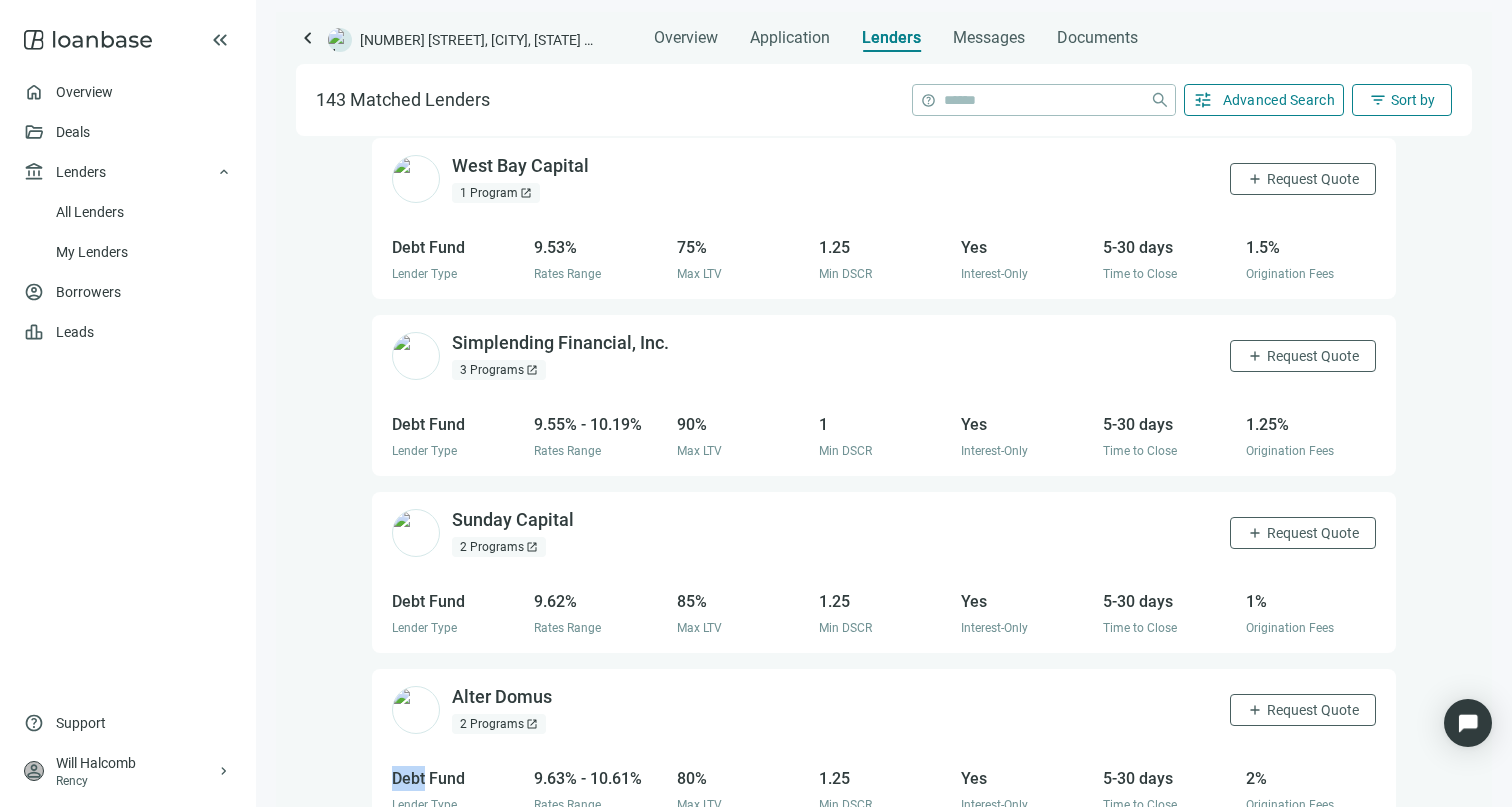 click on "location_on Houston, TX handshake Refinance home Multi-Family attach_money Loan Amount $5,950,000 paid Est. Value $8,100,000 calendar_today 6-36 Months 47/100 Total lenders selected Investor Loan Source open_in_new 1 Recent Loan open_in_new check Selected Debt Fund Lender Type 6.69% Rates Range 80% Max LTV 1.25 Min DSCR Yes/No Interest-Only 5-30 days Time to Close 2% Origination Fees Arixa Capital | Crosswind Mortgage REIT, LP. open_in_new 1 Recent Loan open_in_new check Selected Debt Fund Lender Type 6.85% Rates Range 80% Max LTV 1.25 Min DSCR Yes/No Interest-Only 5-30 days Time to Close 2% Origination Fees Capital Fund 1, LLC open_in_new 1 Recent Loan open_in_new check Selected Debt Fund Lender Type 6.85% Rates Range 80% Max LTV 1.25 Min DSCR Yes/No Interest-Only 5-30 days Time to Close 2% Origination Fees Optimus Capital, Inc. open_in_new 4 Programs open_in_new check Selected Debt Fund Lender Type 6.73% - 10.16% Rates Range 85% Max LTV - Min DSCR Yes Interest-Only 5-30 days Time to Close 3% open_in_new 75%" at bounding box center [884, 471] 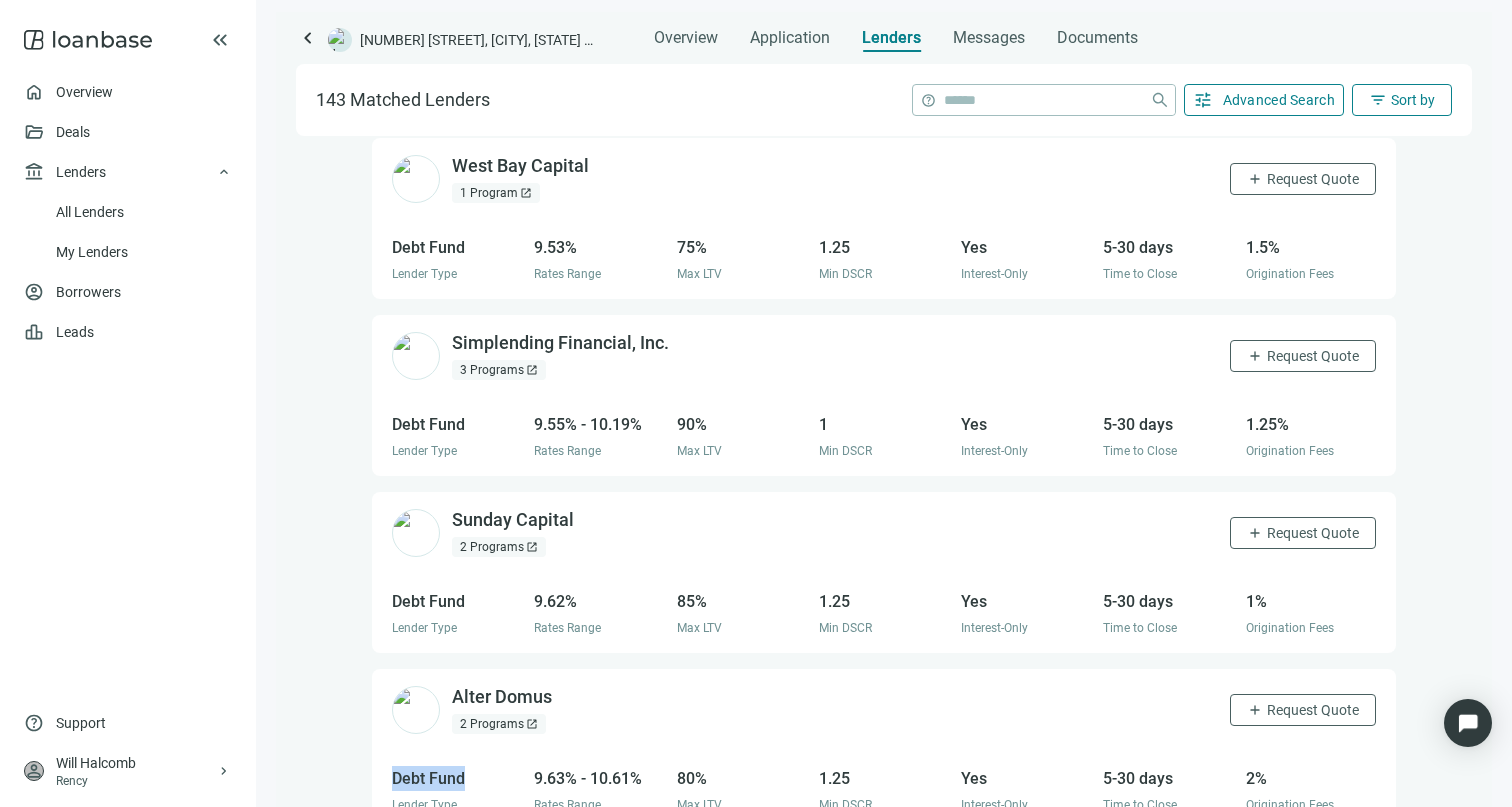 click on "location_on Houston, TX handshake Refinance home Multi-Family attach_money Loan Amount $5,950,000 paid Est. Value $8,100,000 calendar_today 6-36 Months 47/100 Total lenders selected Investor Loan Source open_in_new 1 Recent Loan open_in_new check Selected Debt Fund Lender Type 6.69% Rates Range 80% Max LTV 1.25 Min DSCR Yes/No Interest-Only 5-30 days Time to Close 2% Origination Fees Arixa Capital | Crosswind Mortgage REIT, LP. open_in_new 1 Recent Loan open_in_new check Selected Debt Fund Lender Type 6.85% Rates Range 80% Max LTV 1.25 Min DSCR Yes/No Interest-Only 5-30 days Time to Close 2% Origination Fees Capital Fund 1, LLC open_in_new 1 Recent Loan open_in_new check Selected Debt Fund Lender Type 6.85% Rates Range 80% Max LTV 1.25 Min DSCR Yes/No Interest-Only 5-30 days Time to Close 2% Origination Fees Optimus Capital, Inc. open_in_new 4 Programs open_in_new check Selected Debt Fund Lender Type 6.73% - 10.16% Rates Range 85% Max LTV - Min DSCR Yes Interest-Only 5-30 days Time to Close 3% open_in_new 75%" at bounding box center [884, 471] 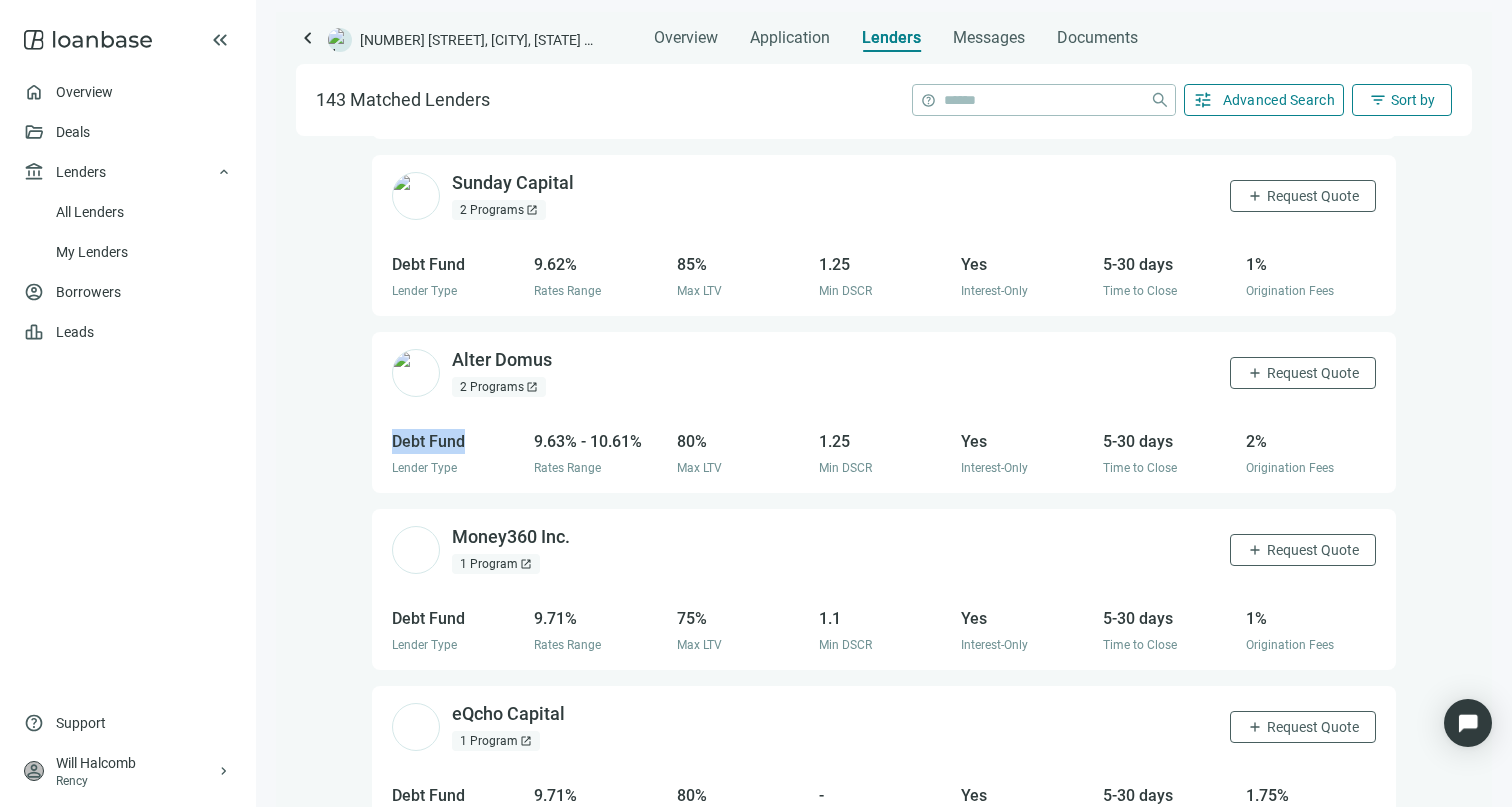 scroll, scrollTop: 6407, scrollLeft: 0, axis: vertical 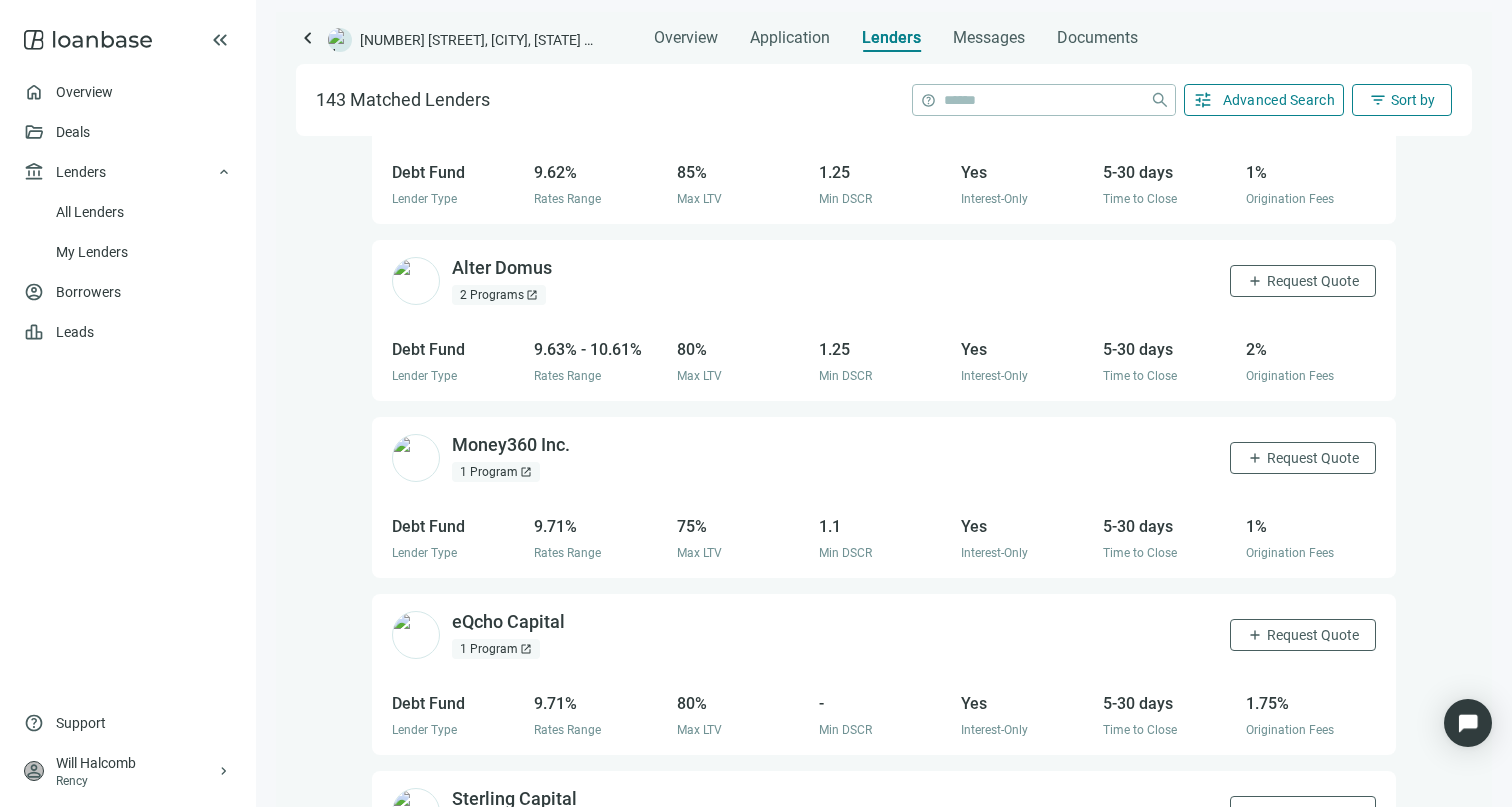 click on "eQcho Capital open_in_new 1 Program open_in_new add Request Quote" at bounding box center (884, 634) 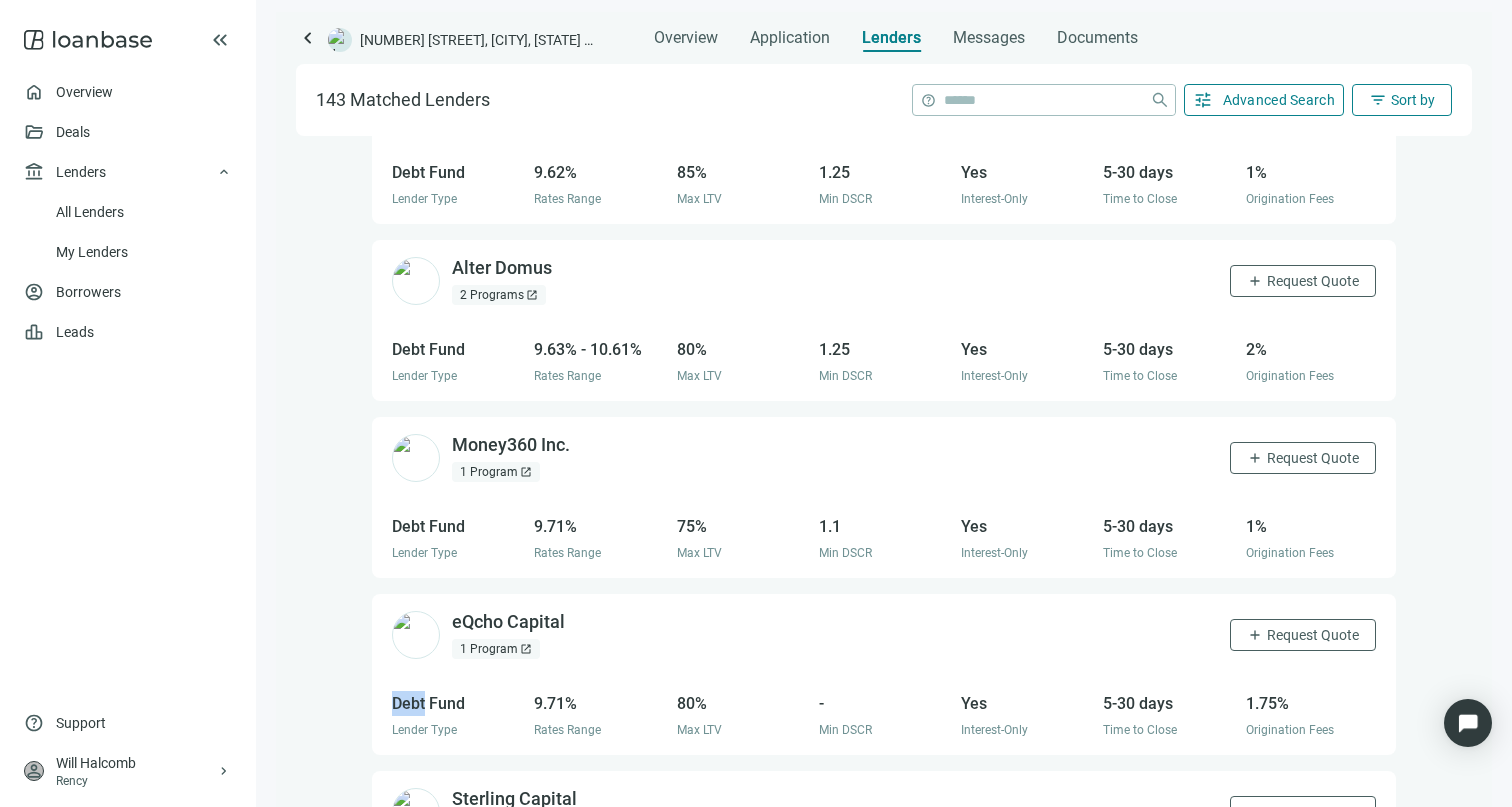 click on "eQcho Capital open_in_new 1 Program open_in_new add Request Quote" at bounding box center [884, 634] 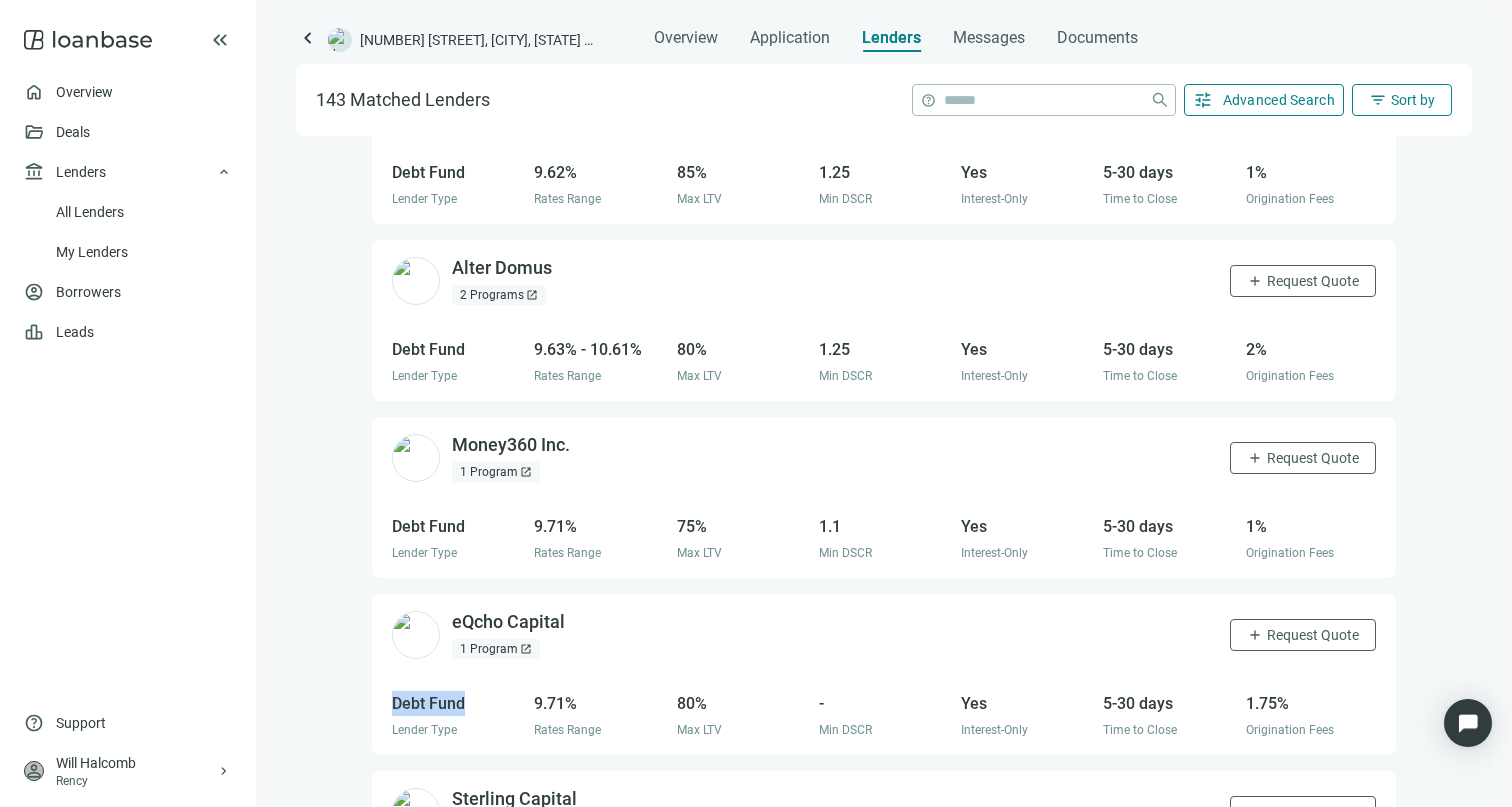 click on "eQcho Capital open_in_new 1 Program open_in_new add Request Quote" at bounding box center [884, 634] 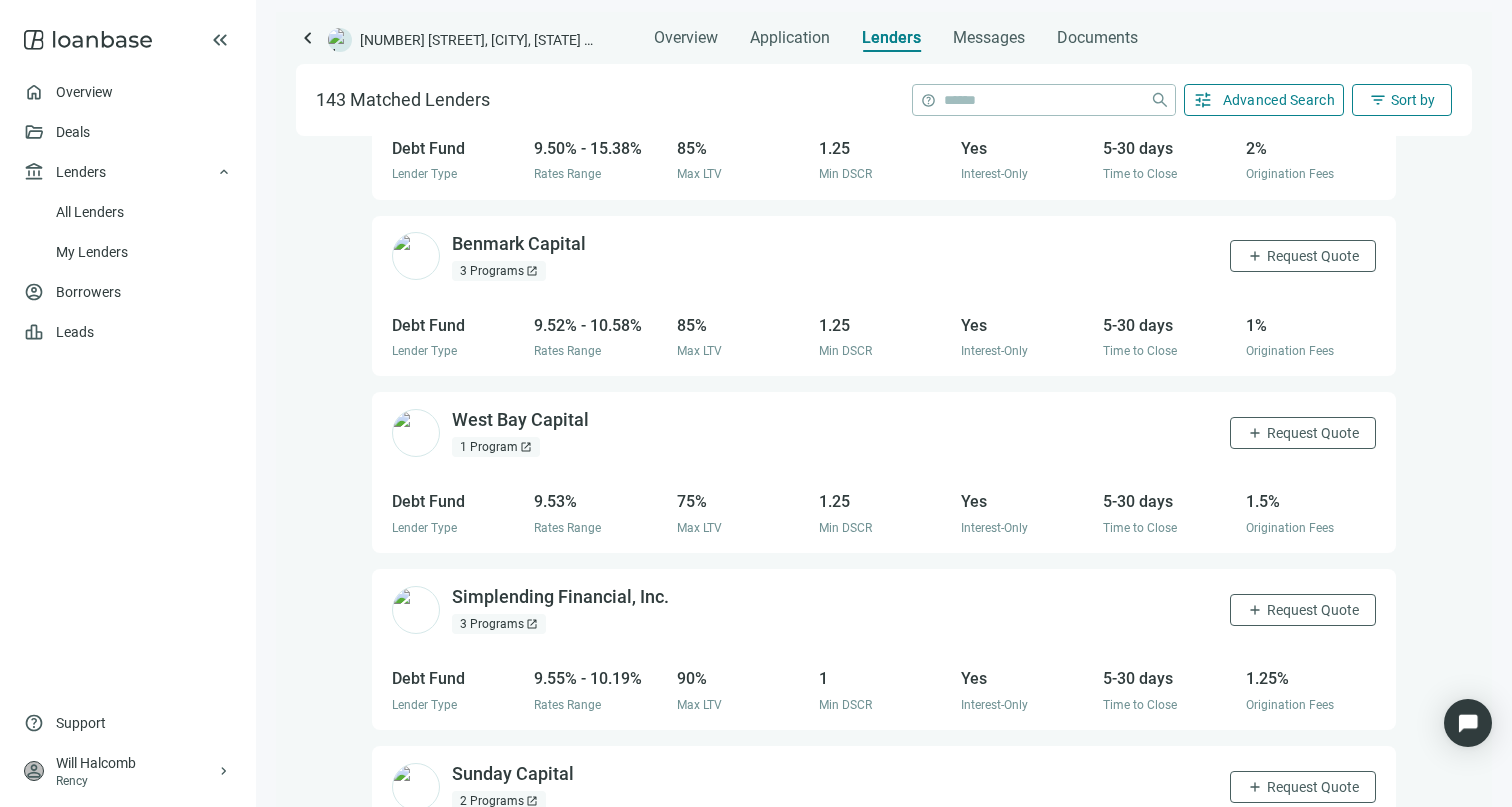 scroll, scrollTop: 5714, scrollLeft: 0, axis: vertical 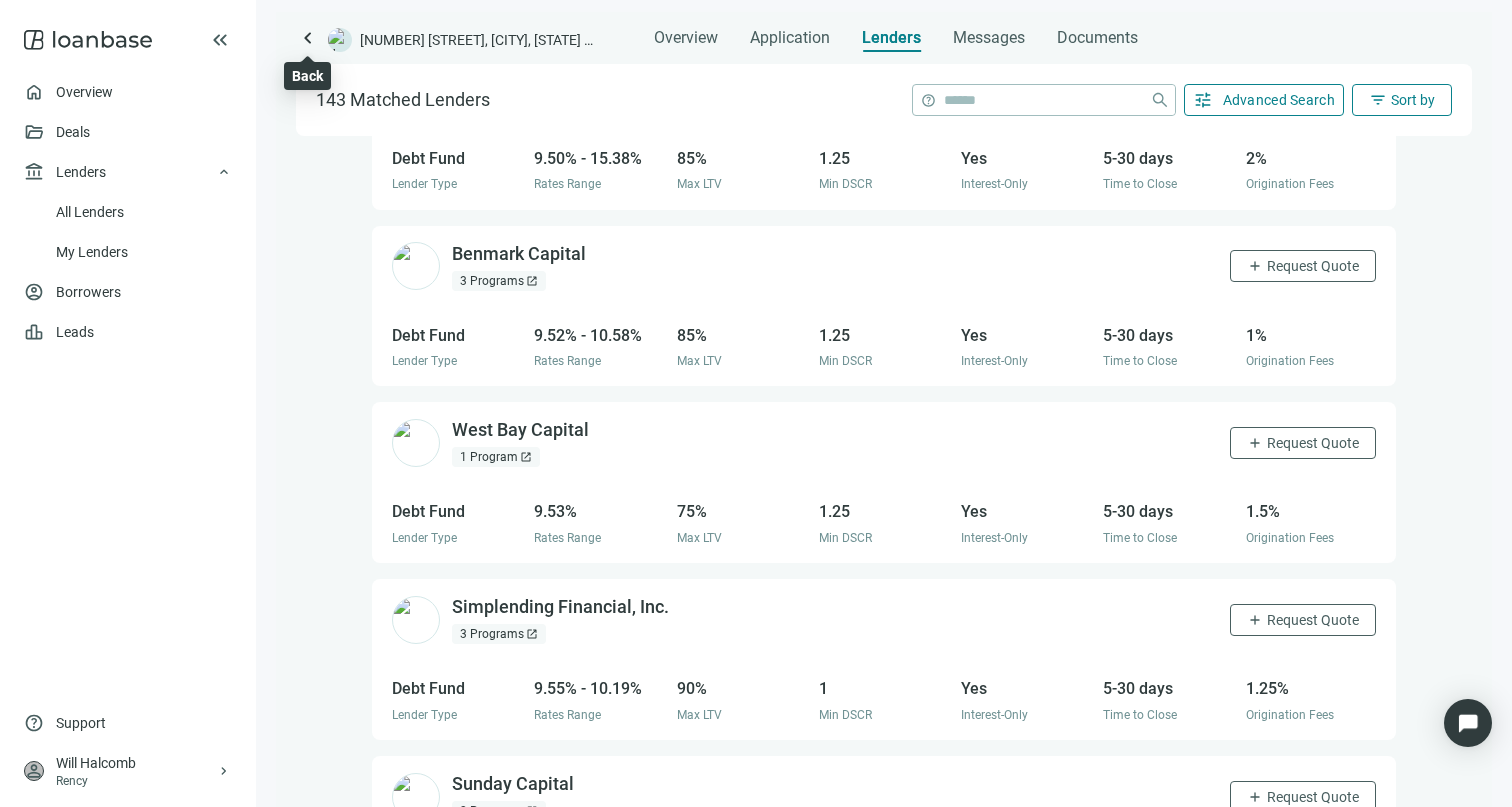 click on "keyboard_arrow_left" at bounding box center (308, 38) 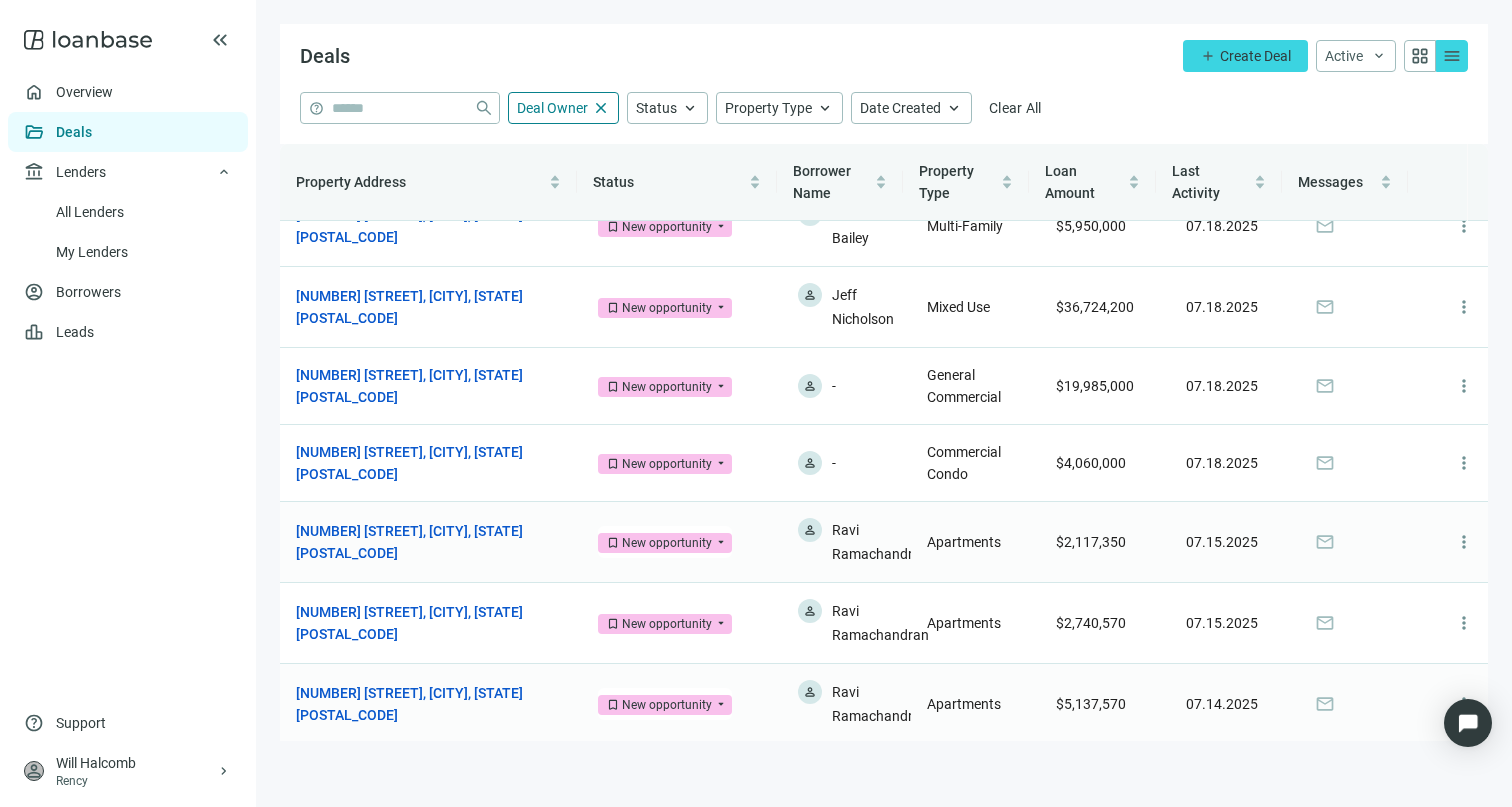 scroll, scrollTop: 0, scrollLeft: 0, axis: both 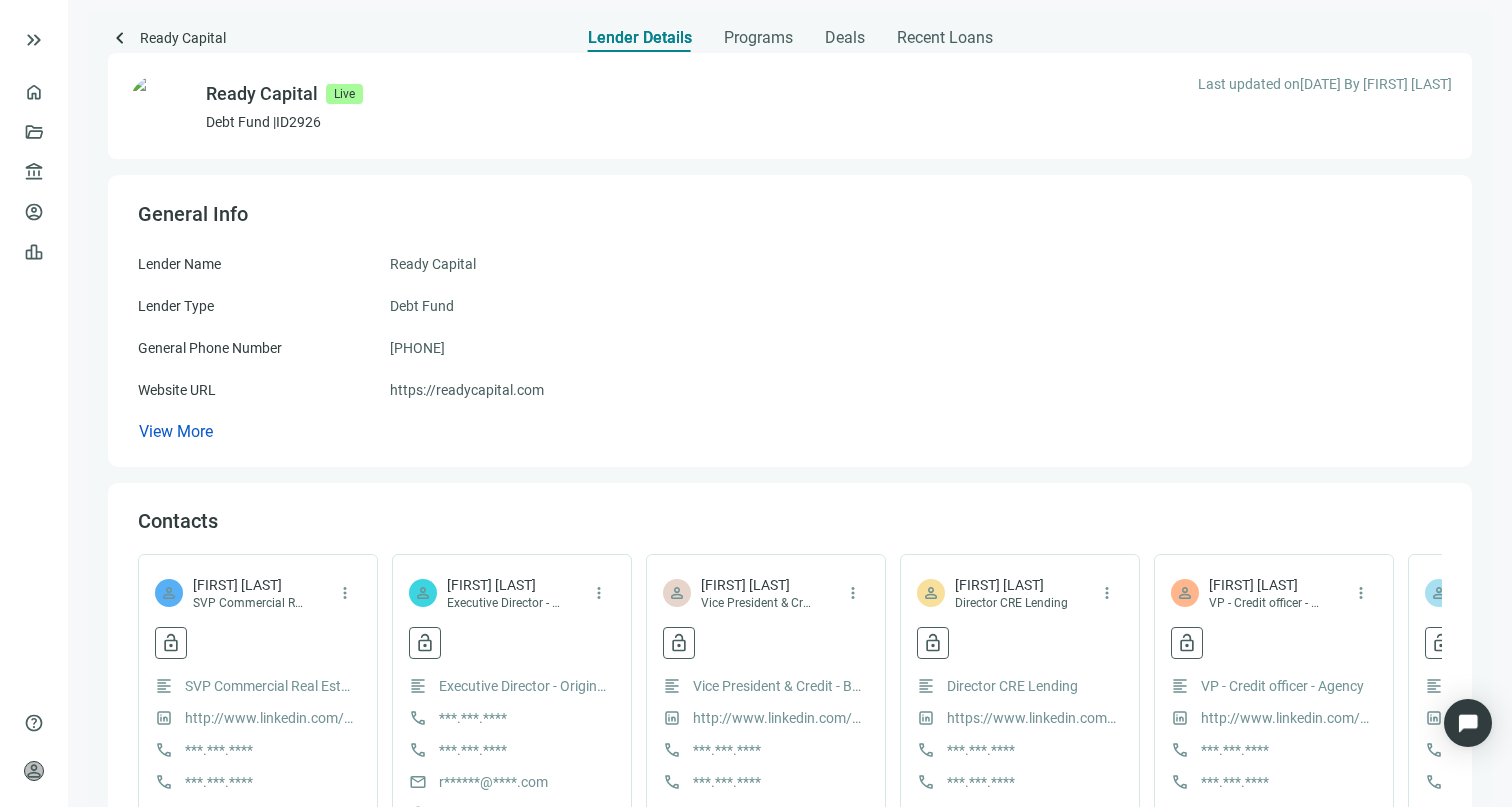 click on "Ready Capital Live Debt Fund |  ID  2926 Last updated on  [DATE]   By [FIRST] [LAST]" at bounding box center [790, 106] 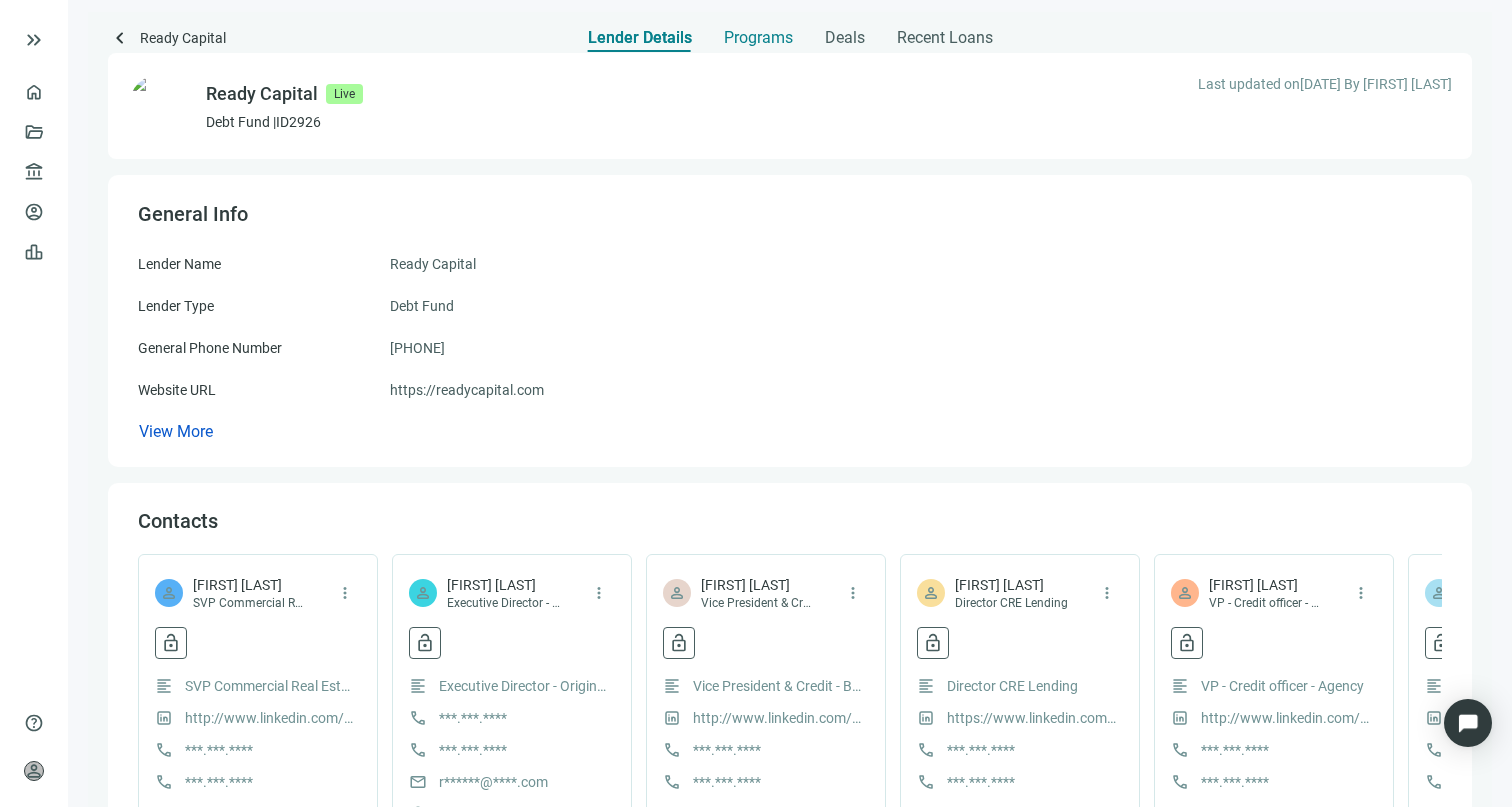 click on "Programs" at bounding box center (758, 38) 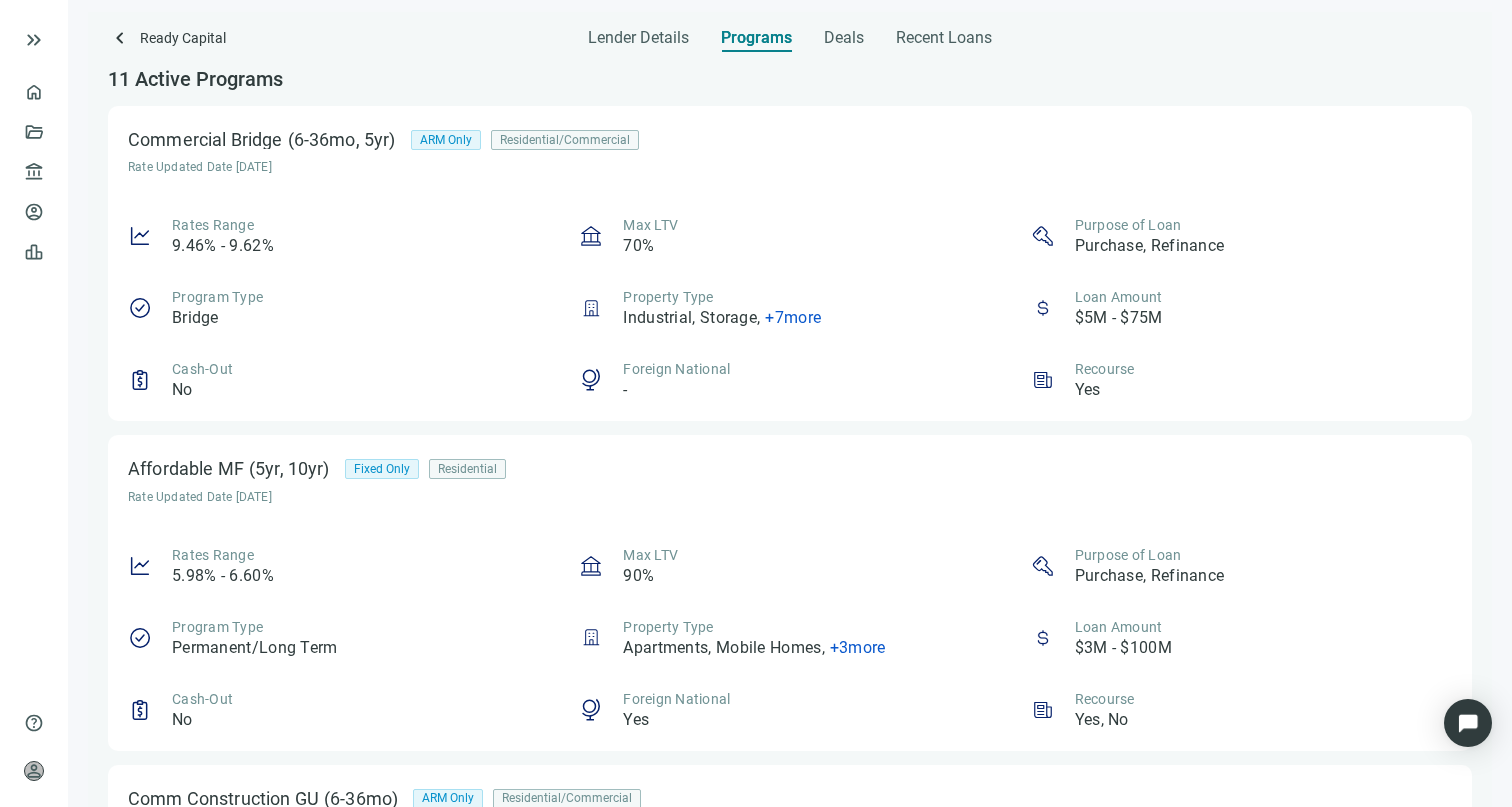 scroll, scrollTop: 1, scrollLeft: 0, axis: vertical 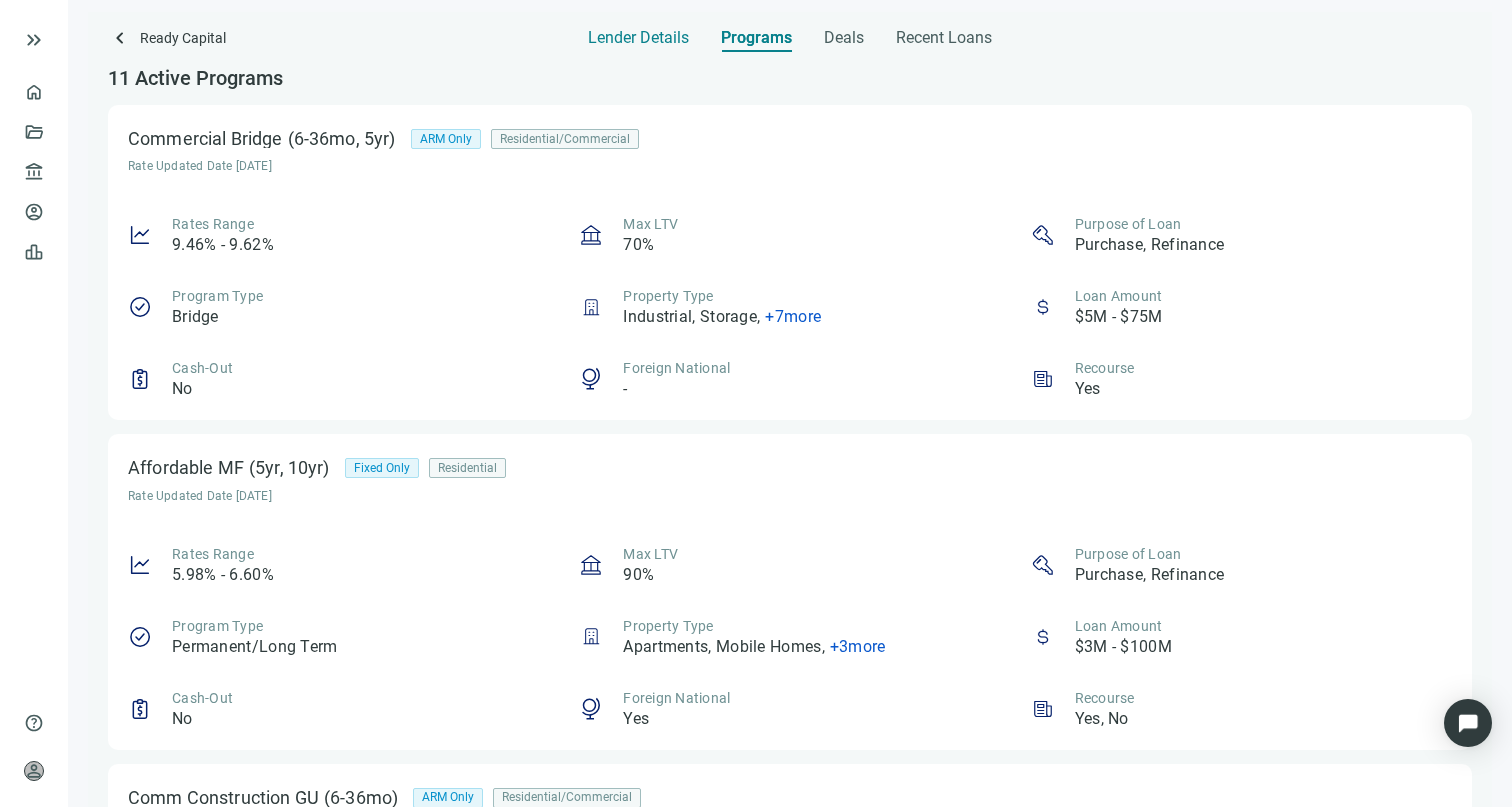 click on "Lender Details" at bounding box center (638, 38) 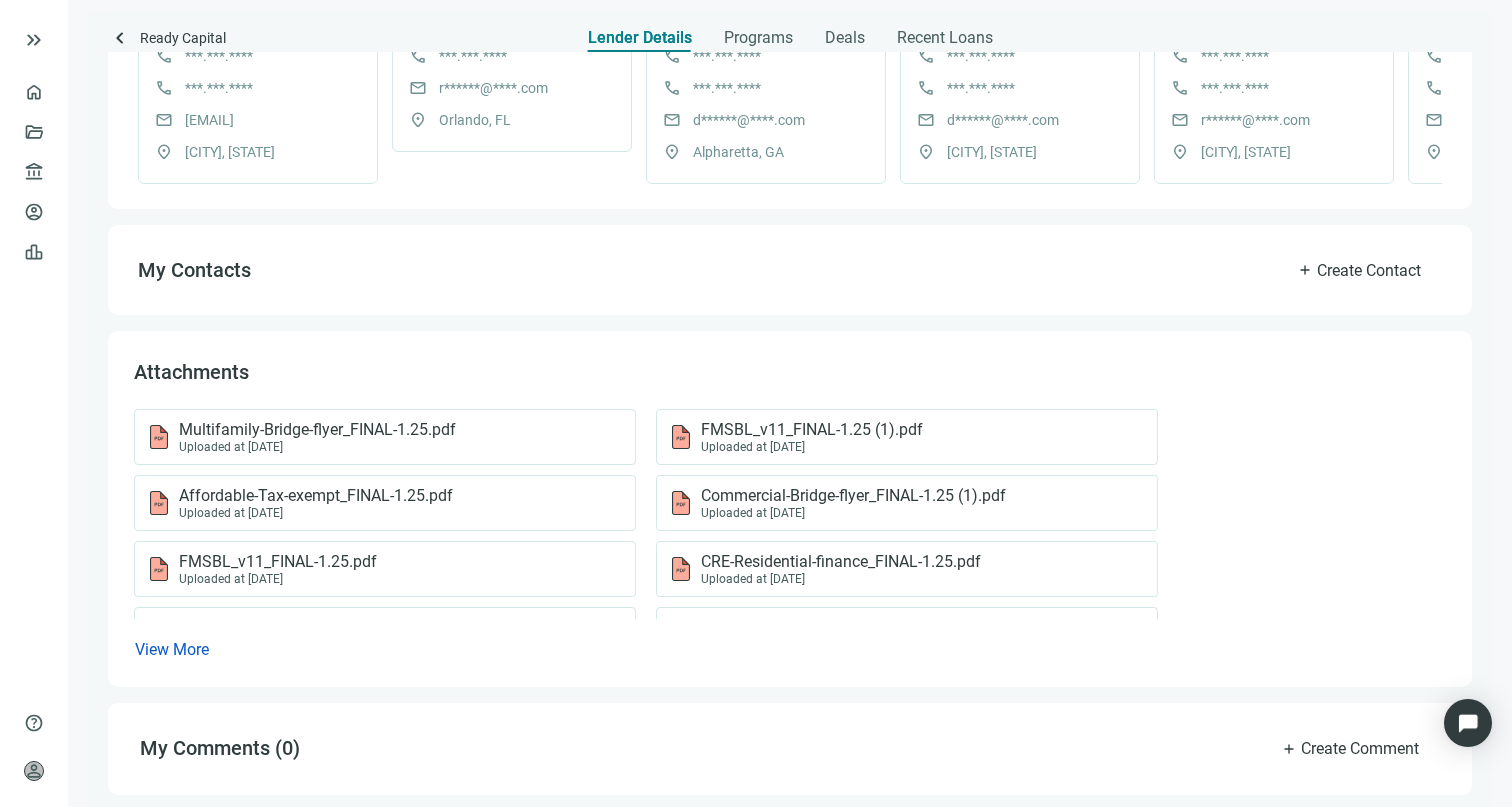 scroll, scrollTop: 0, scrollLeft: 0, axis: both 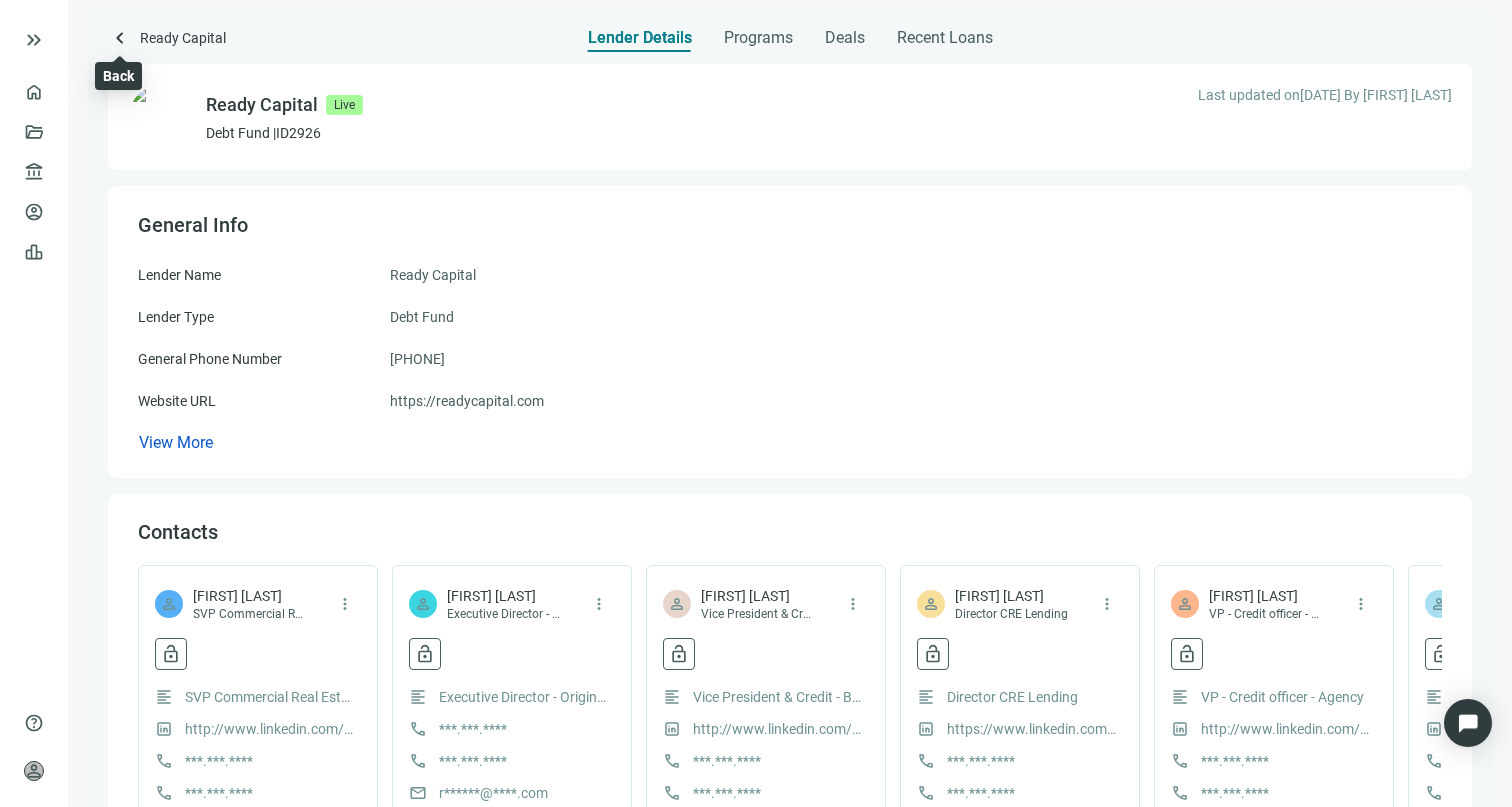 click on "keyboard_arrow_left" at bounding box center (120, 38) 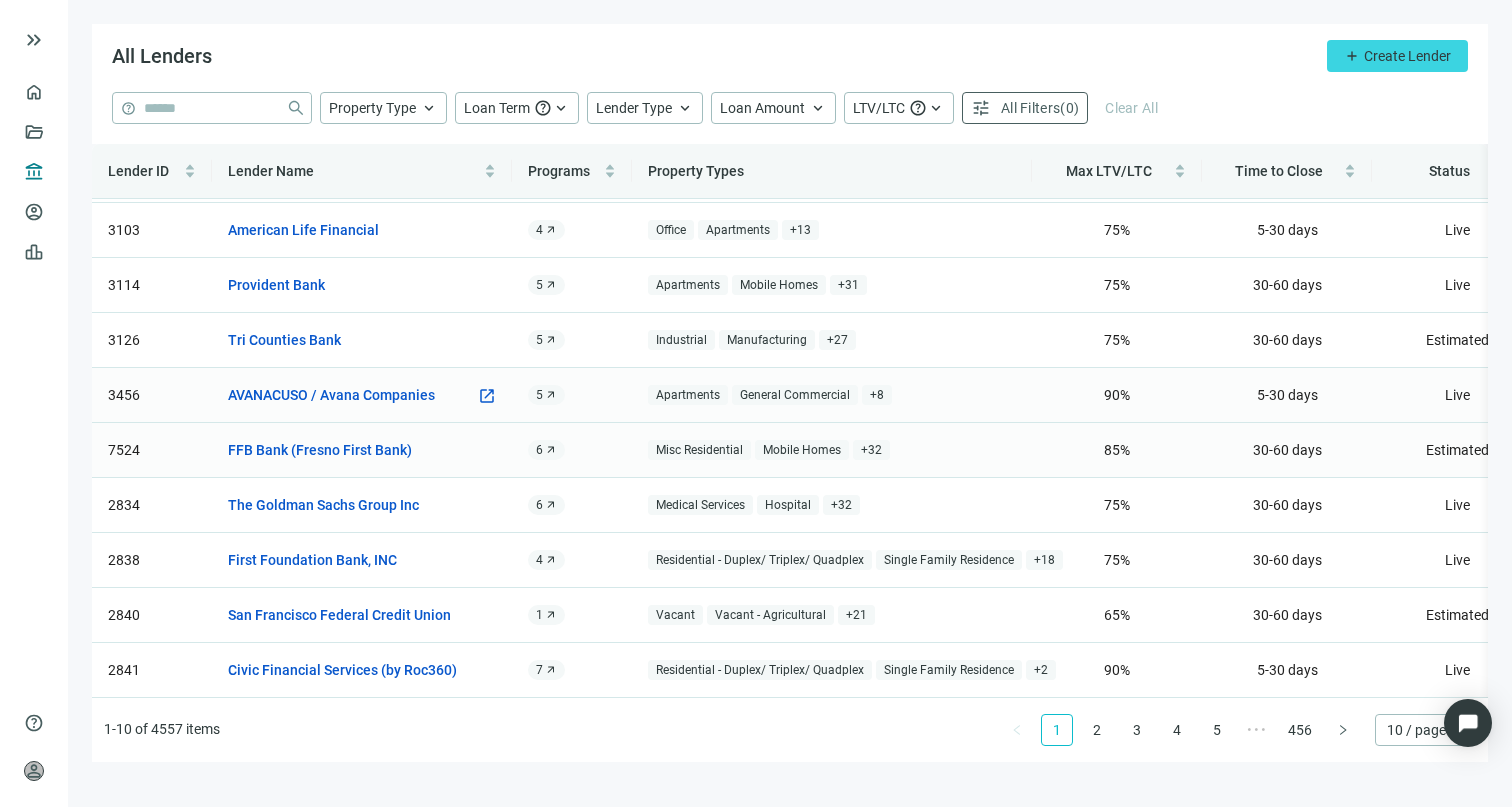 scroll, scrollTop: 0, scrollLeft: 0, axis: both 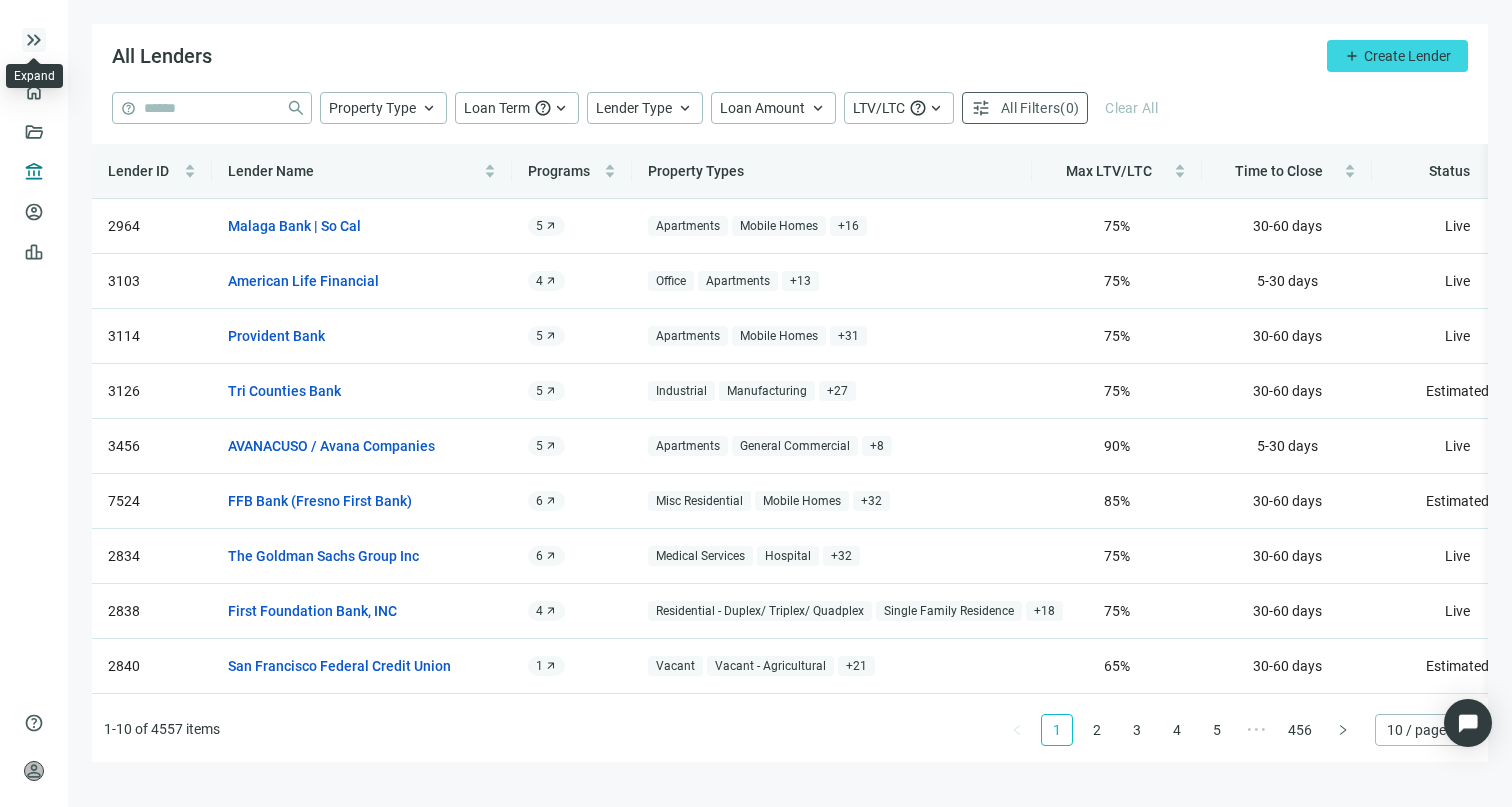 click on "keyboard_double_arrow_right" at bounding box center [34, 40] 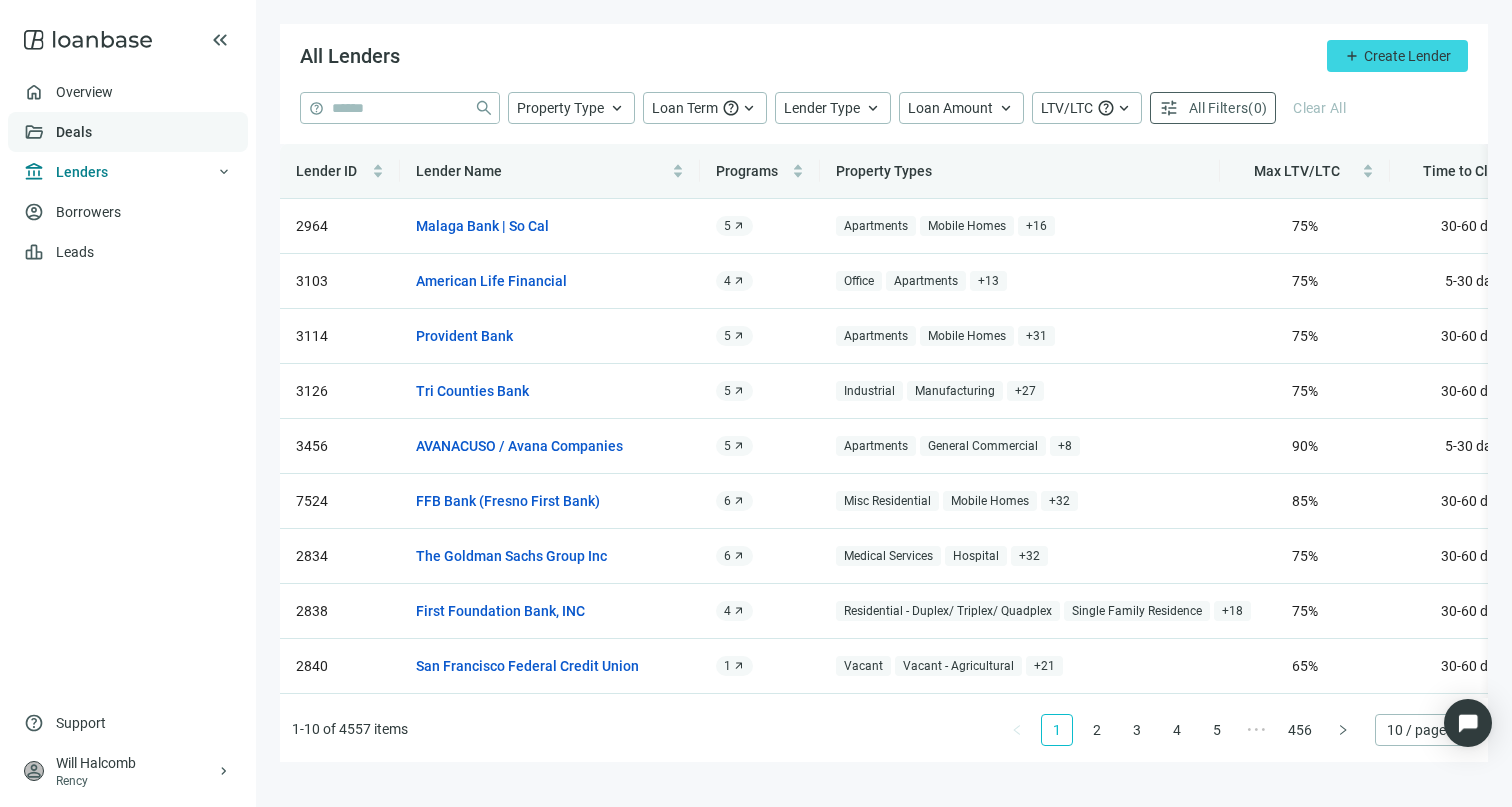 click on "Deals" at bounding box center [74, 132] 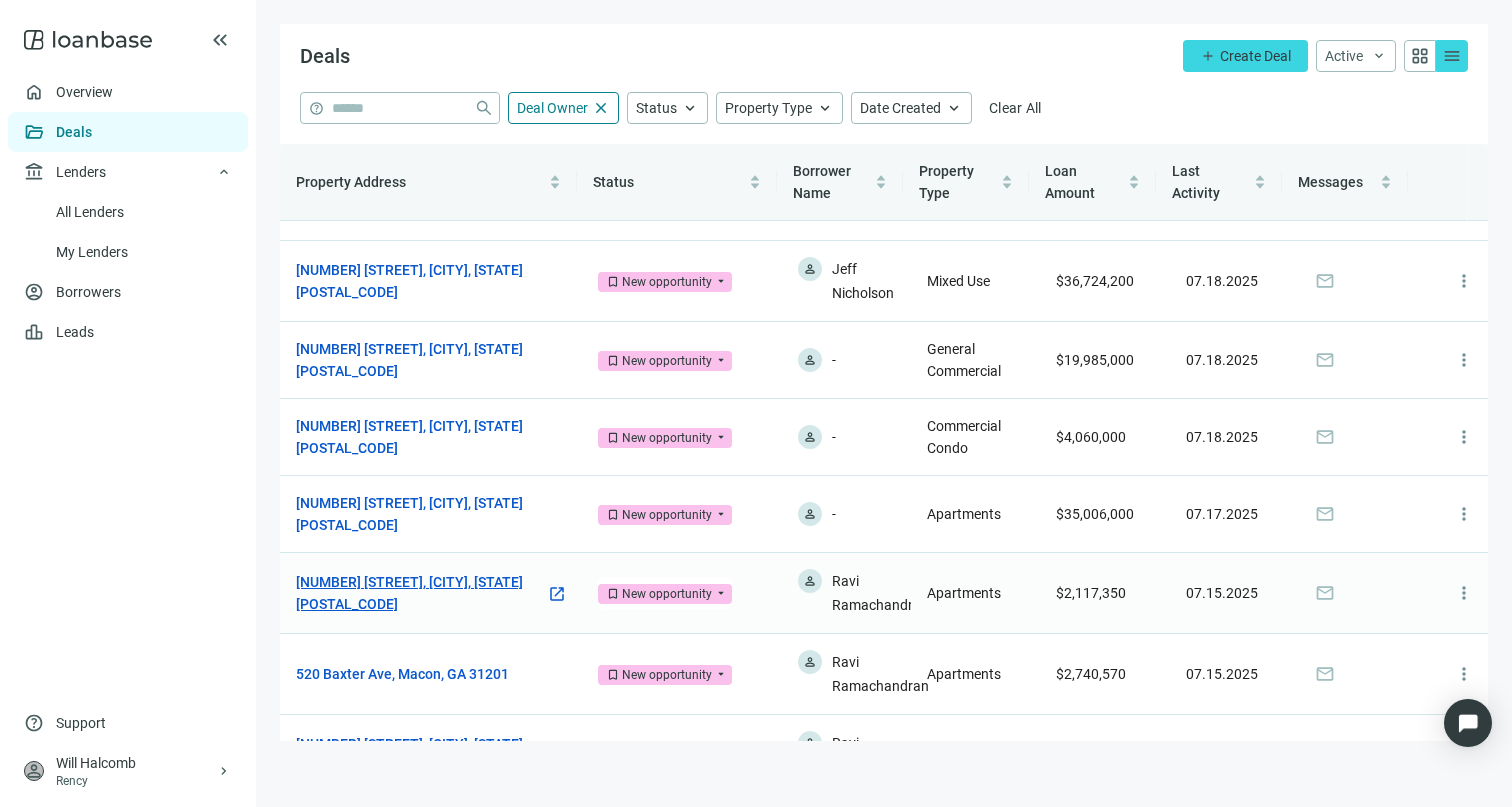 scroll, scrollTop: 5, scrollLeft: 0, axis: vertical 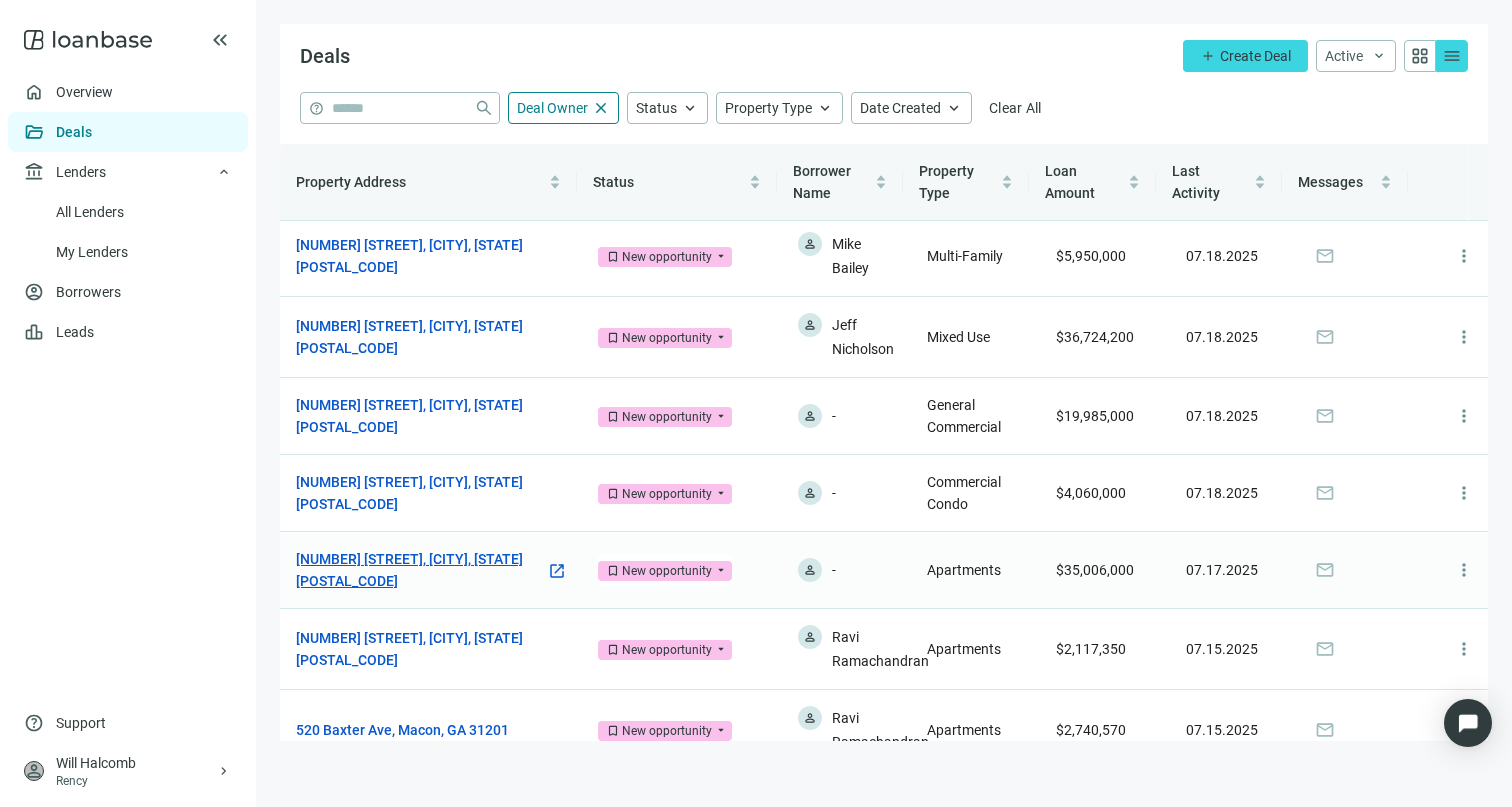 click on "[NUMBER] [STREET], [CITY], [STATE] [POSTAL_CODE]" at bounding box center (421, 570) 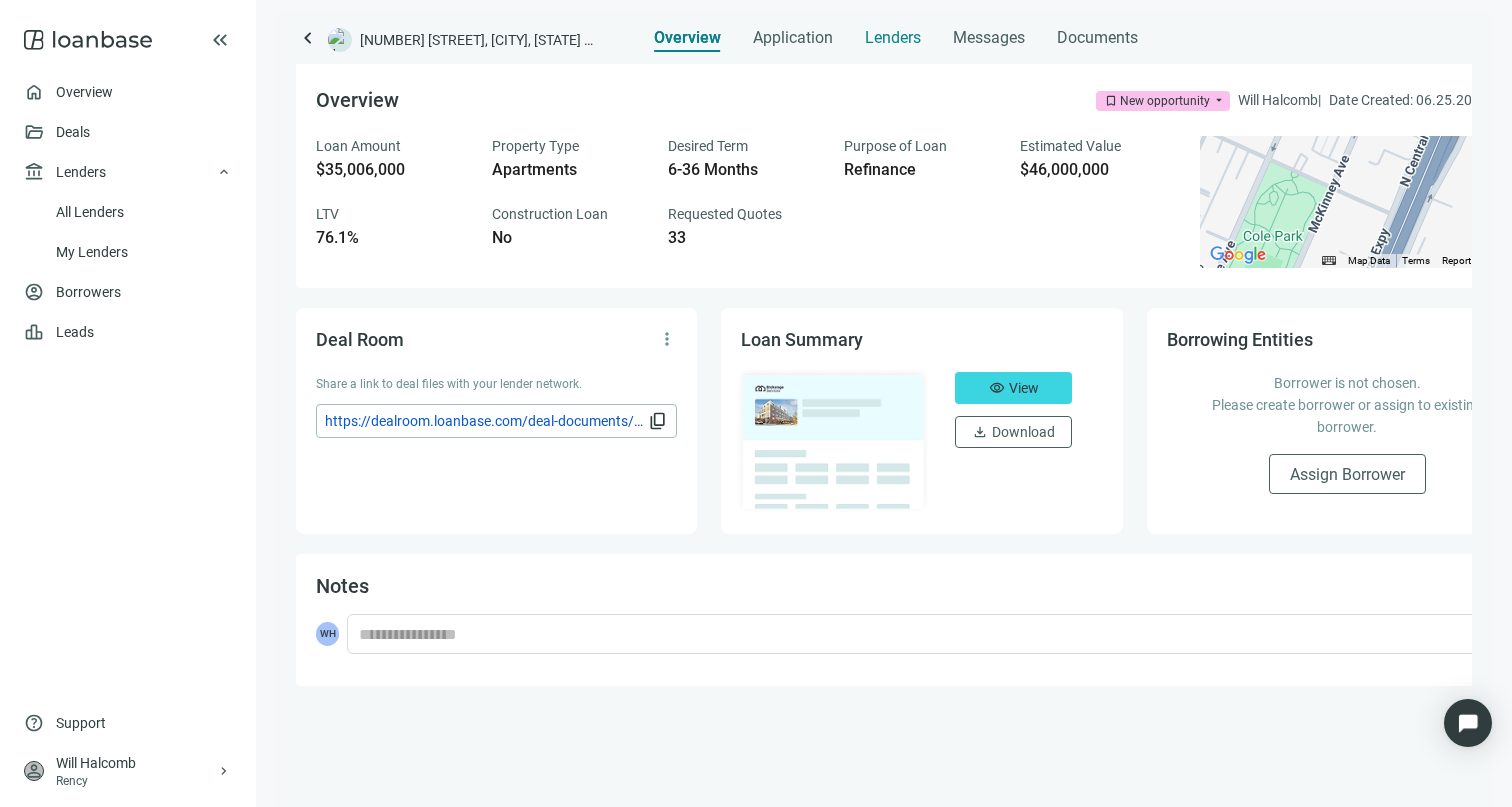 click on "Lenders" at bounding box center [893, 38] 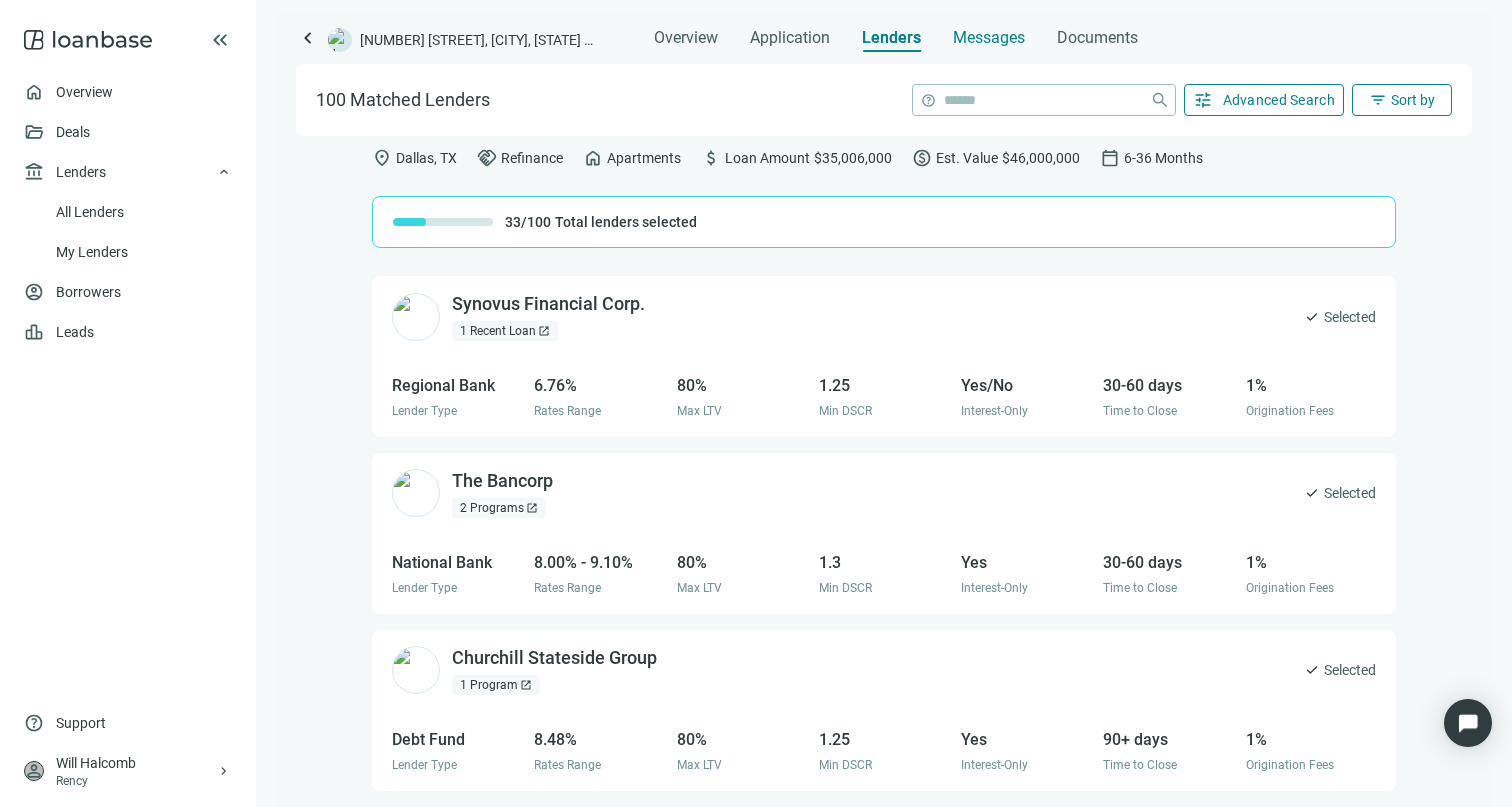 click on "Messages" at bounding box center [989, 37] 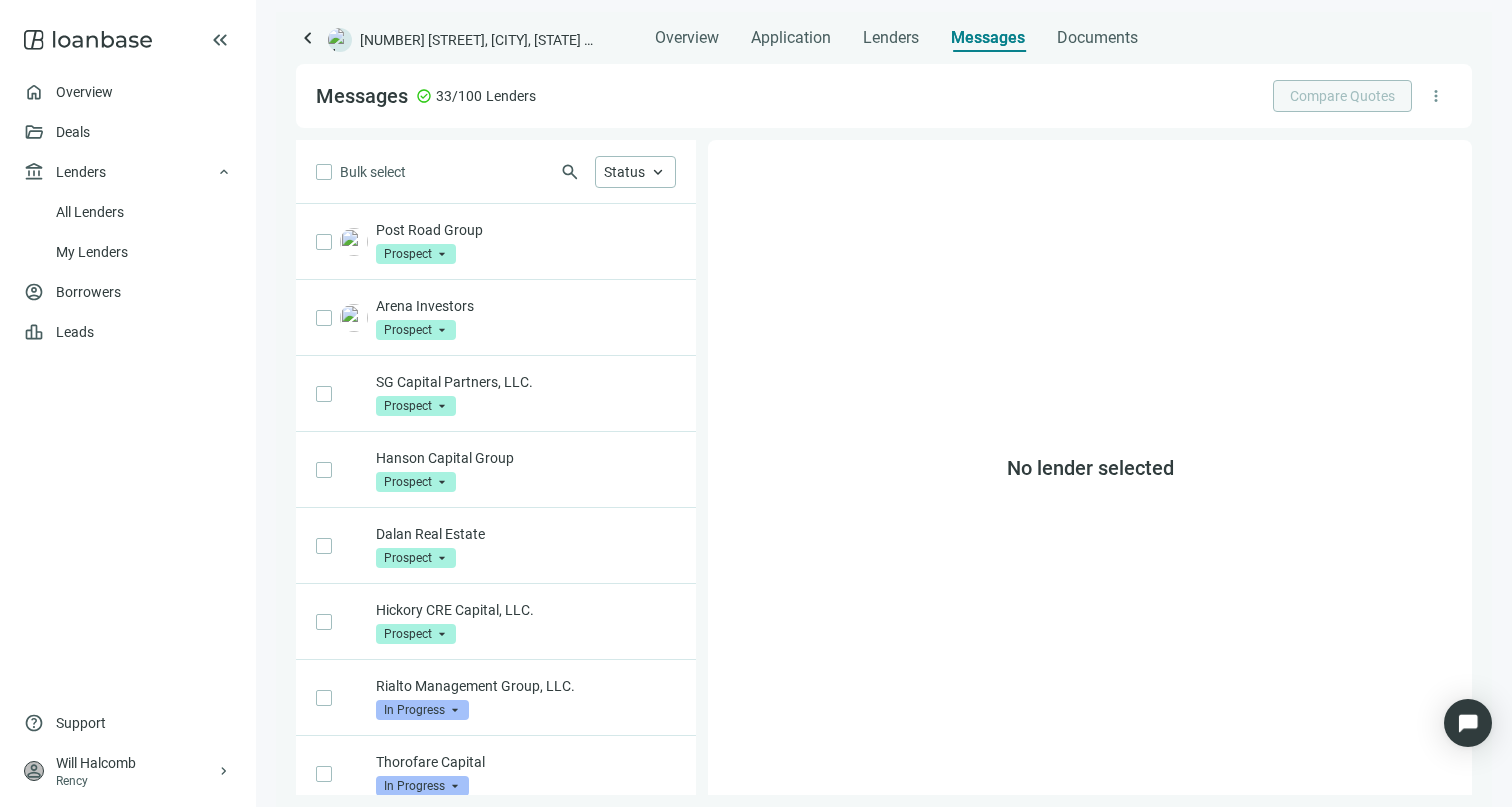 click on "Overview Application Lenders Messages Documents" at bounding box center [896, 32] 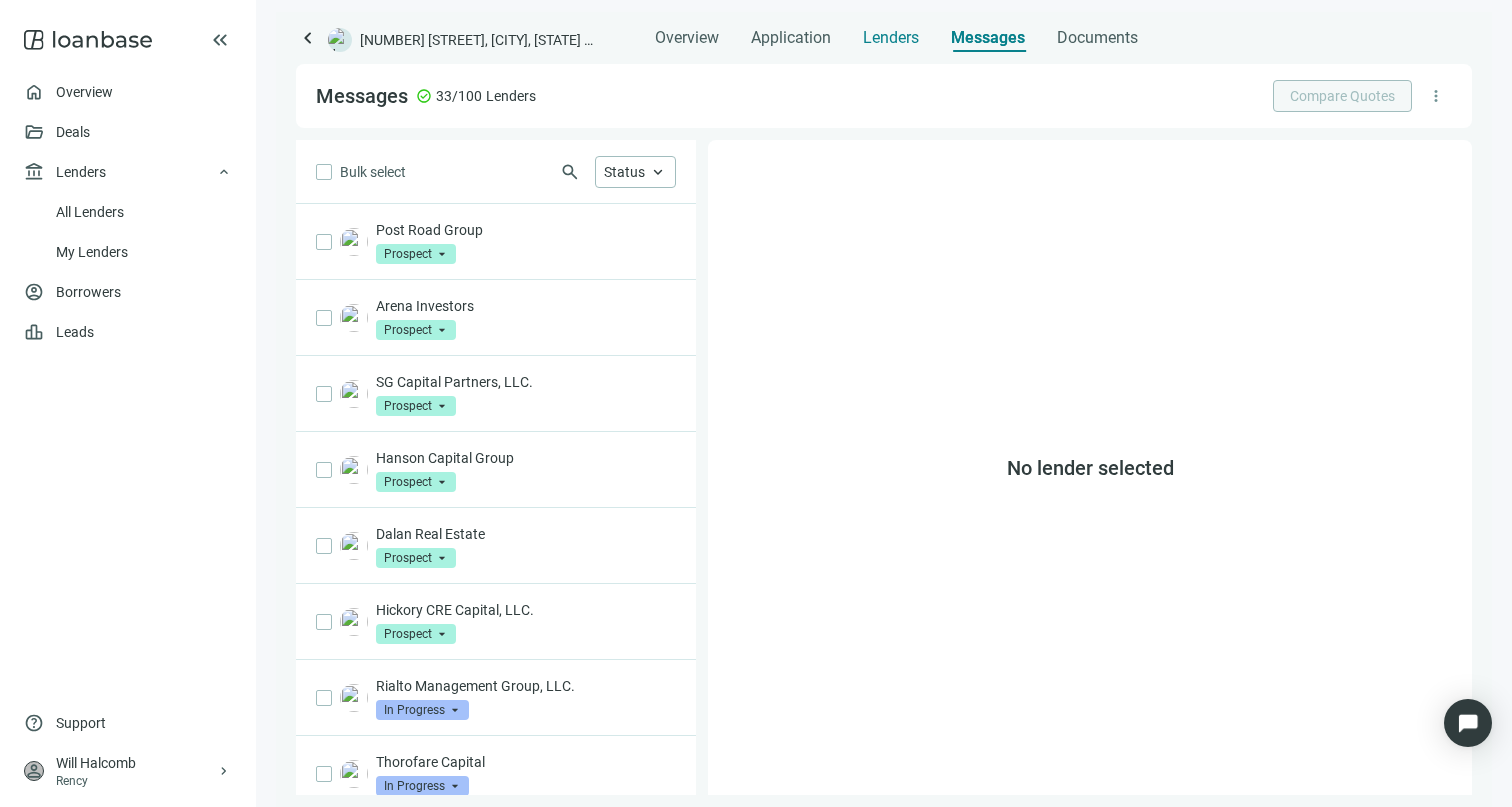 click on "Lenders" at bounding box center [891, 38] 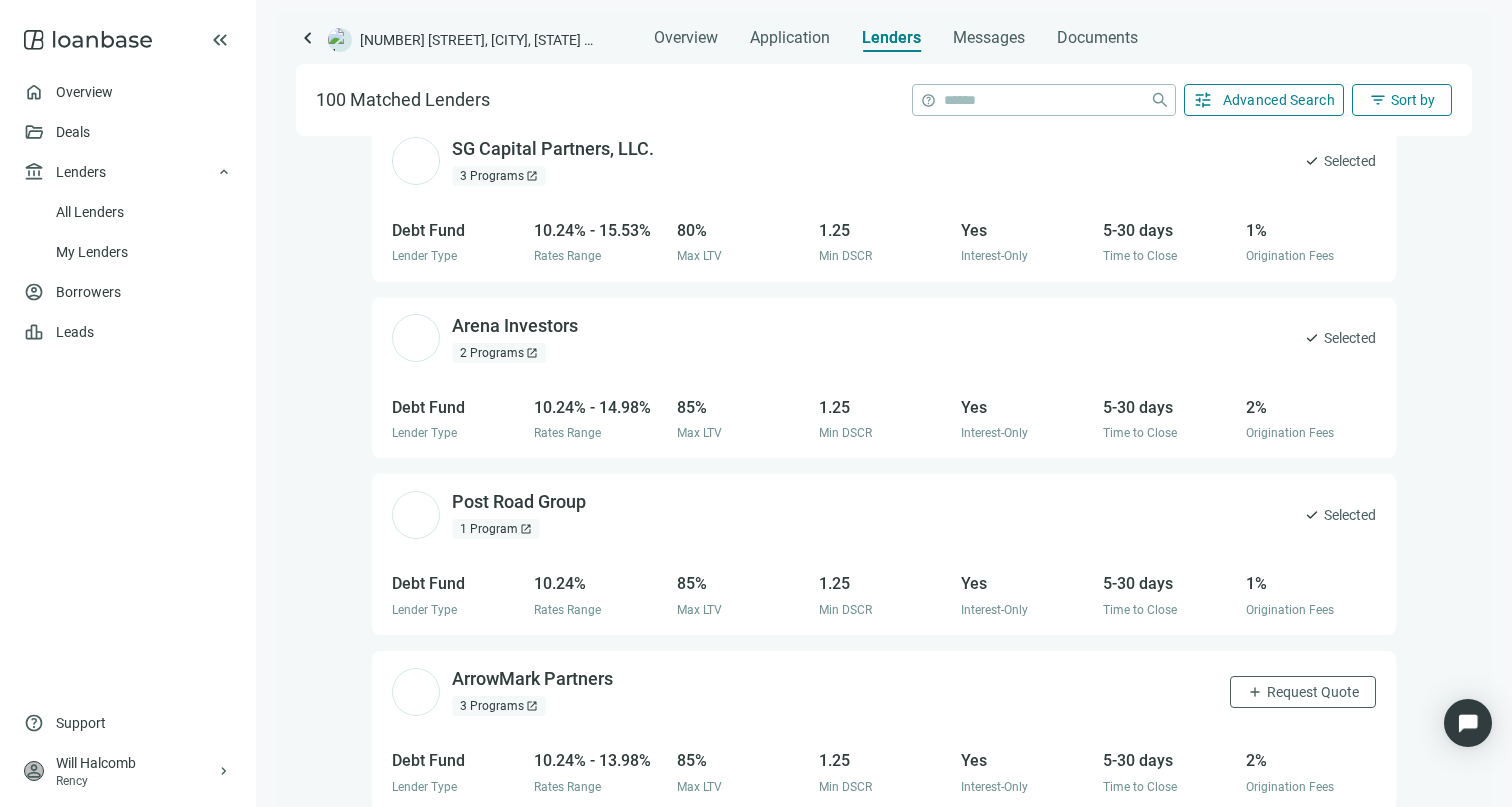 scroll, scrollTop: 5923, scrollLeft: 0, axis: vertical 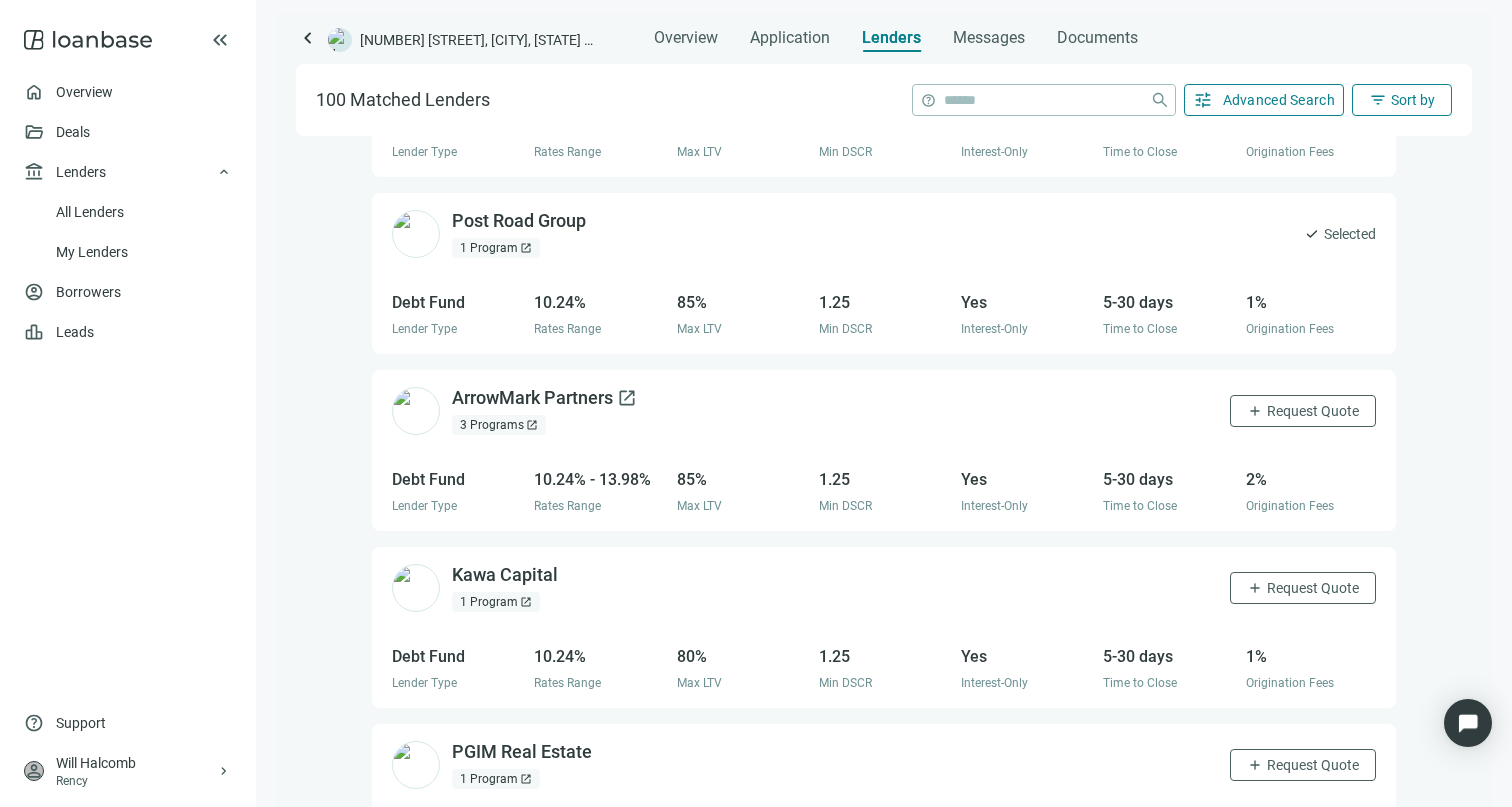 click on "ArrowMark Partners open_in_new" at bounding box center (544, 398) 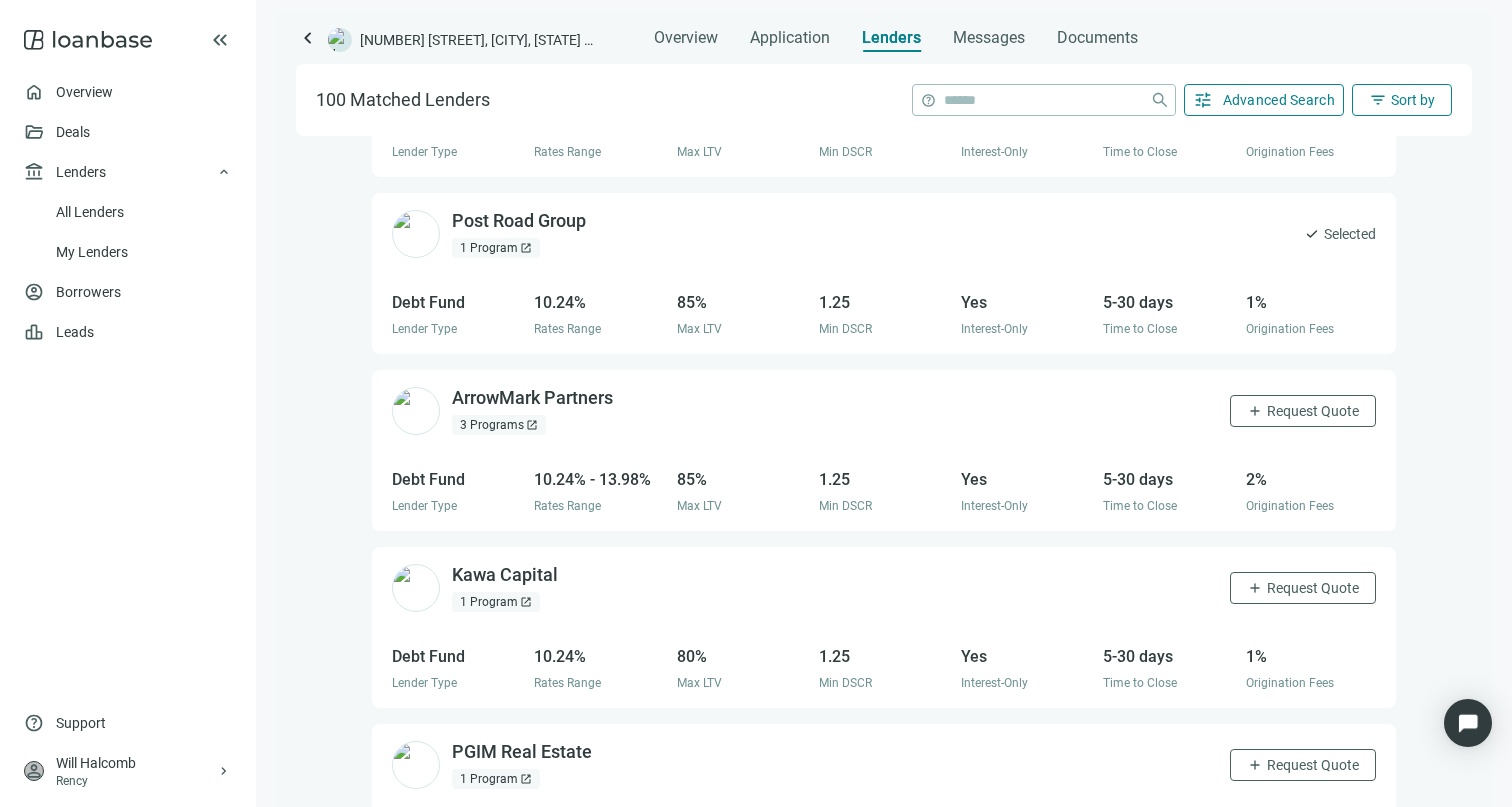scroll, scrollTop: 5945, scrollLeft: 0, axis: vertical 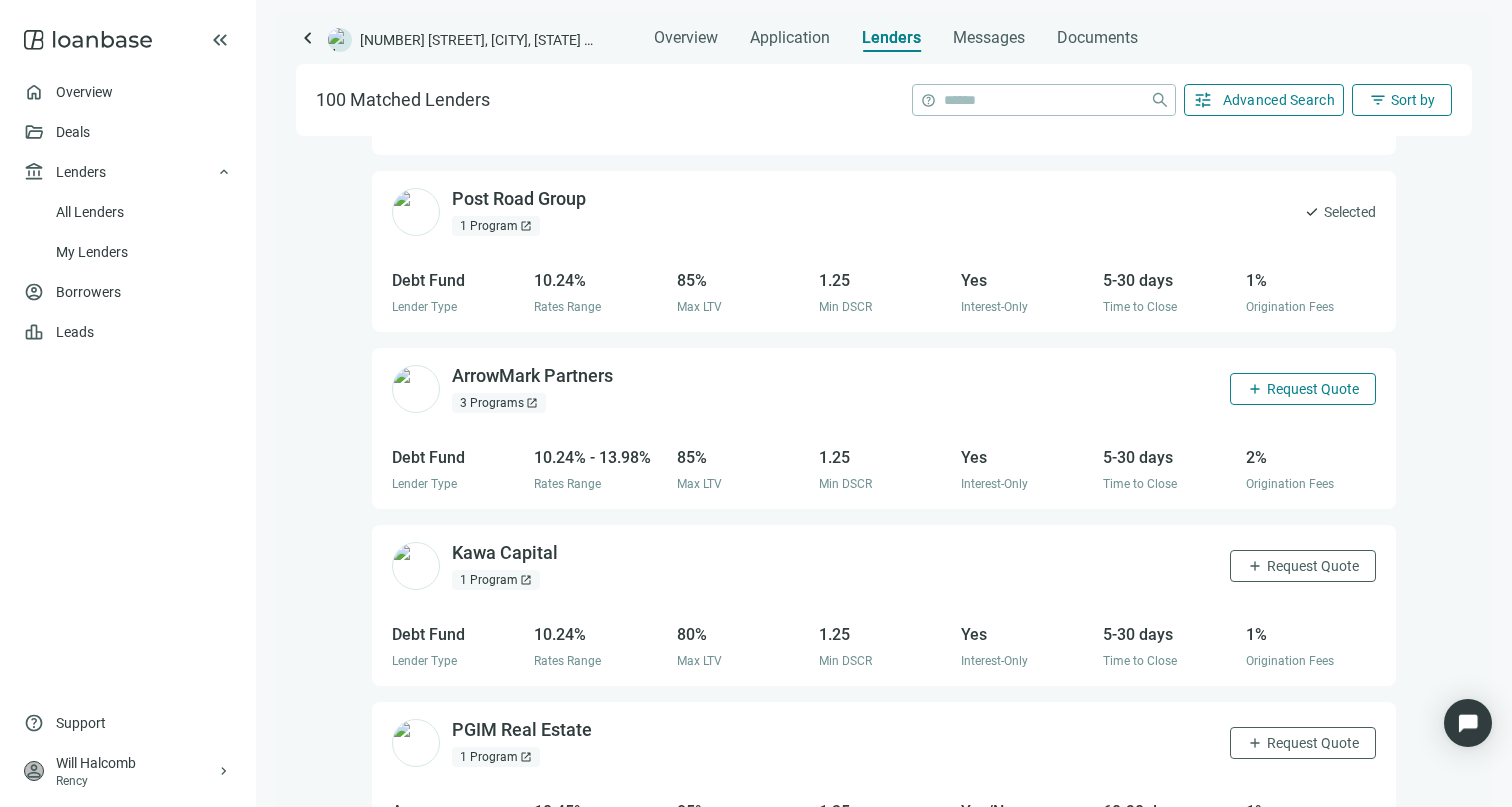 click on "add Request Quote" at bounding box center (1303, 389) 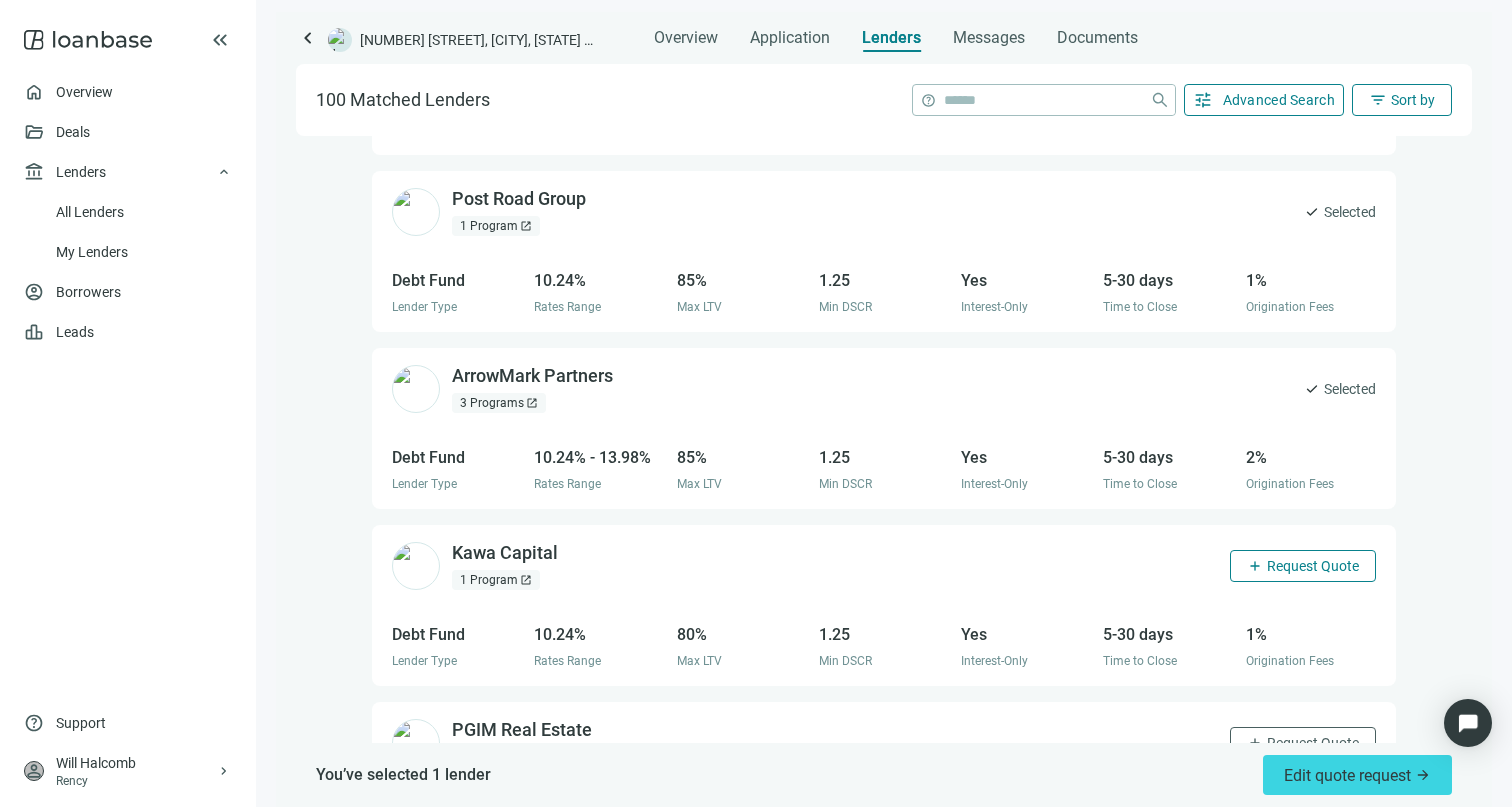 click on "Request Quote" at bounding box center (1313, 566) 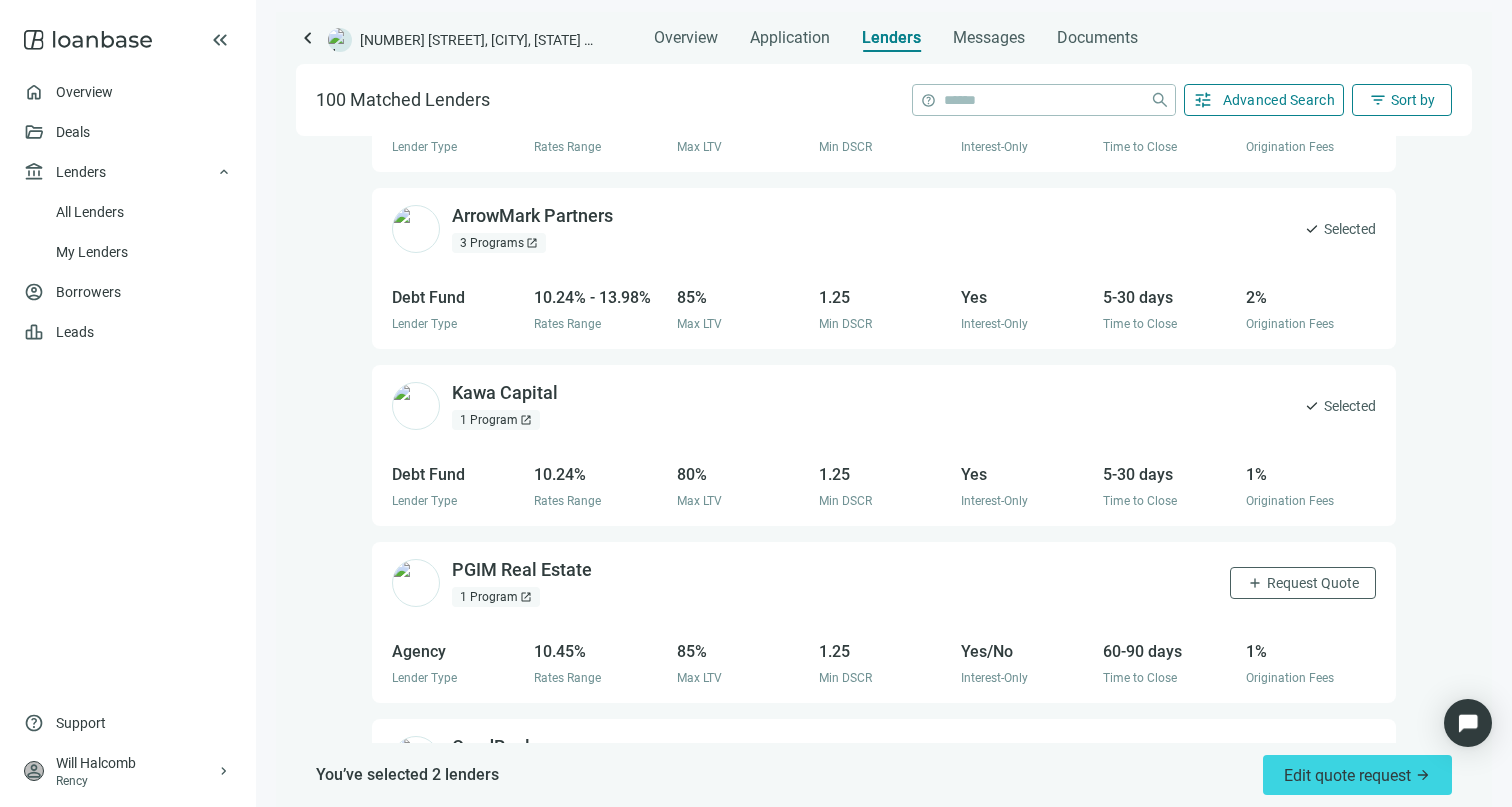 scroll, scrollTop: 6141, scrollLeft: 0, axis: vertical 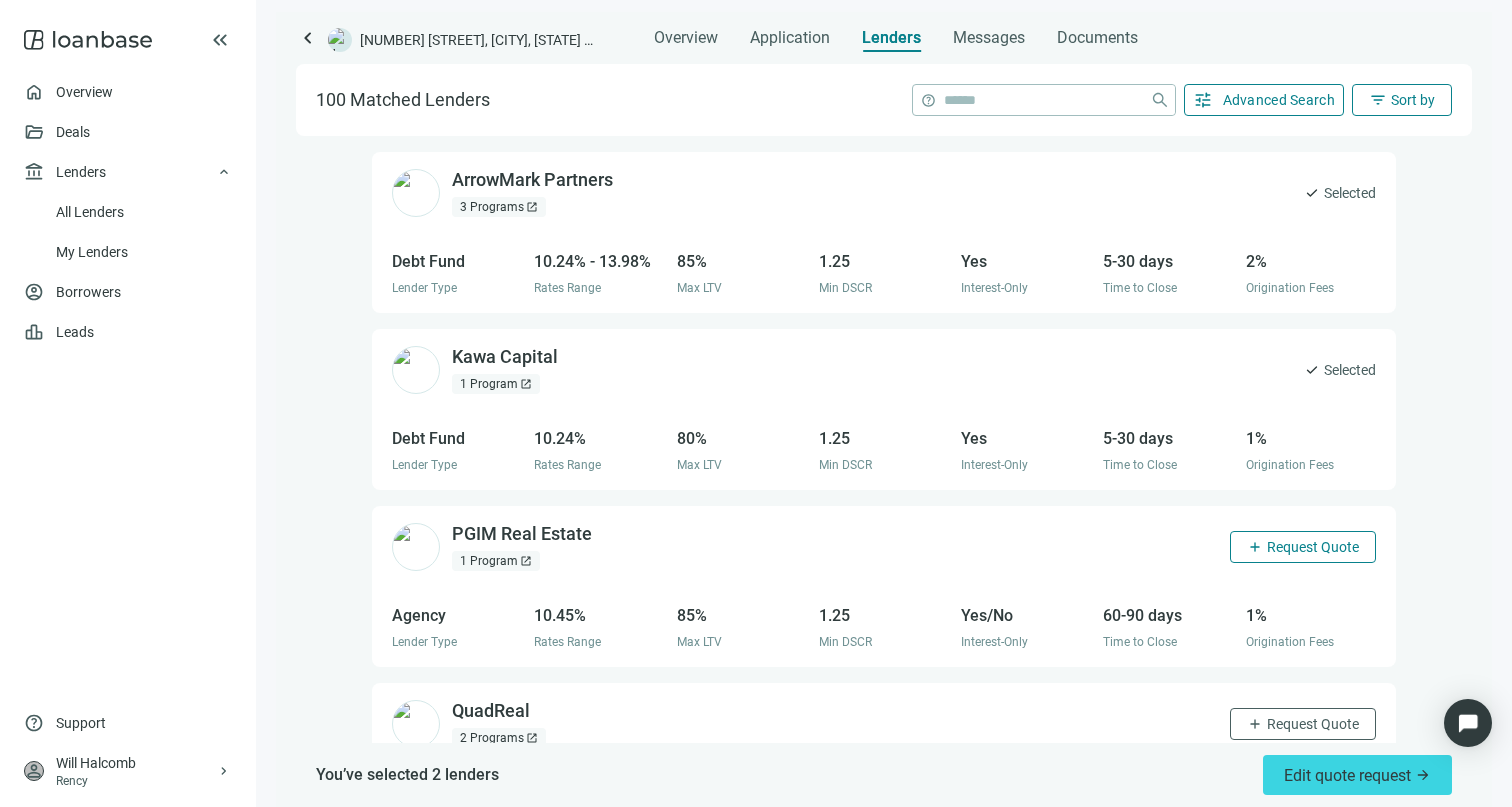 click on "add" at bounding box center [1255, 547] 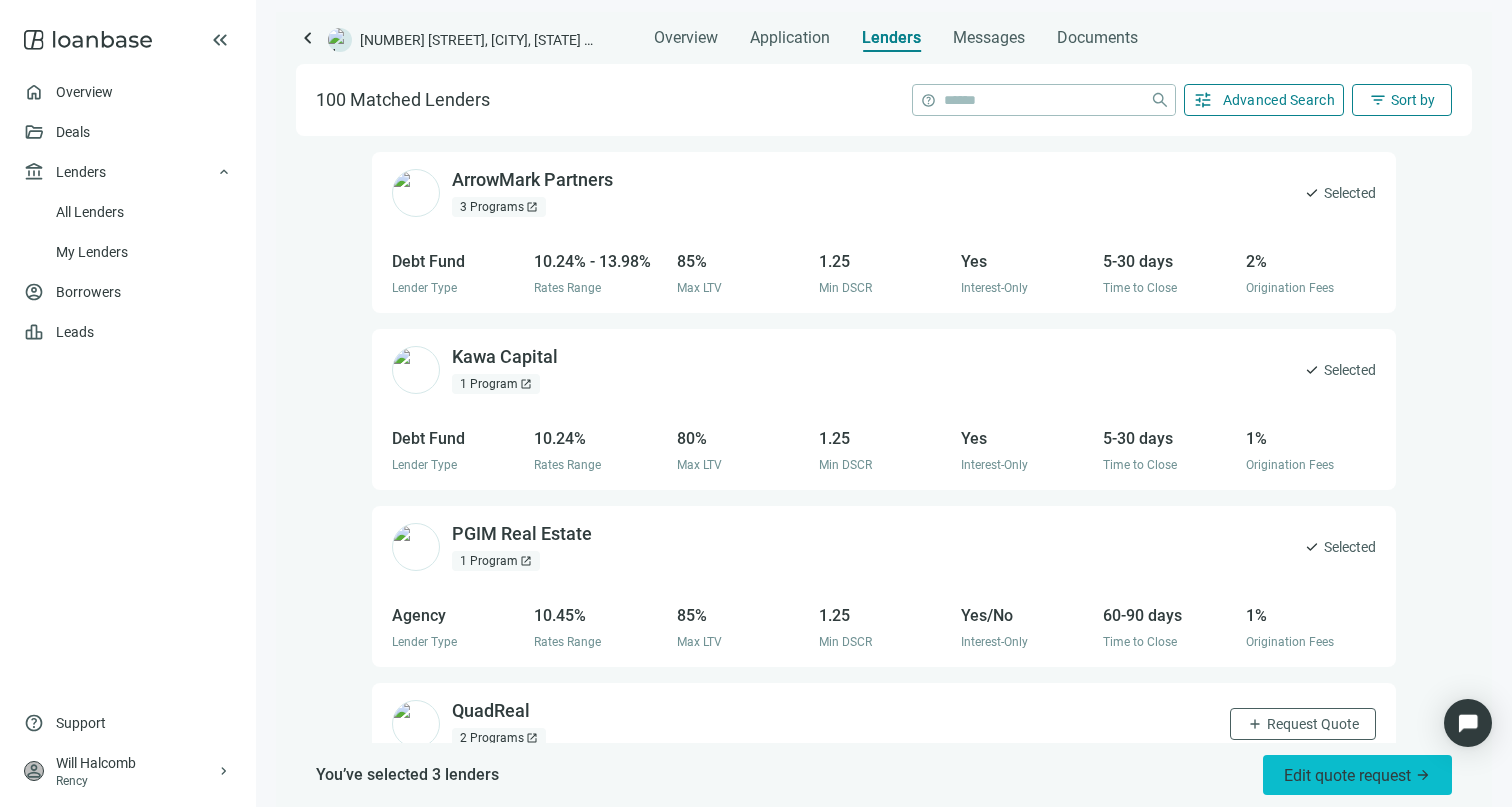 click on "Edit quote request   arrow_forward" at bounding box center (1357, 775) 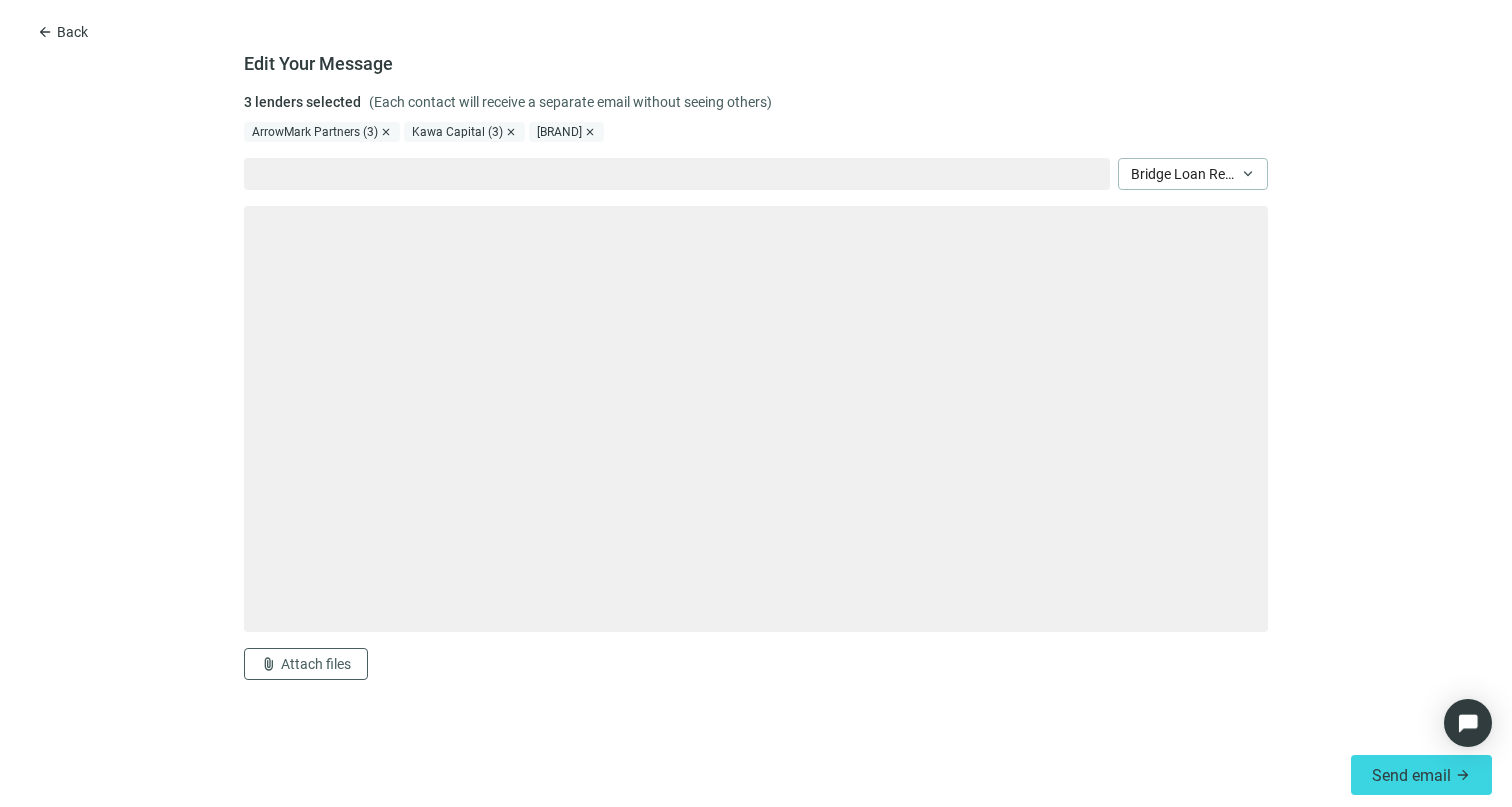 type on "**********" 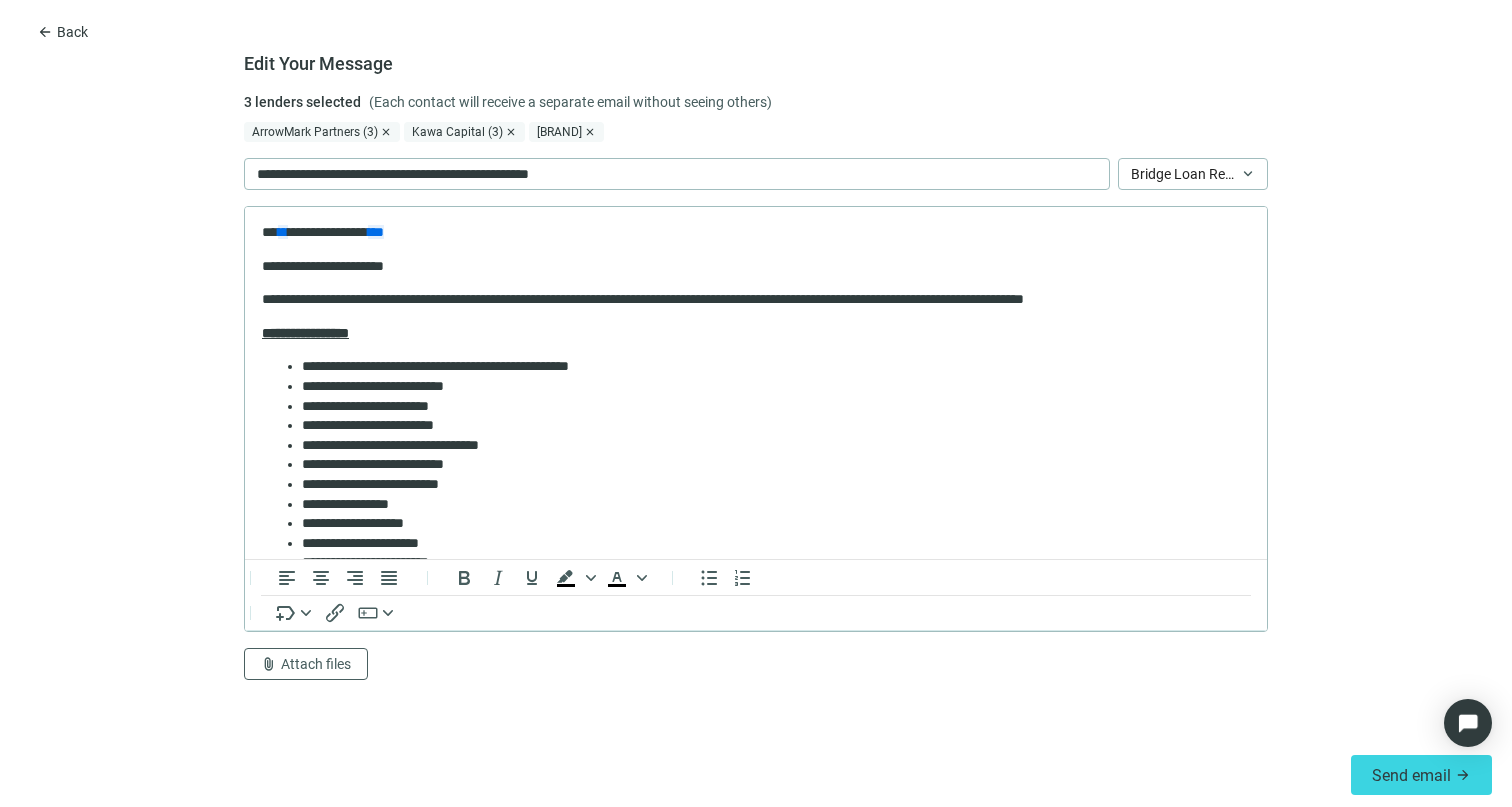 scroll, scrollTop: 0, scrollLeft: 0, axis: both 